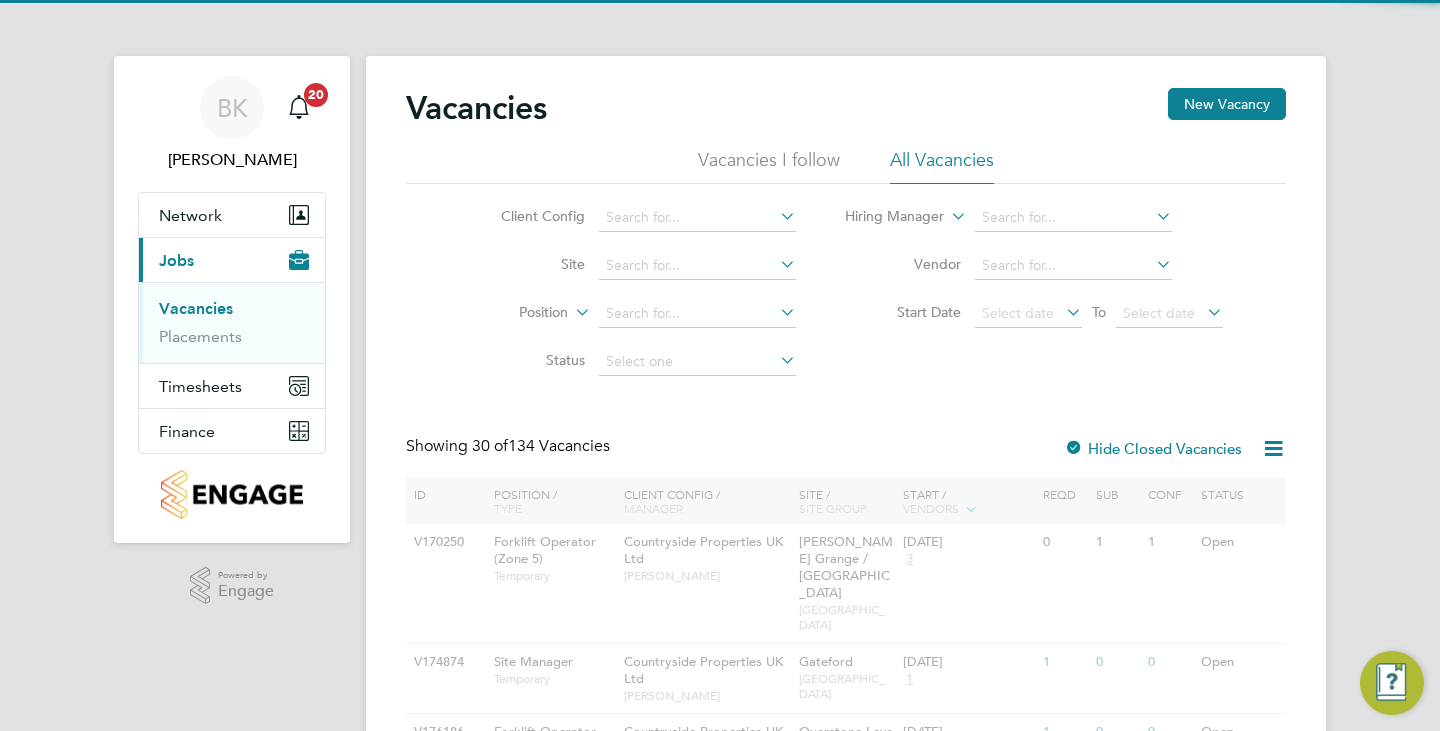 scroll, scrollTop: 0, scrollLeft: 0, axis: both 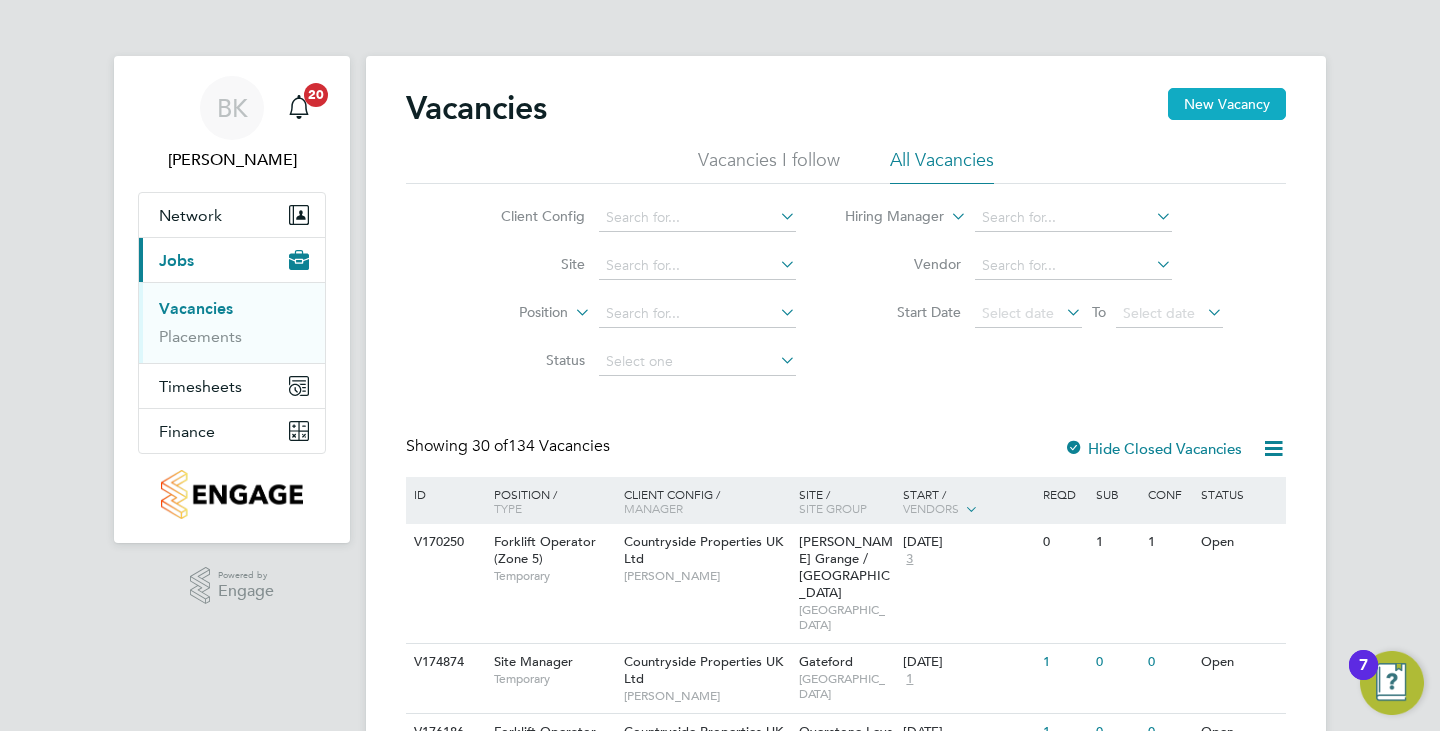 click on "New Vacancy" 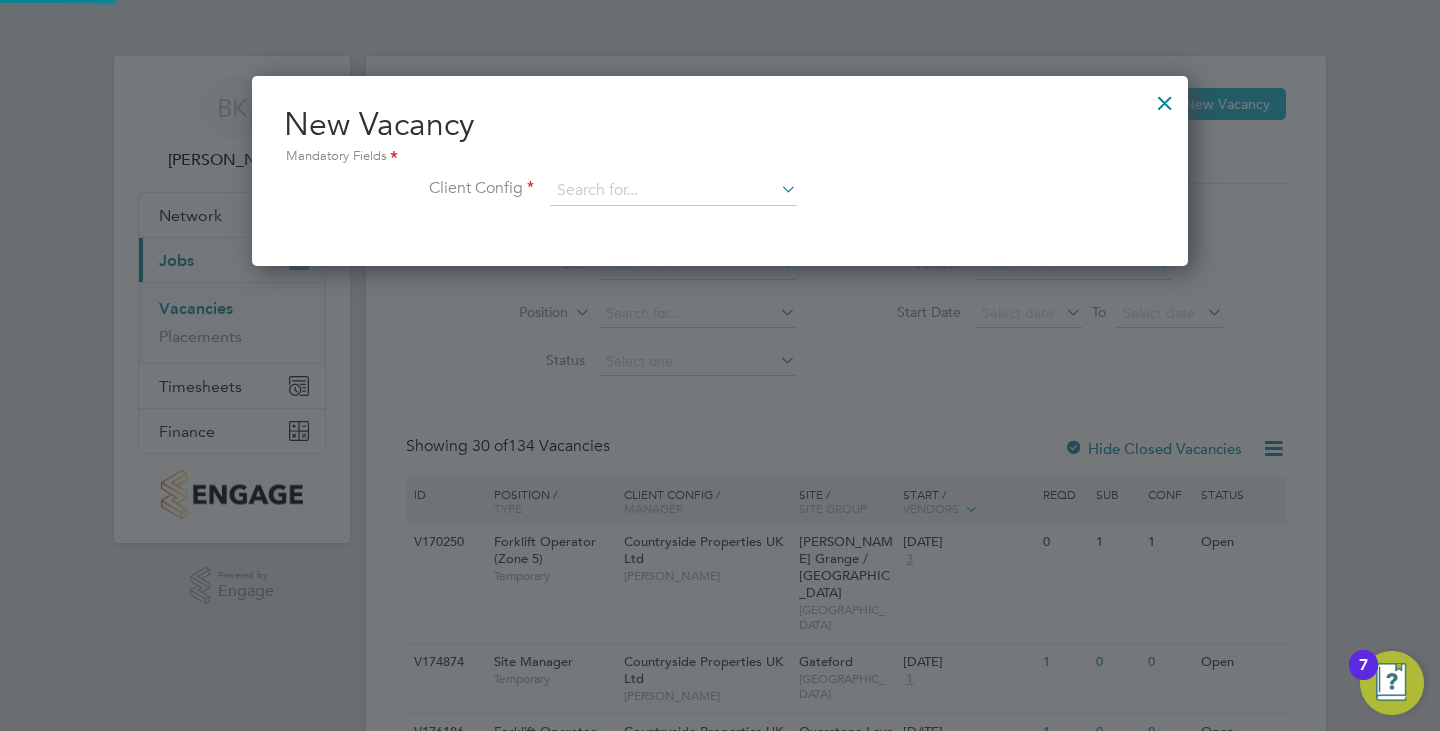 scroll, scrollTop: 10, scrollLeft: 10, axis: both 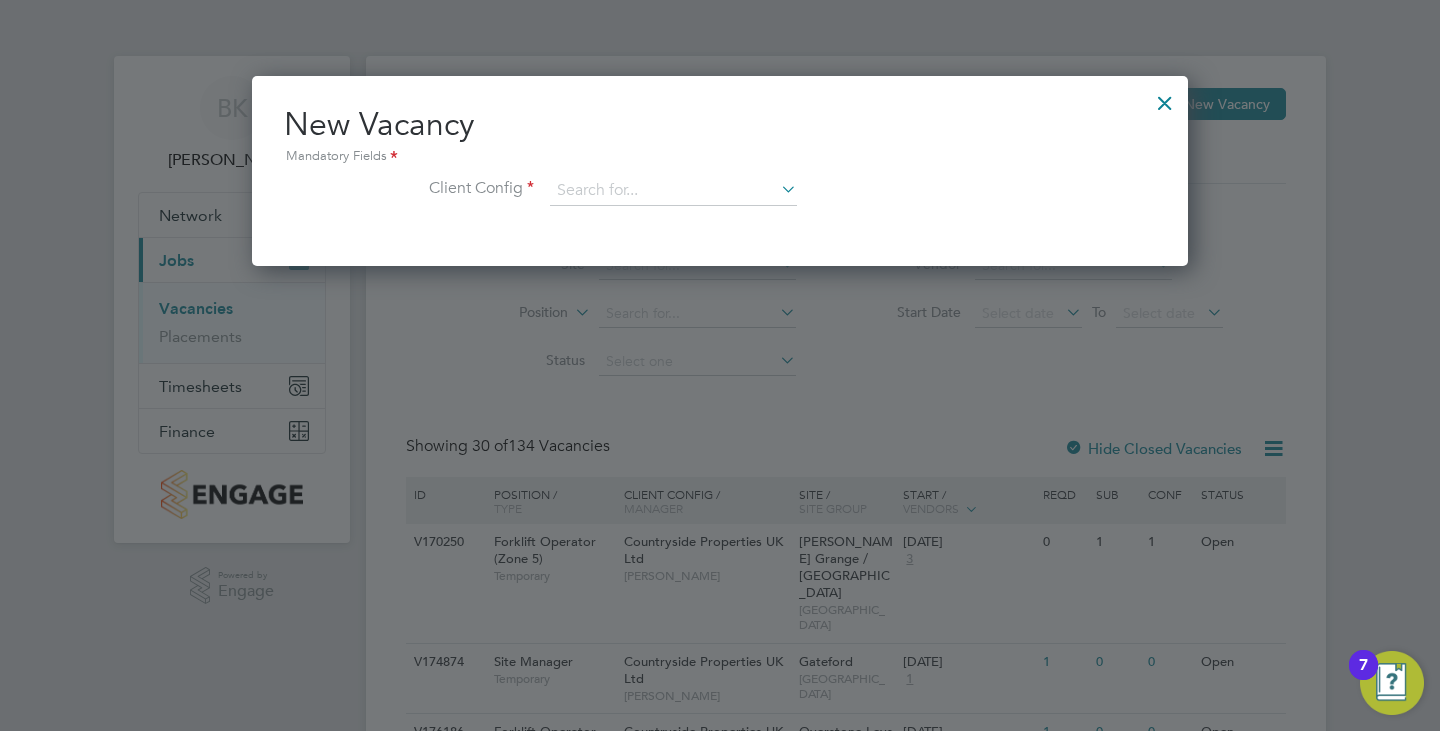click on "New Vacancy Mandatory Fields Client Config" at bounding box center [720, 165] 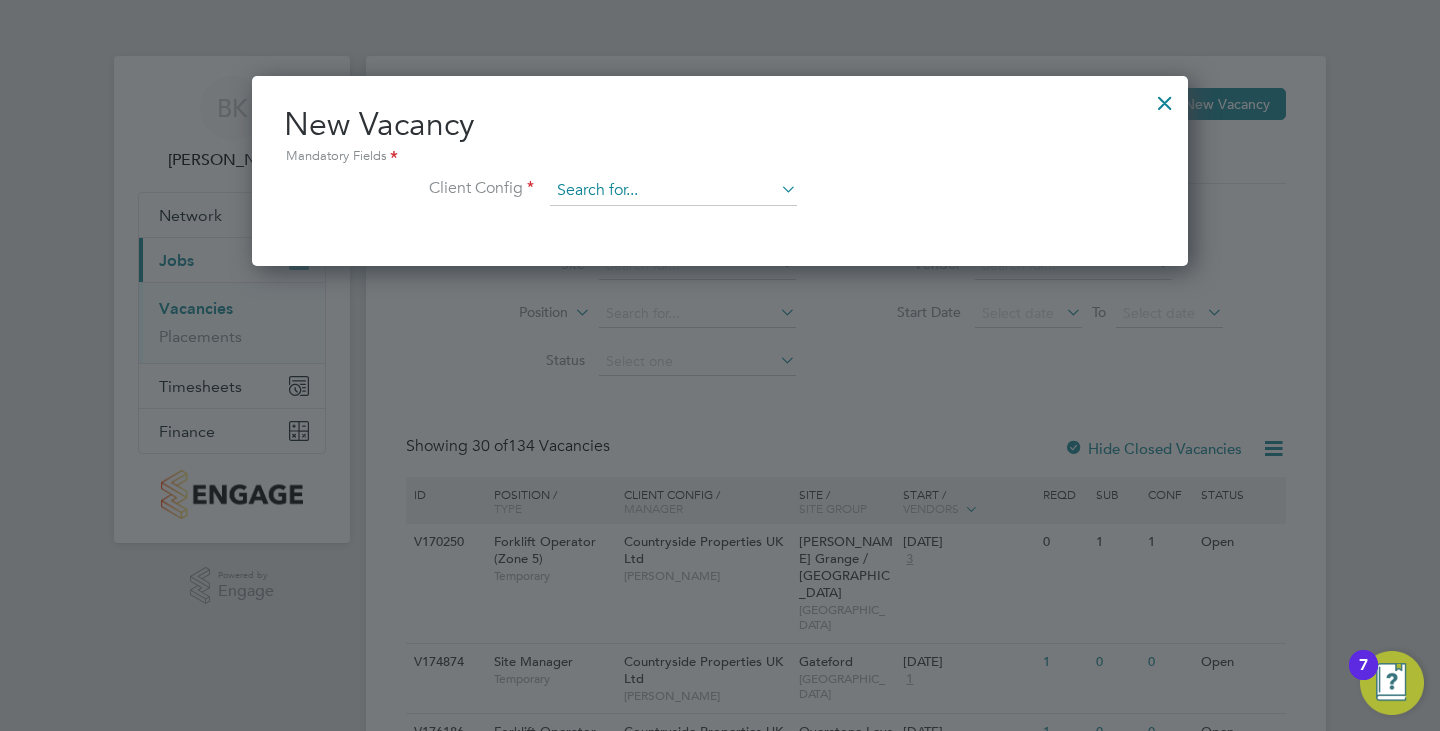 click at bounding box center (673, 191) 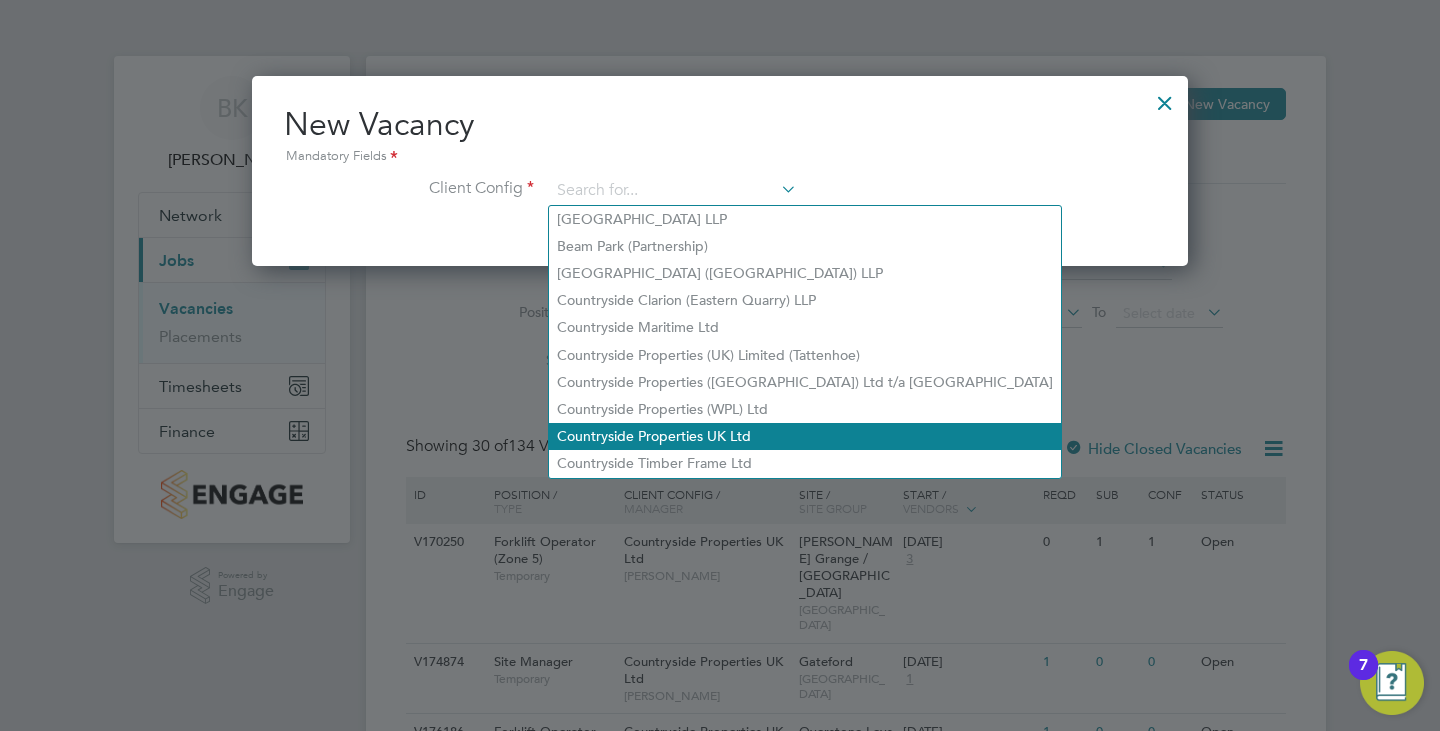 click on "Countryside Properties UK Ltd" 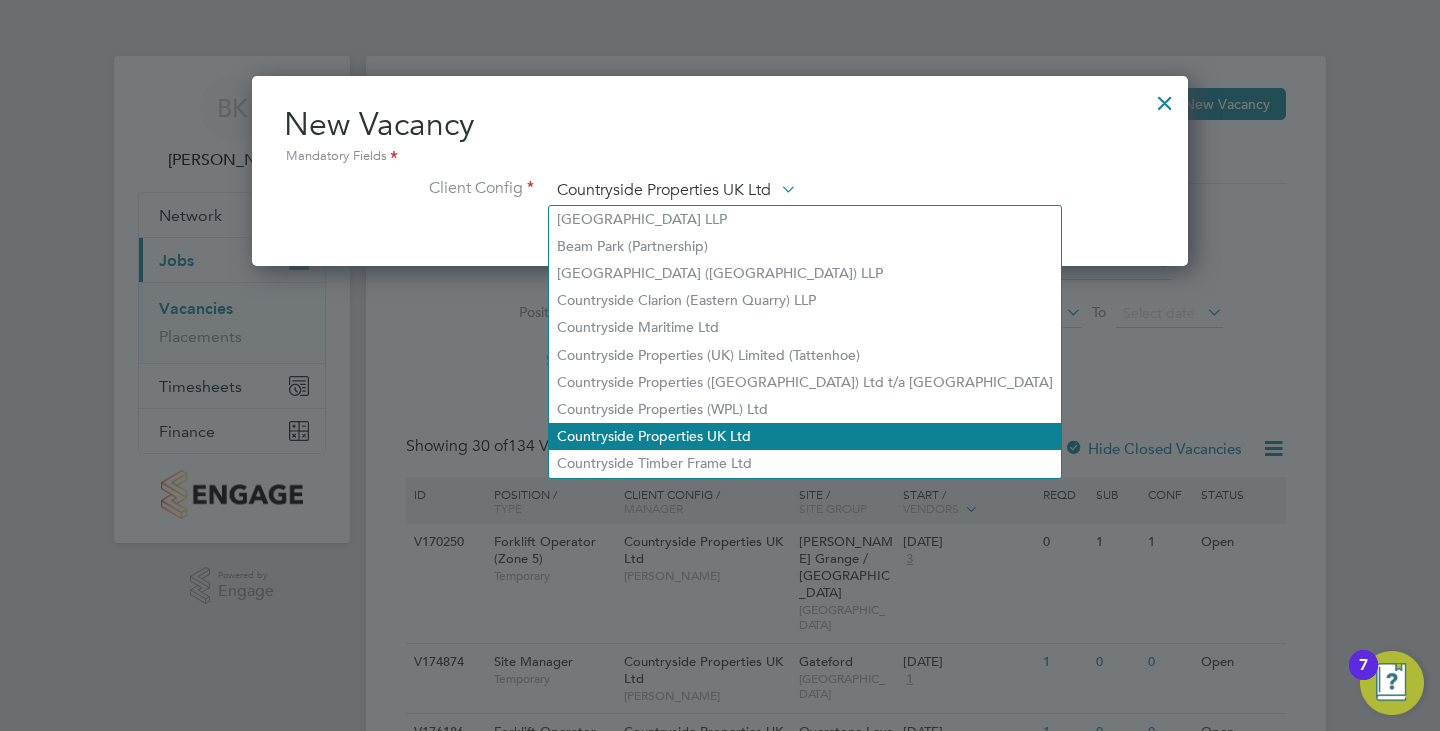 scroll, scrollTop: 10, scrollLeft: 10, axis: both 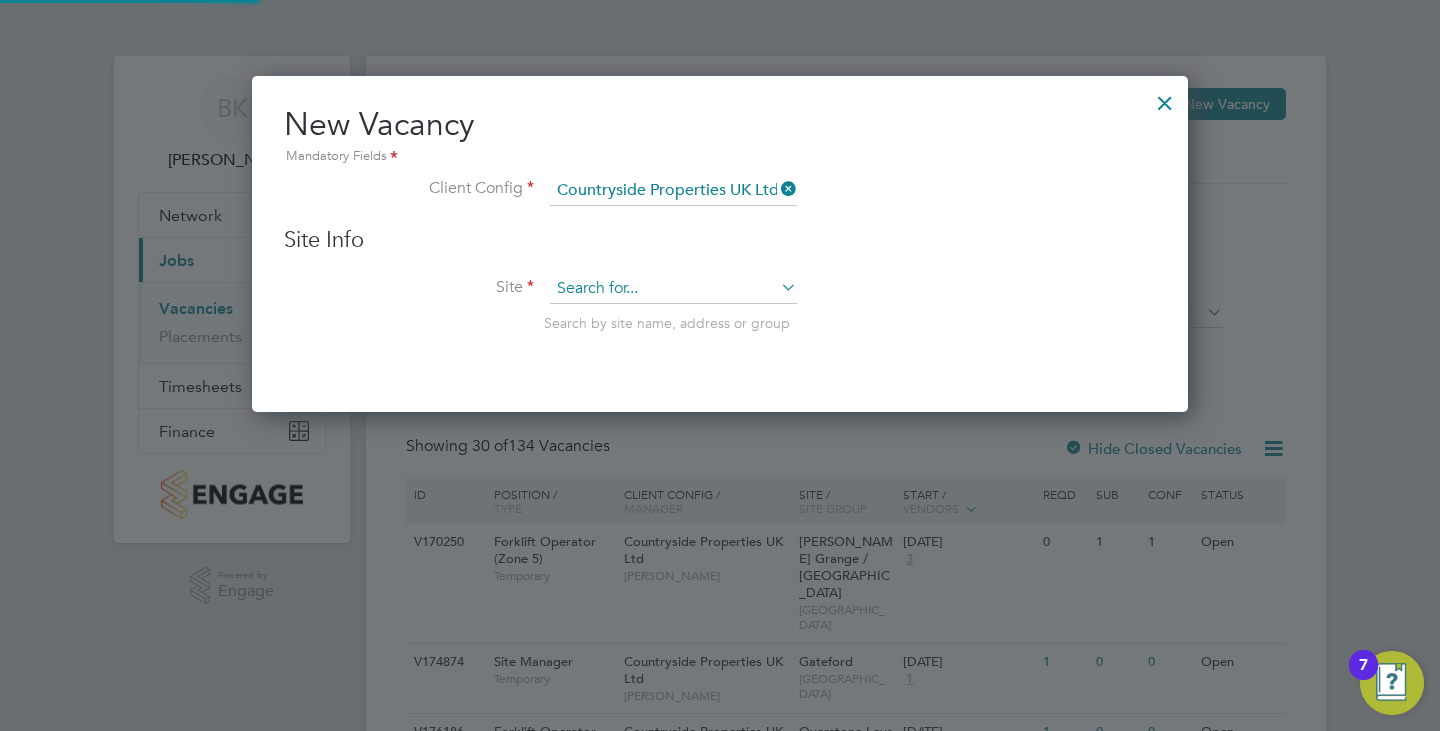 click at bounding box center [673, 289] 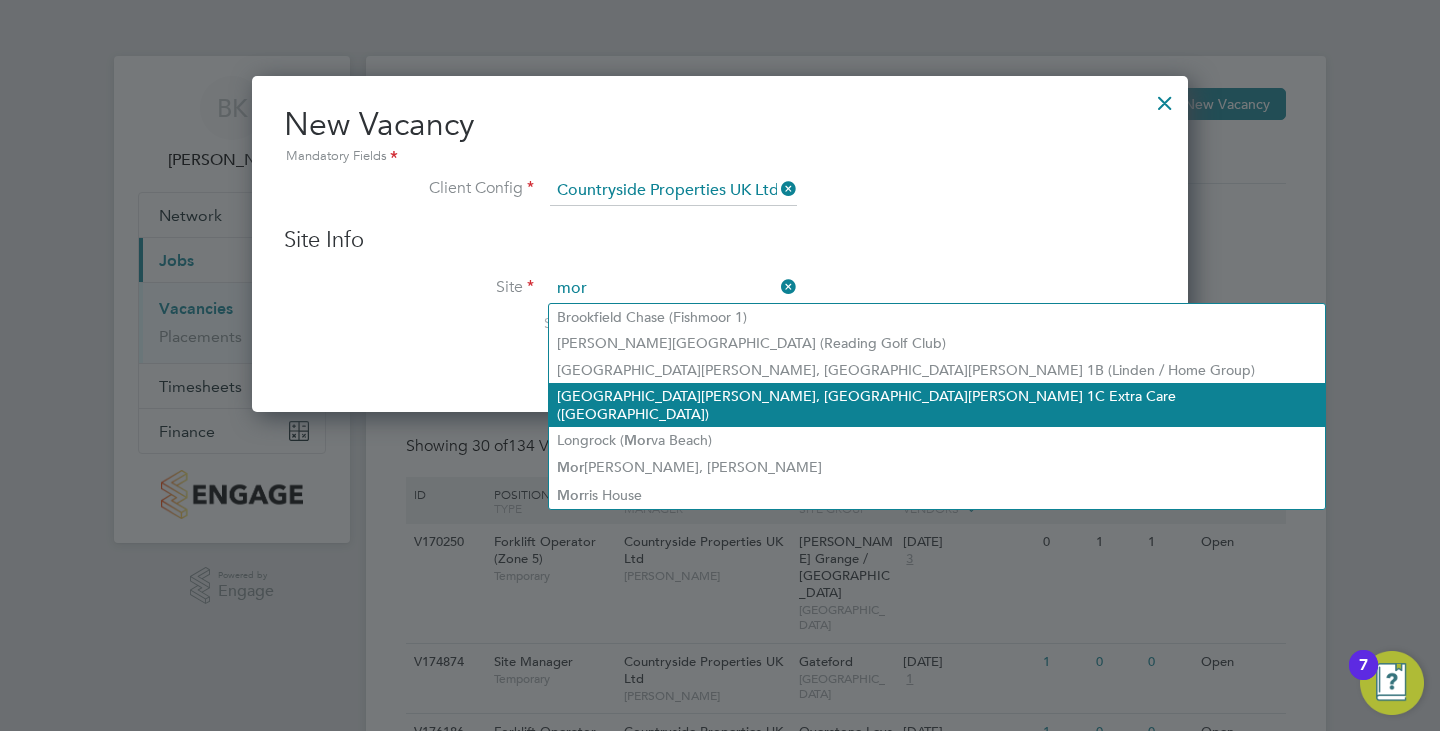 click on "[GEOGRAPHIC_DATA][PERSON_NAME], [GEOGRAPHIC_DATA][PERSON_NAME] 1C Extra Care ([GEOGRAPHIC_DATA])" 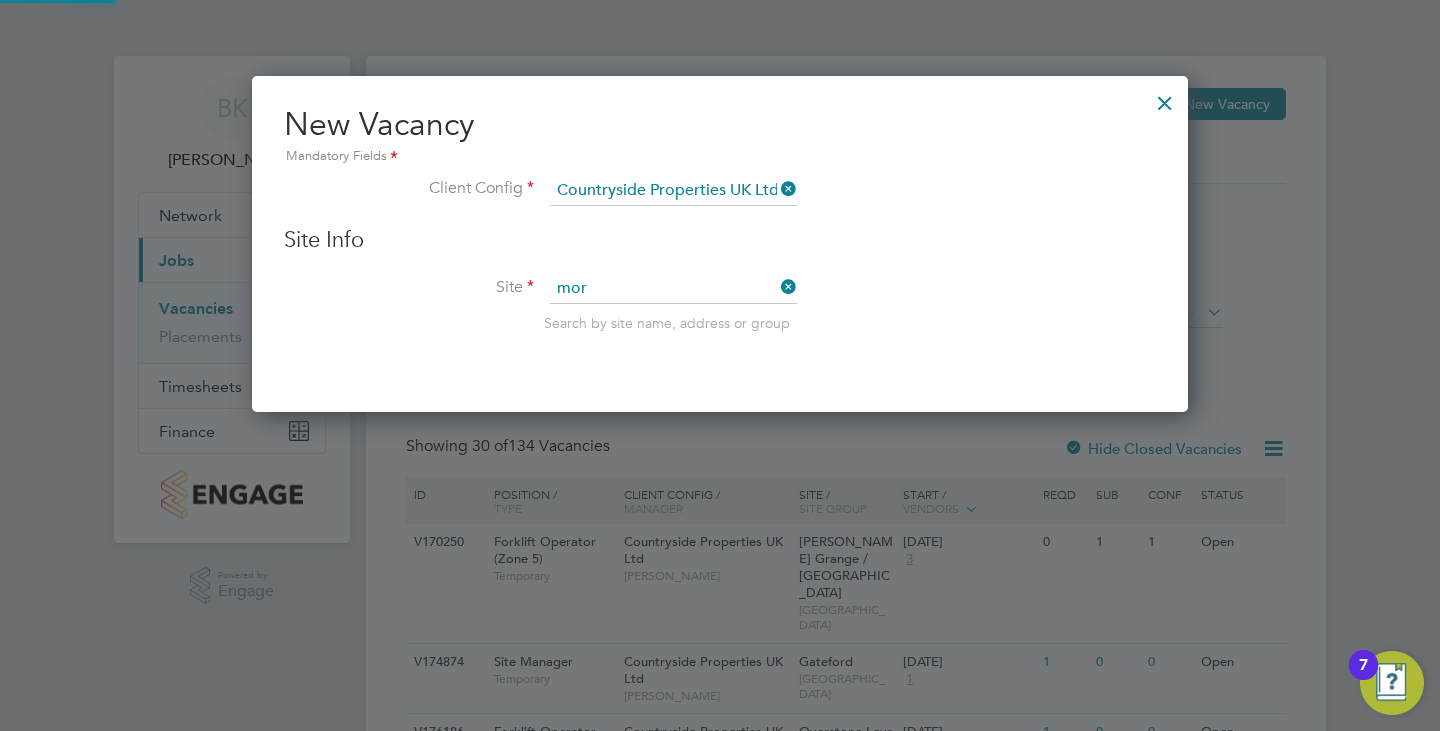 type on "[GEOGRAPHIC_DATA][PERSON_NAME], [GEOGRAPHIC_DATA][PERSON_NAME] 1C Extra Care ([GEOGRAPHIC_DATA])" 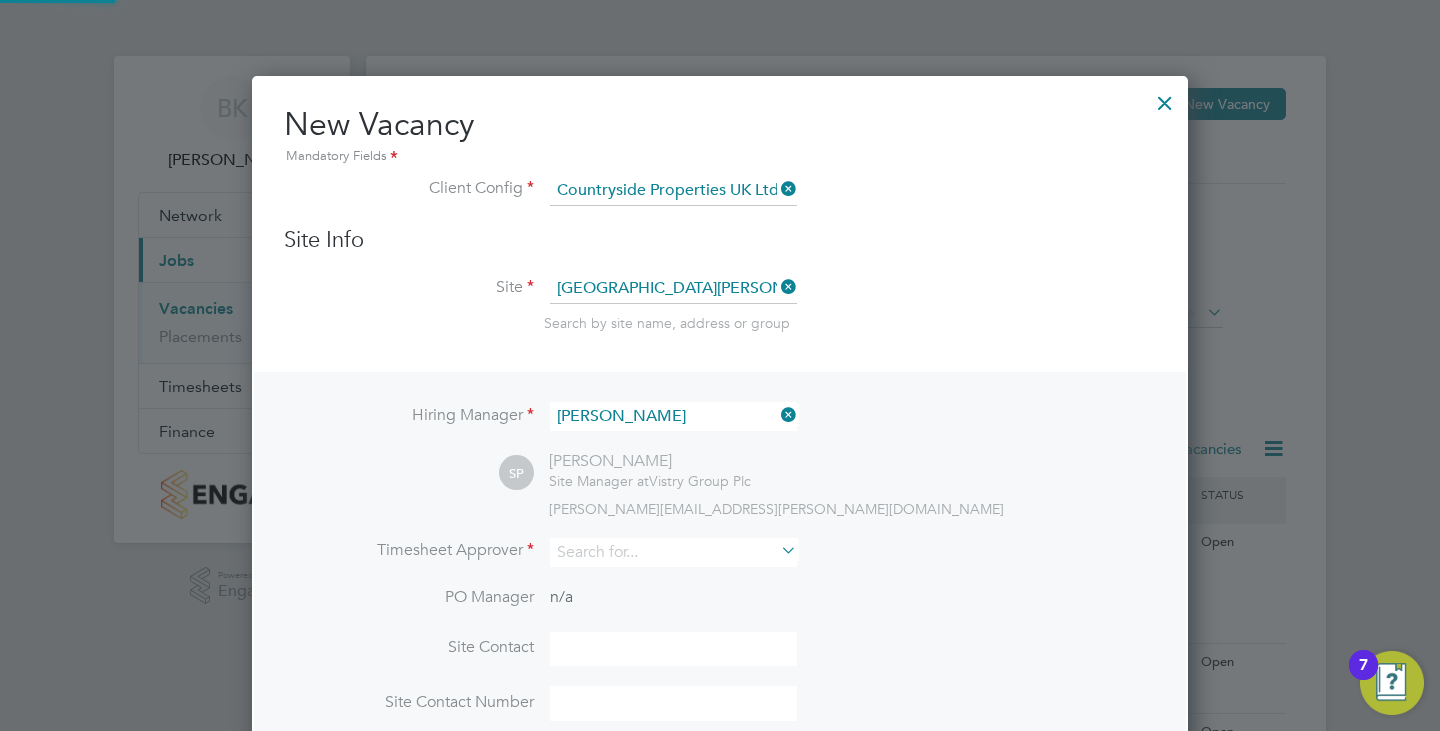 scroll, scrollTop: 10, scrollLeft: 10, axis: both 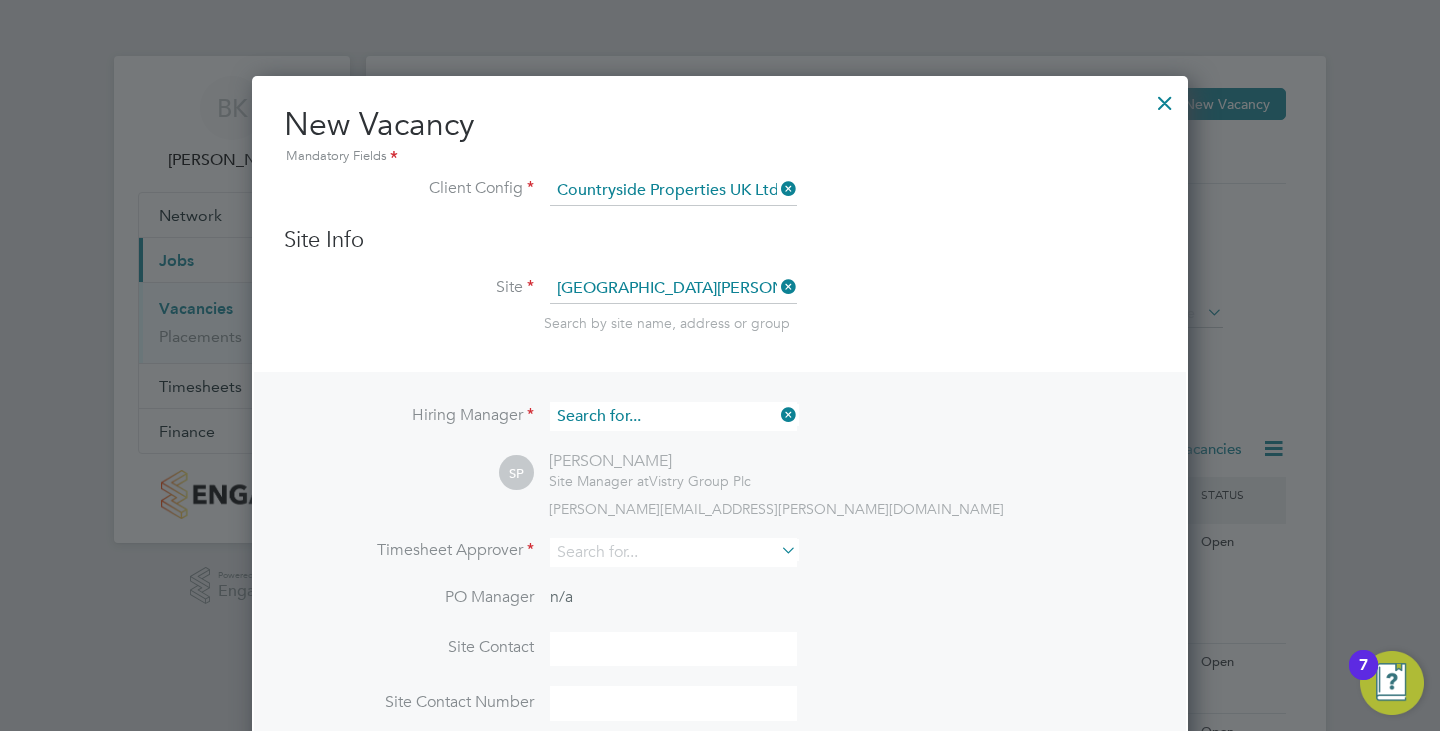 click at bounding box center [673, 416] 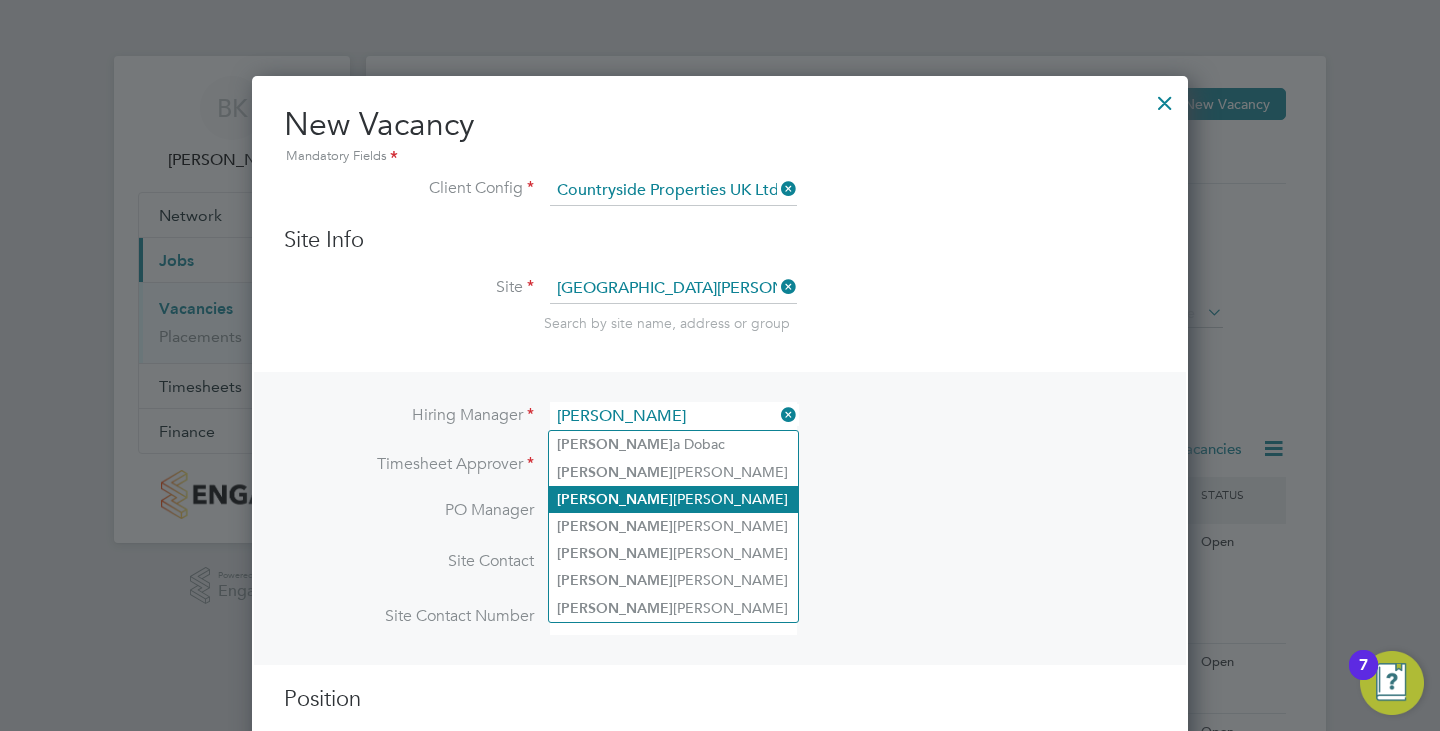 click on "[PERSON_NAME]" 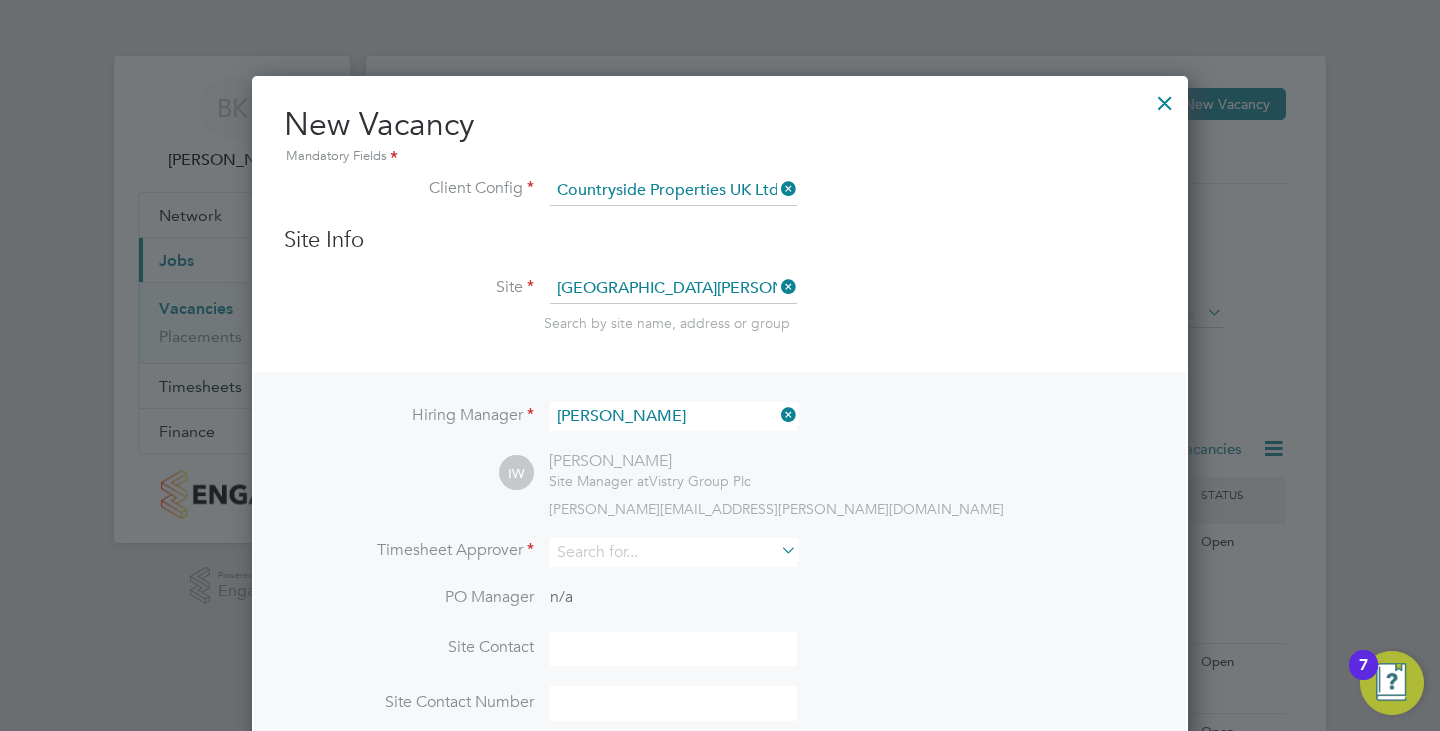 type on "[PERSON_NAME]" 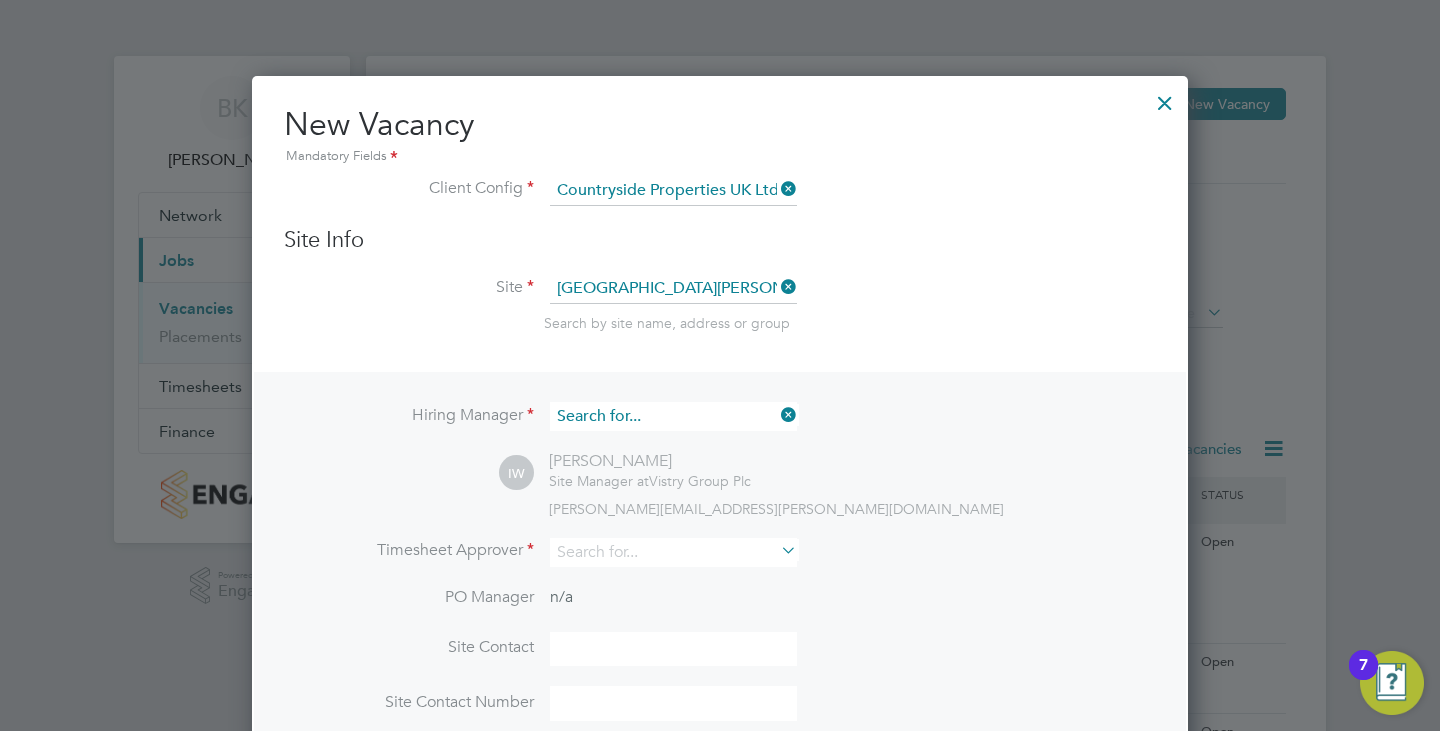 click at bounding box center [673, 416] 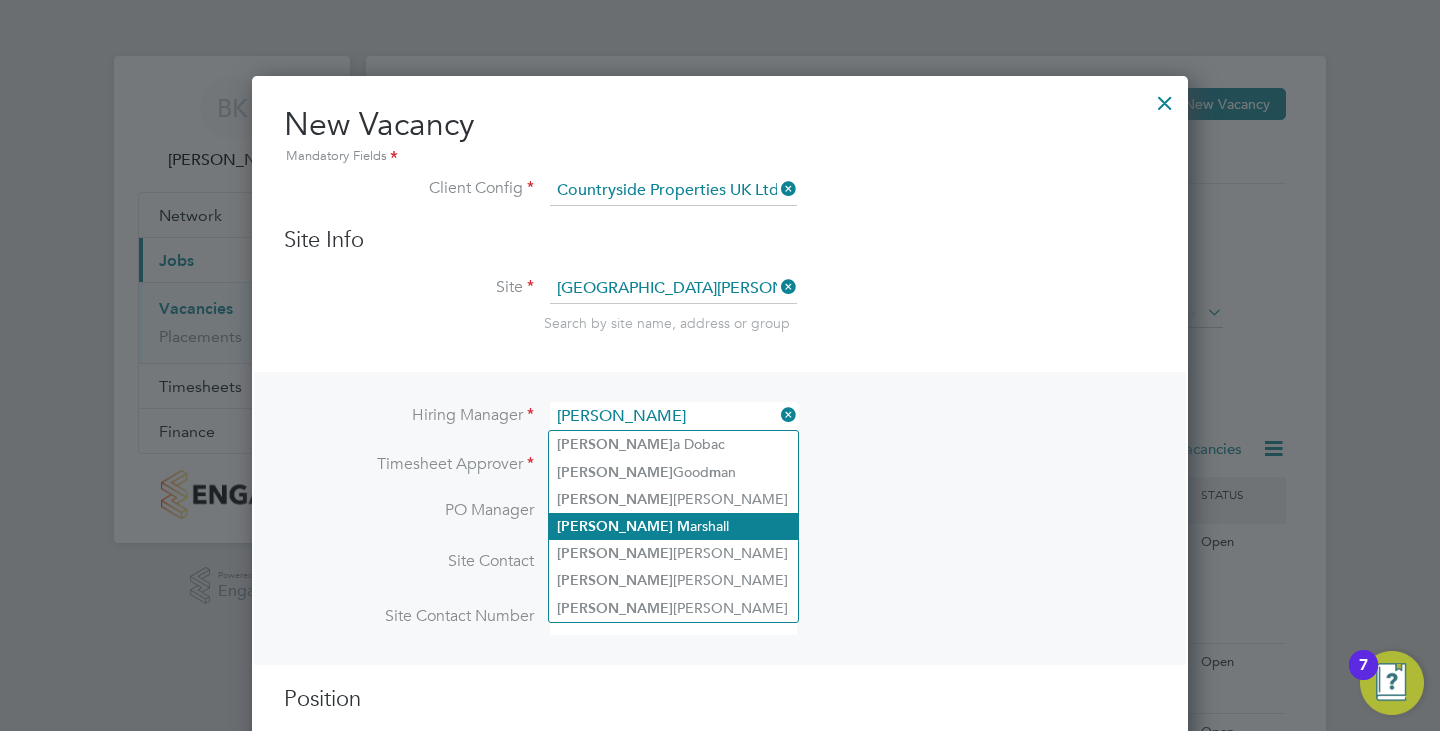 click on "[PERSON_NAME]" 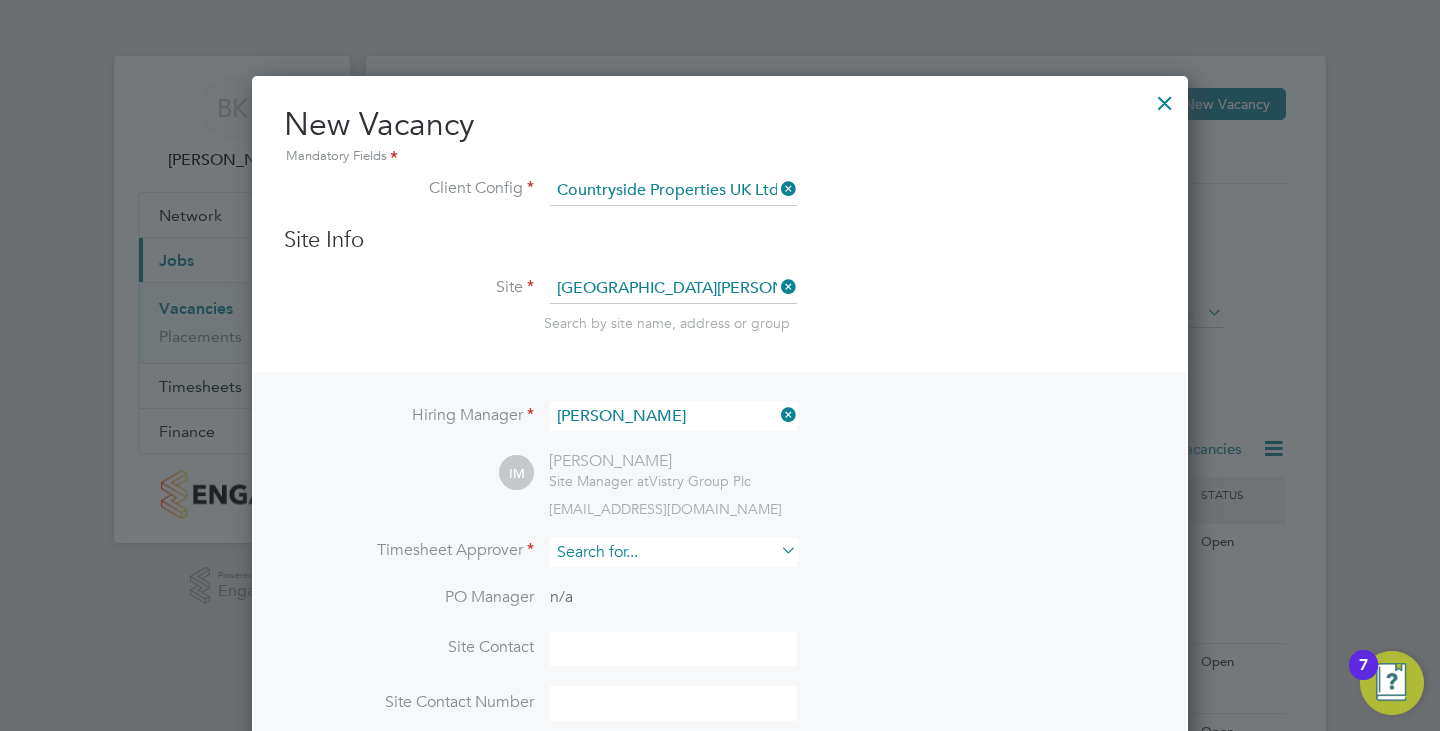 click at bounding box center (673, 552) 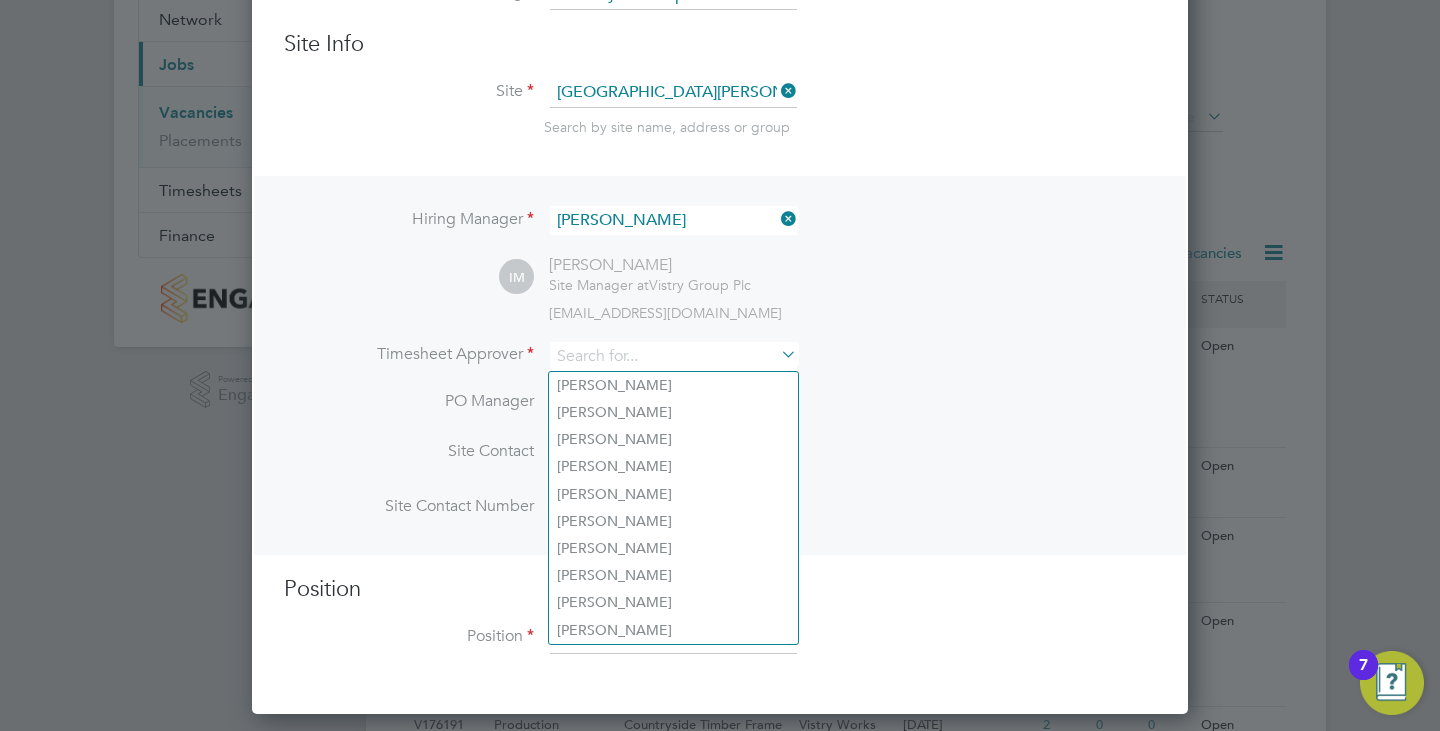 scroll, scrollTop: 200, scrollLeft: 0, axis: vertical 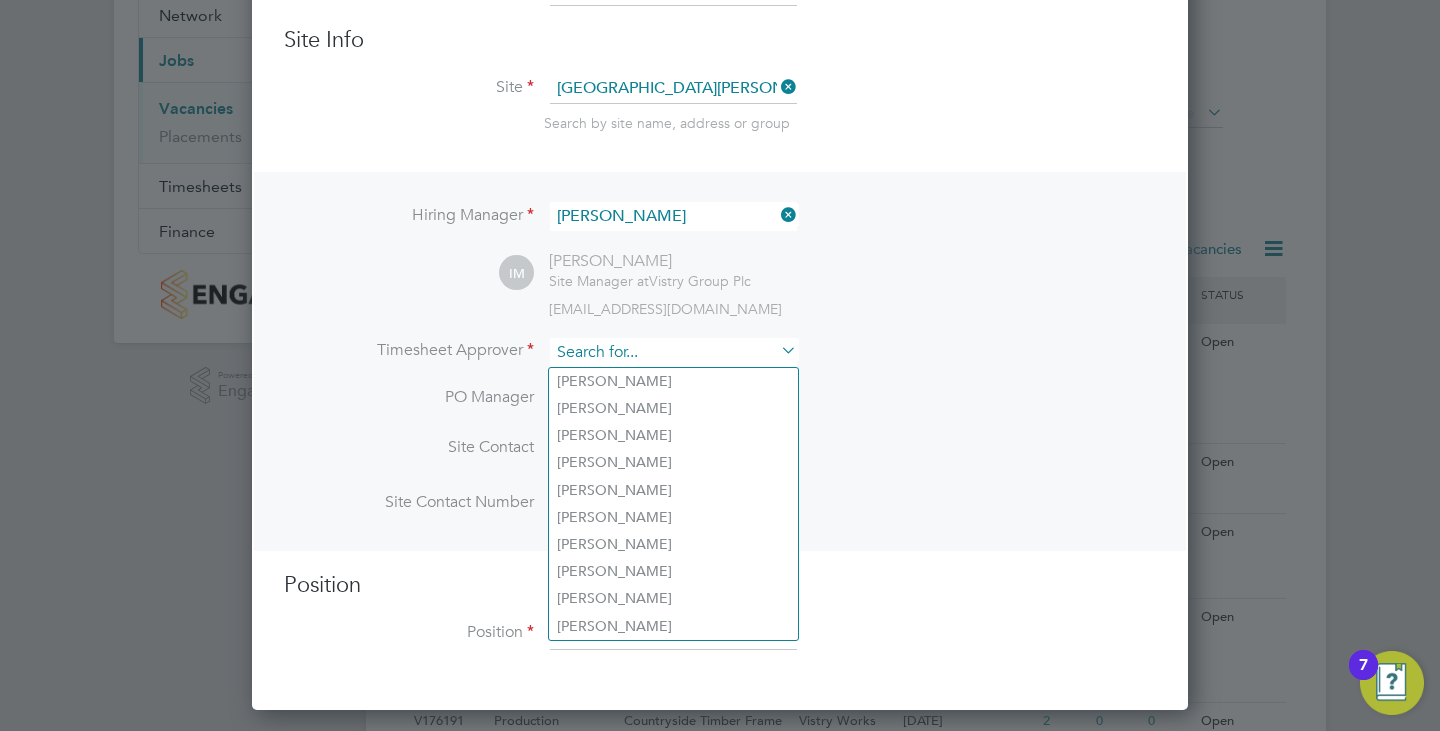click at bounding box center [673, 352] 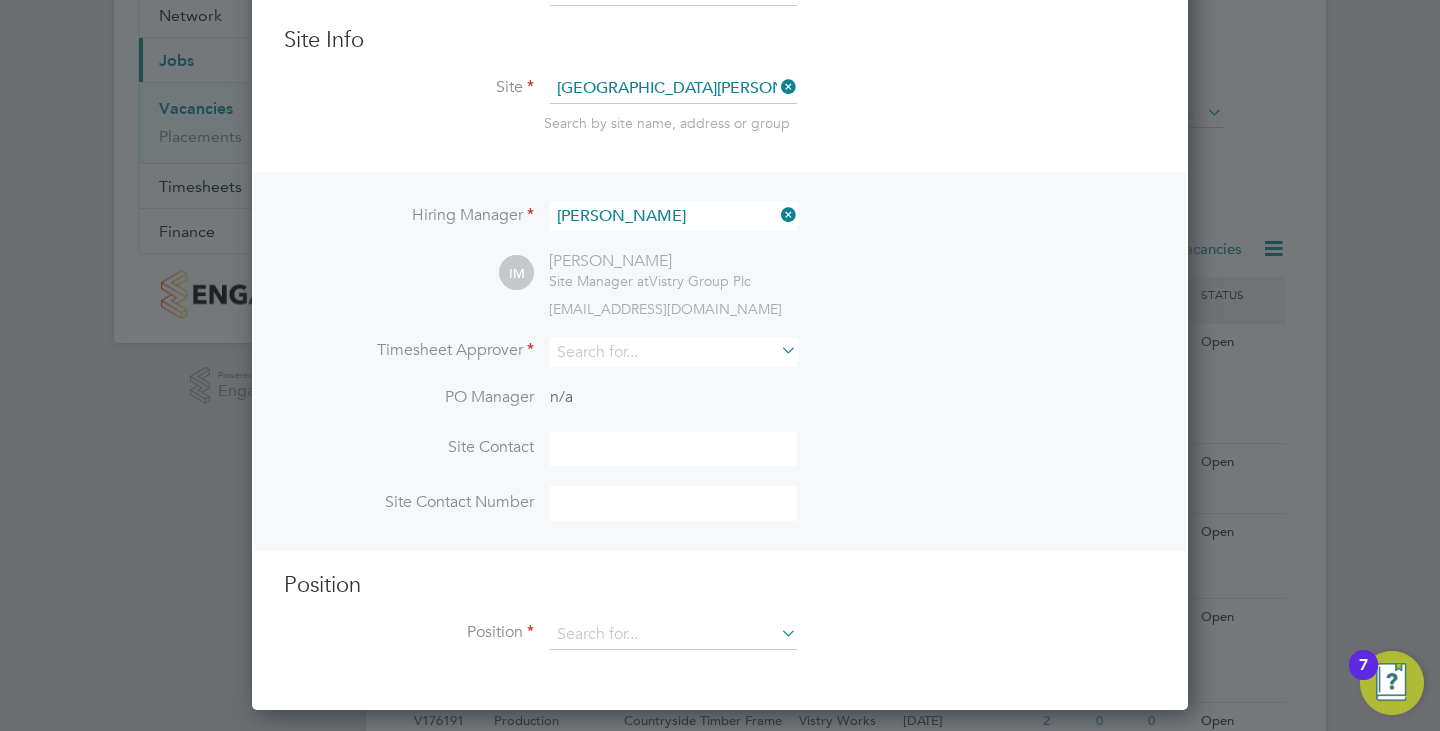 click on "PO Manager   n/a" at bounding box center [720, 409] 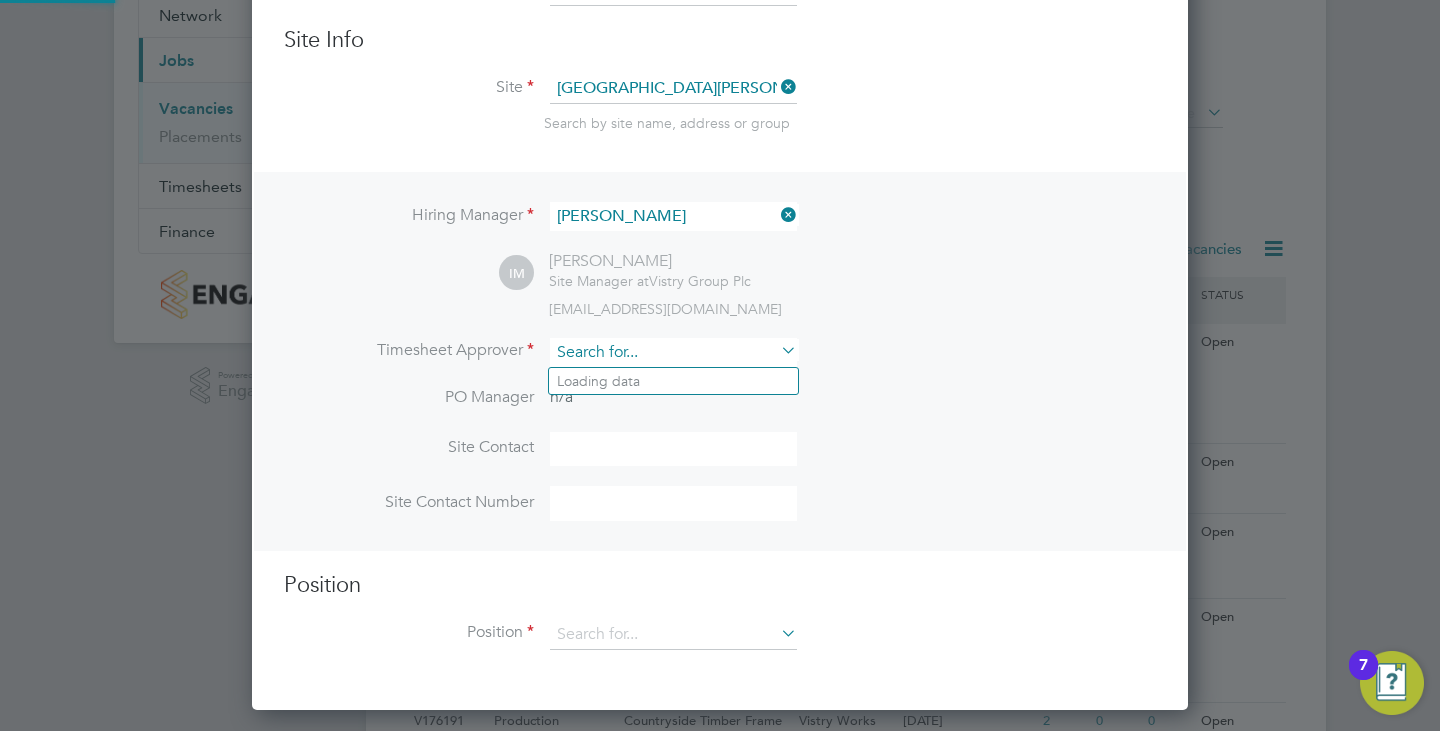 click at bounding box center [673, 352] 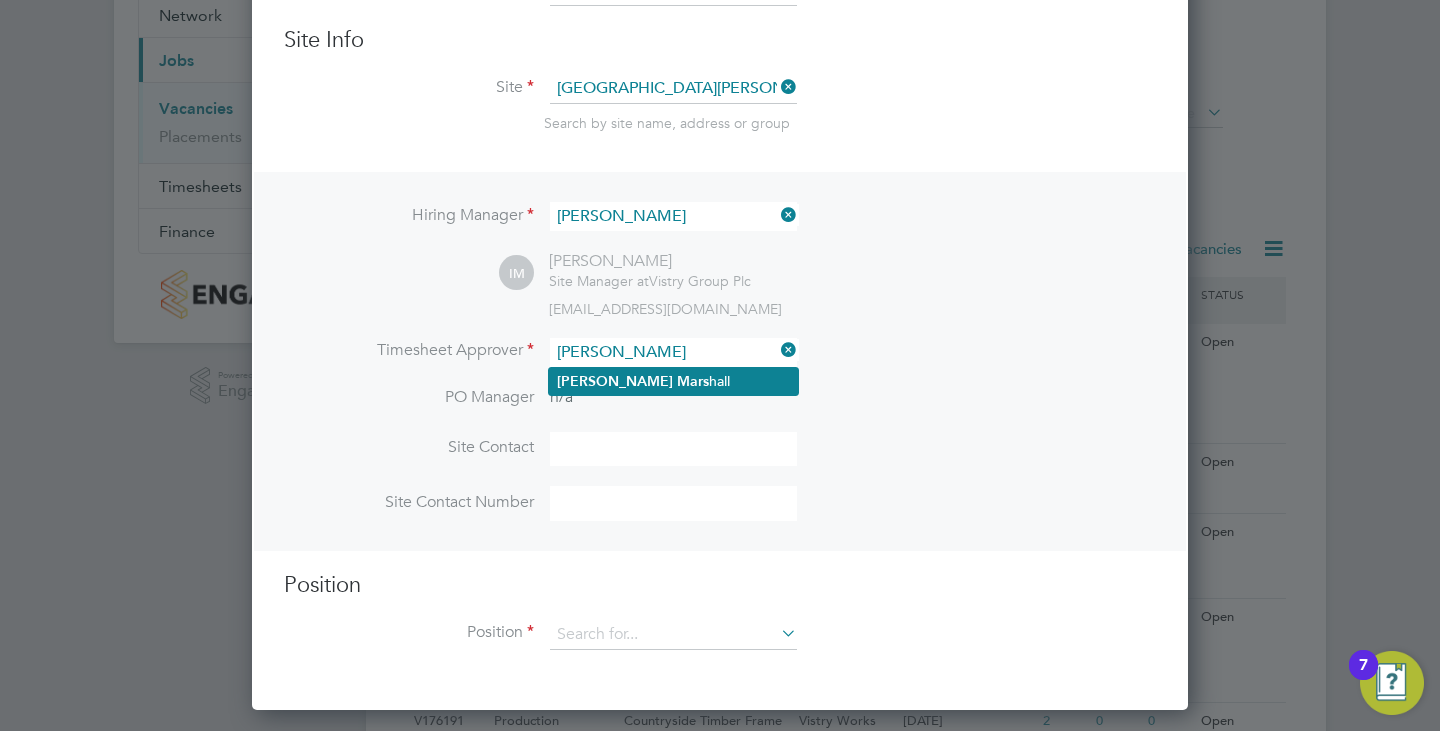 click on "[PERSON_NAME] [PERSON_NAME]" 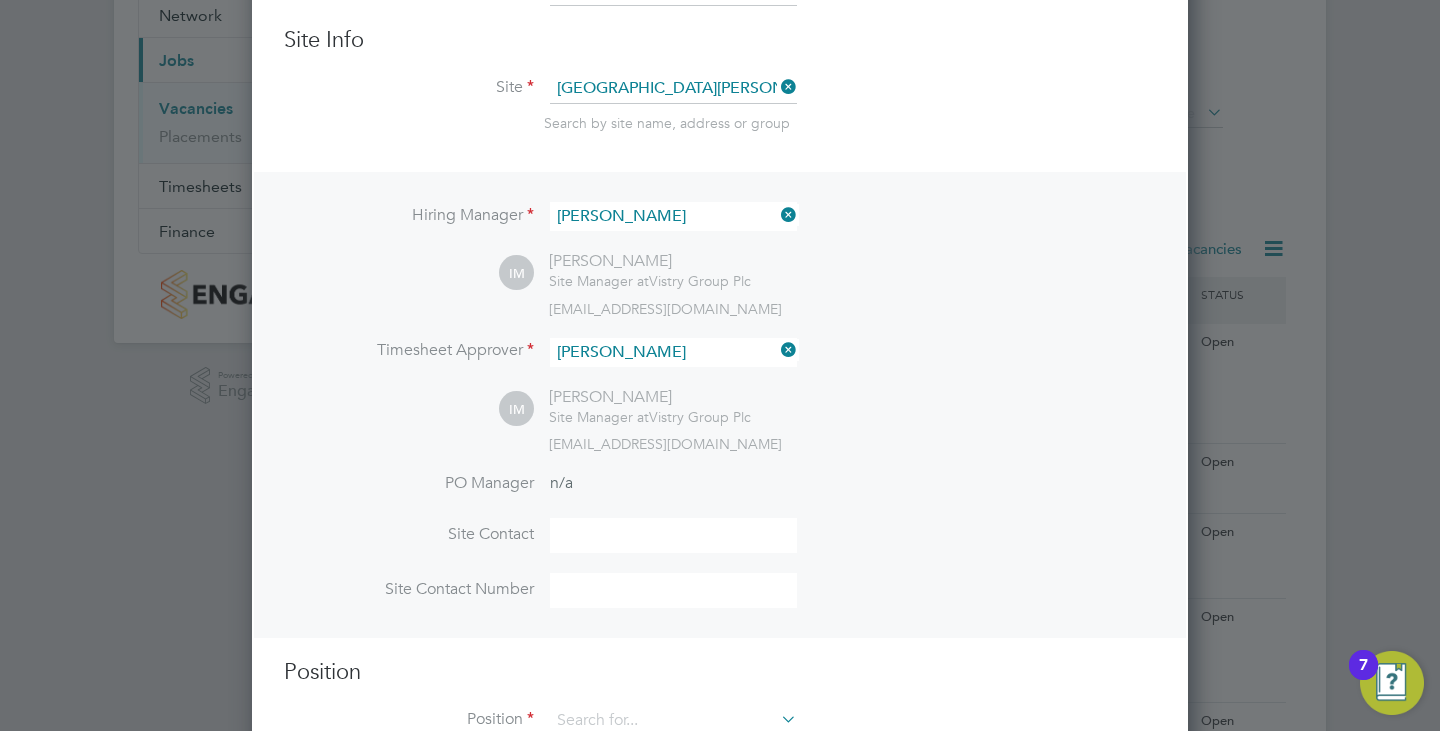 scroll, scrollTop: 10, scrollLeft: 10, axis: both 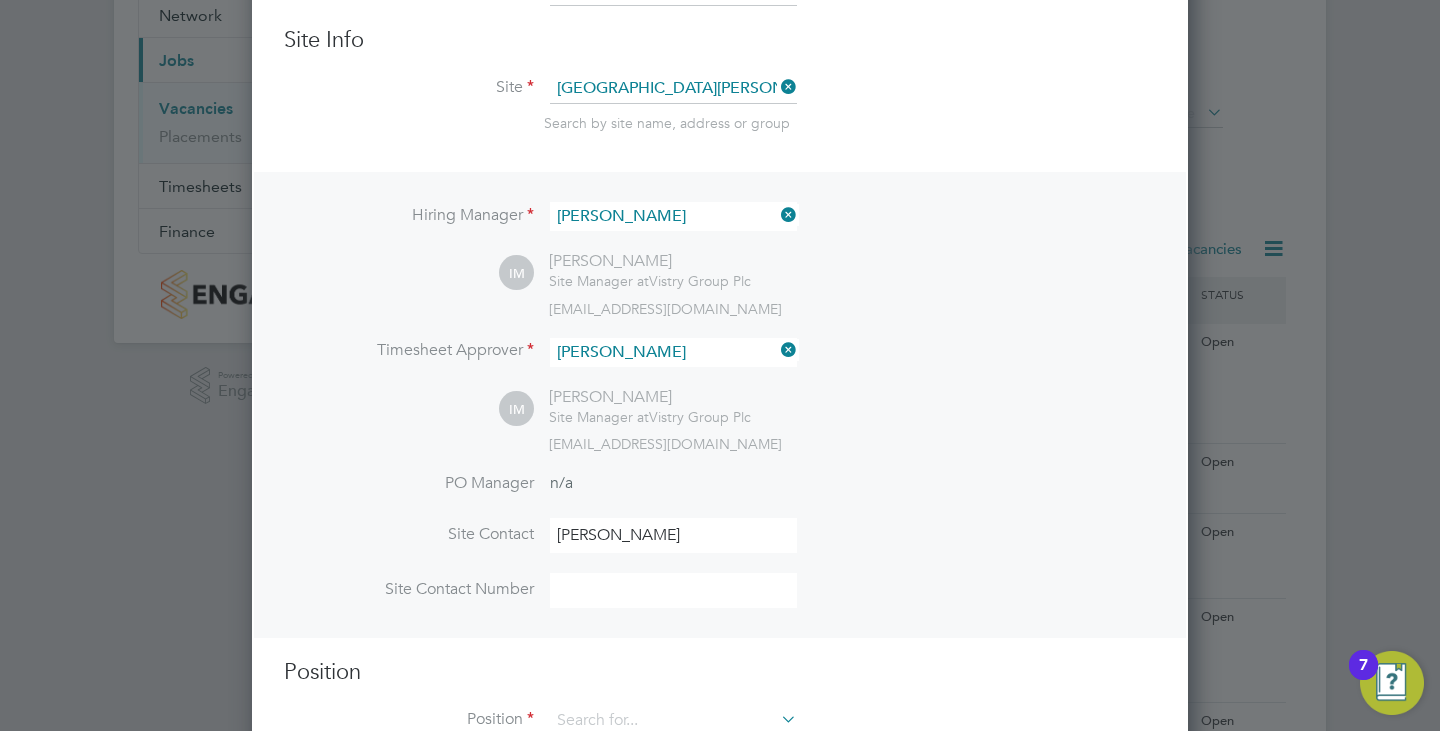 type on "[PERSON_NAME]" 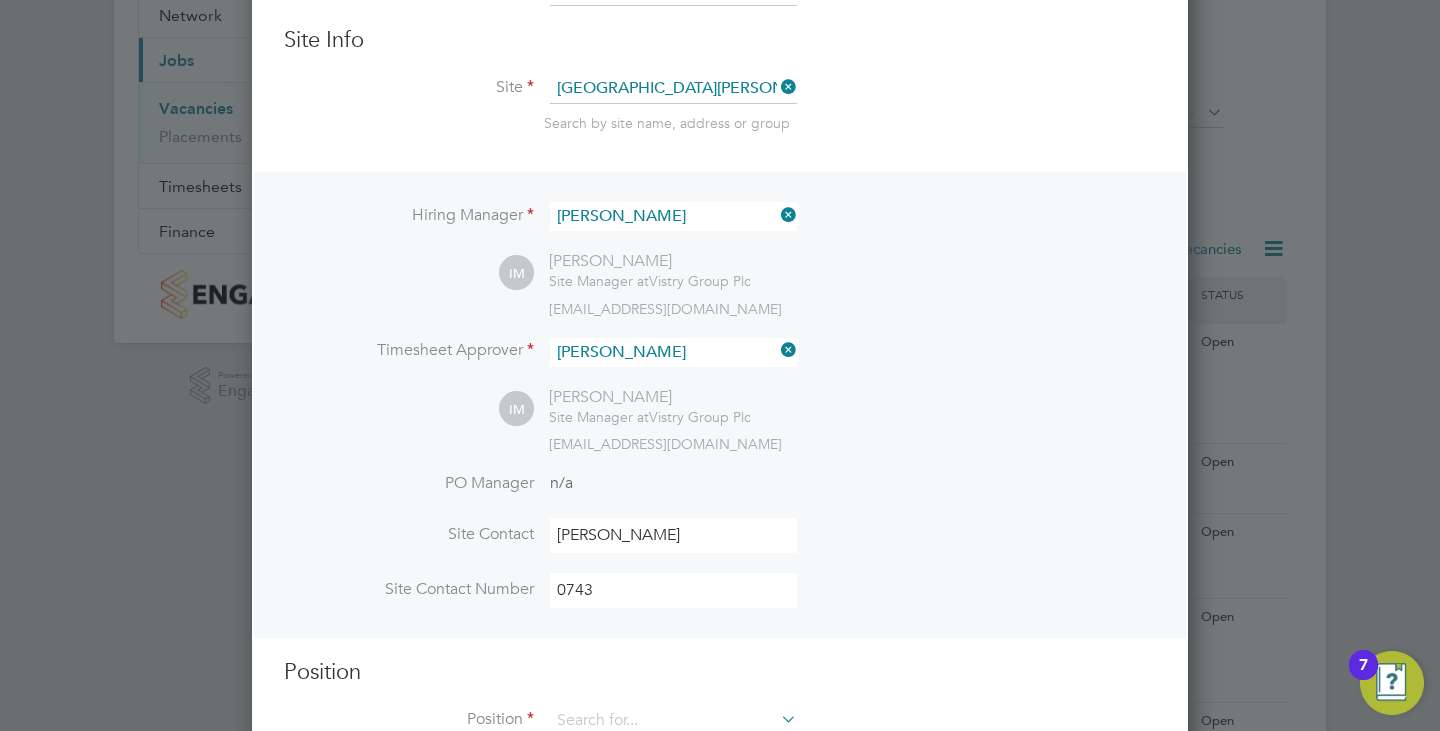 type on "07436833846" 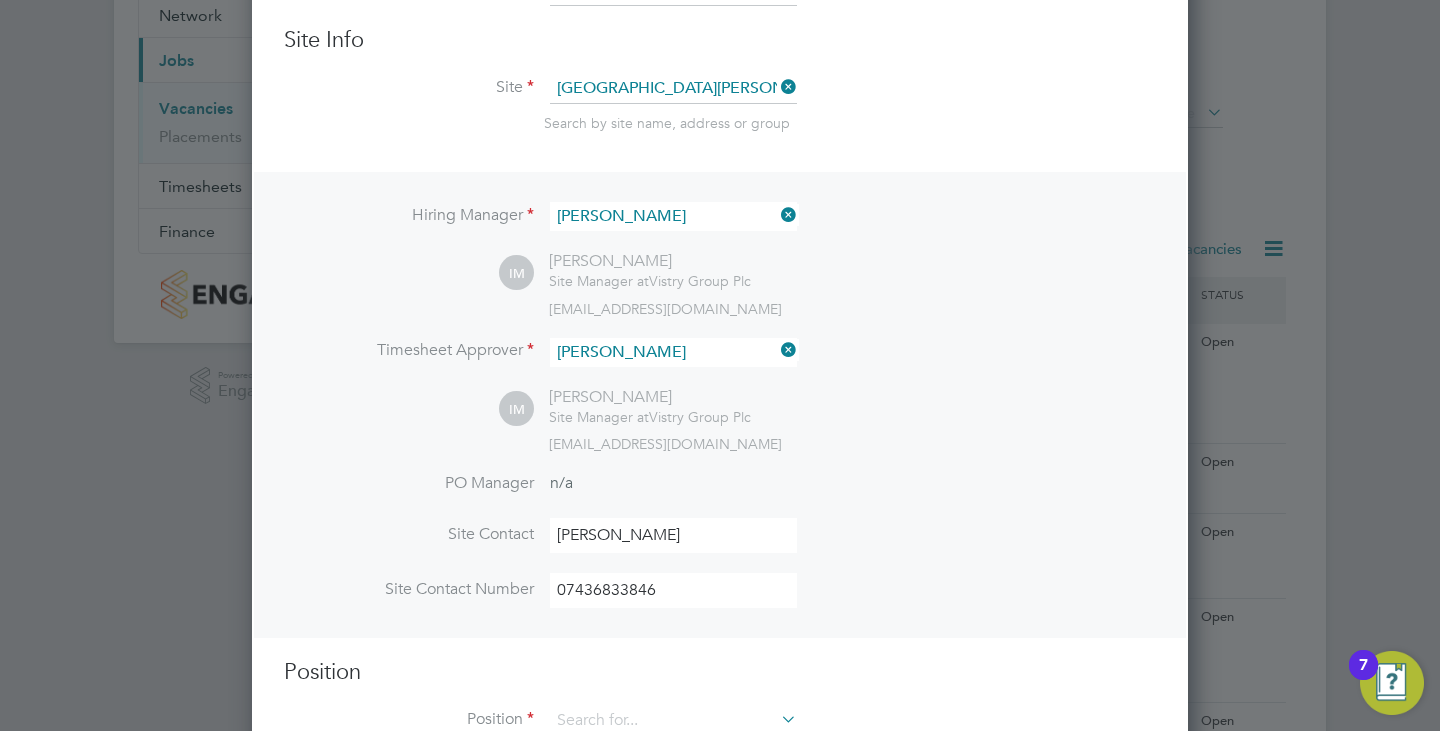 scroll, scrollTop: 600, scrollLeft: 0, axis: vertical 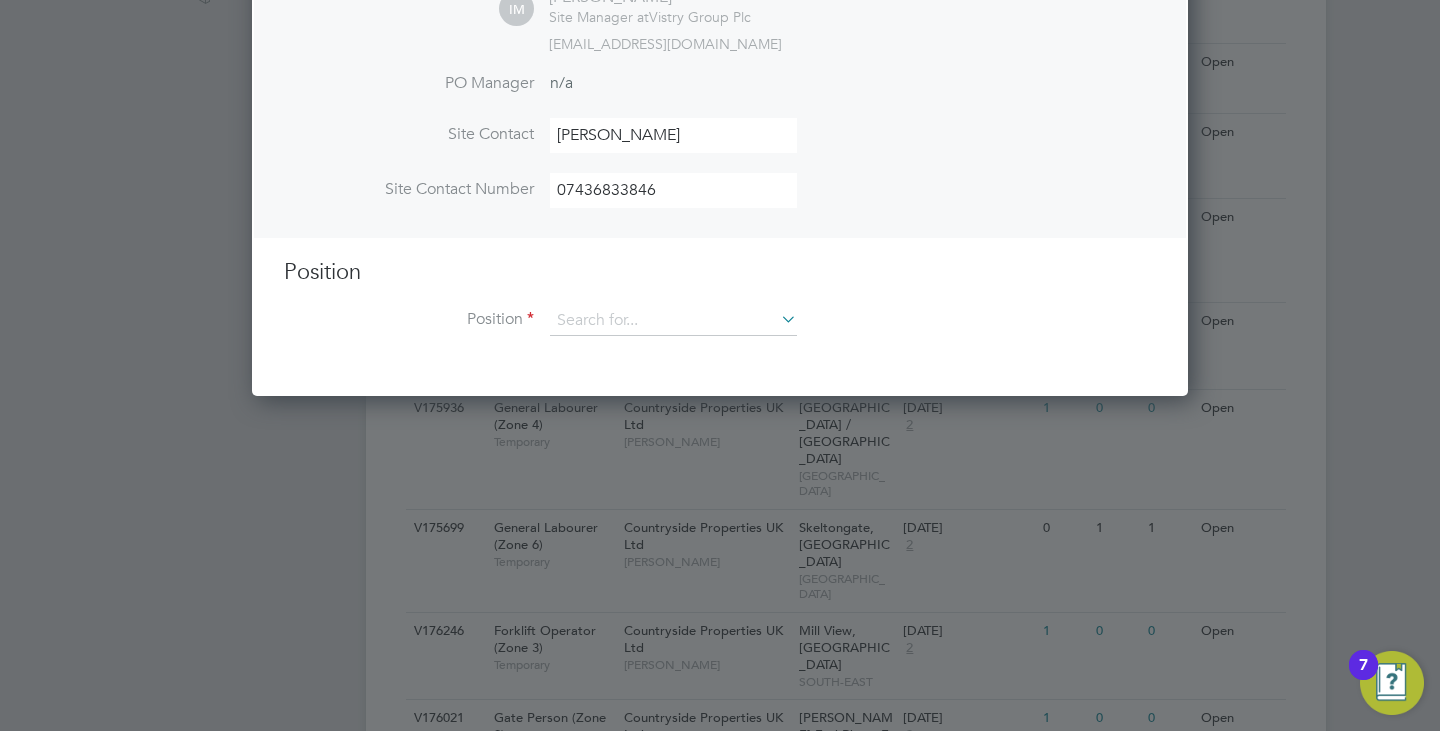 click on "Position Position" at bounding box center (720, 307) 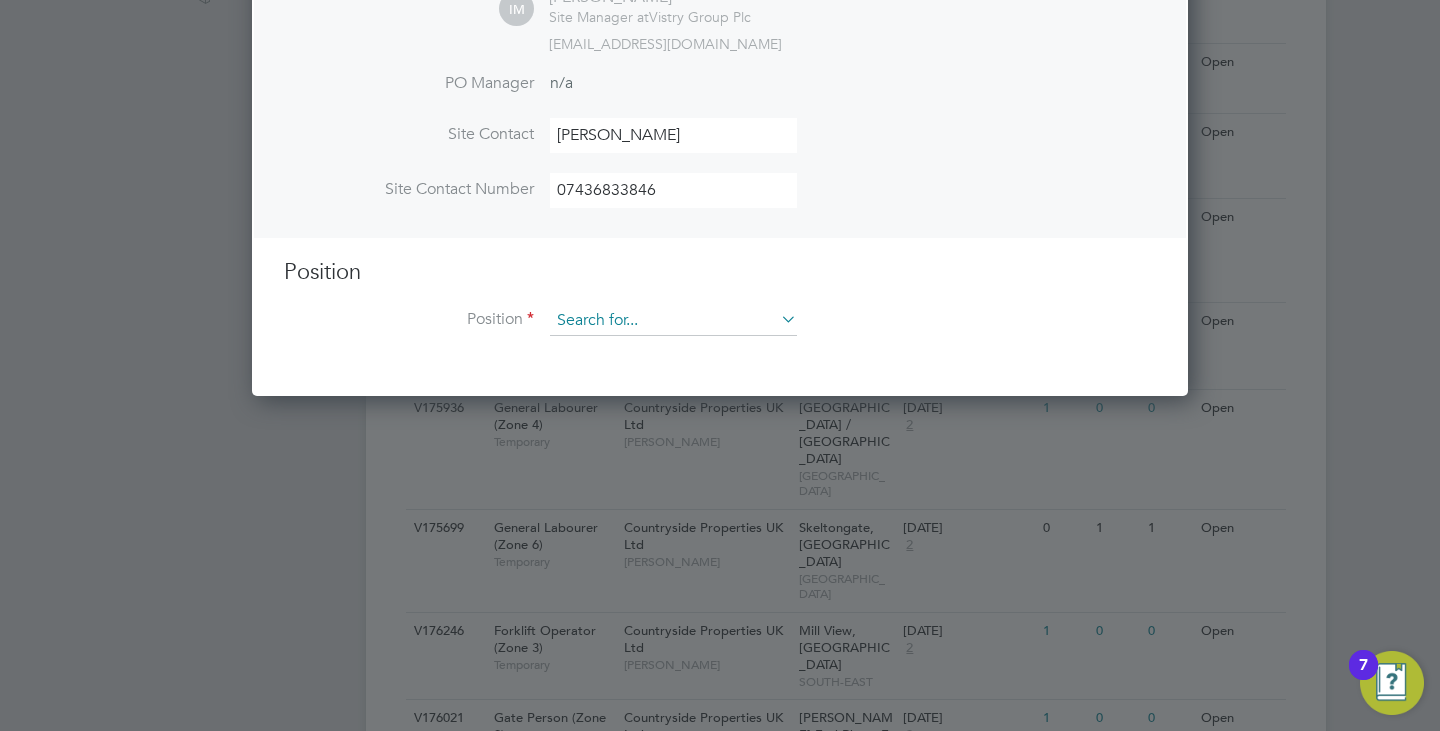 click at bounding box center [673, 321] 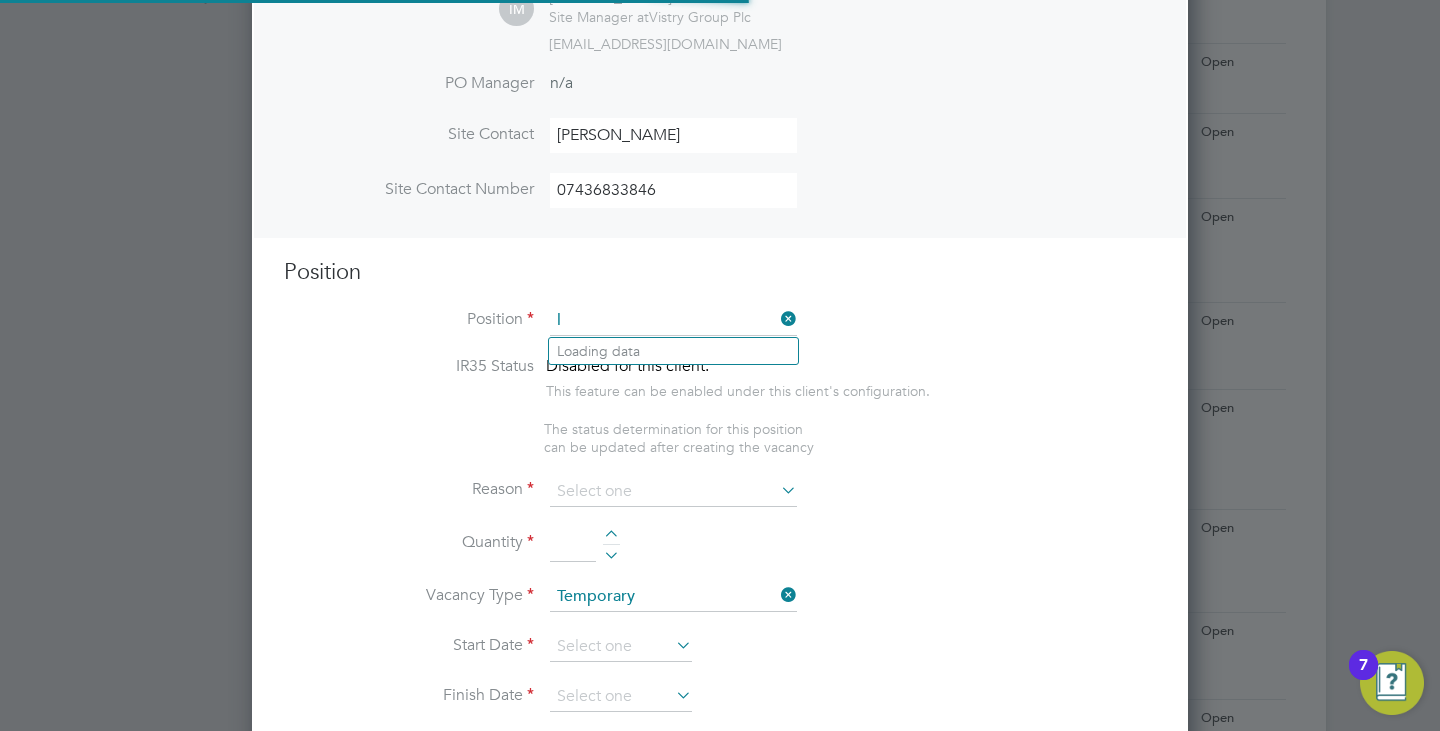 scroll, scrollTop: 10, scrollLeft: 10, axis: both 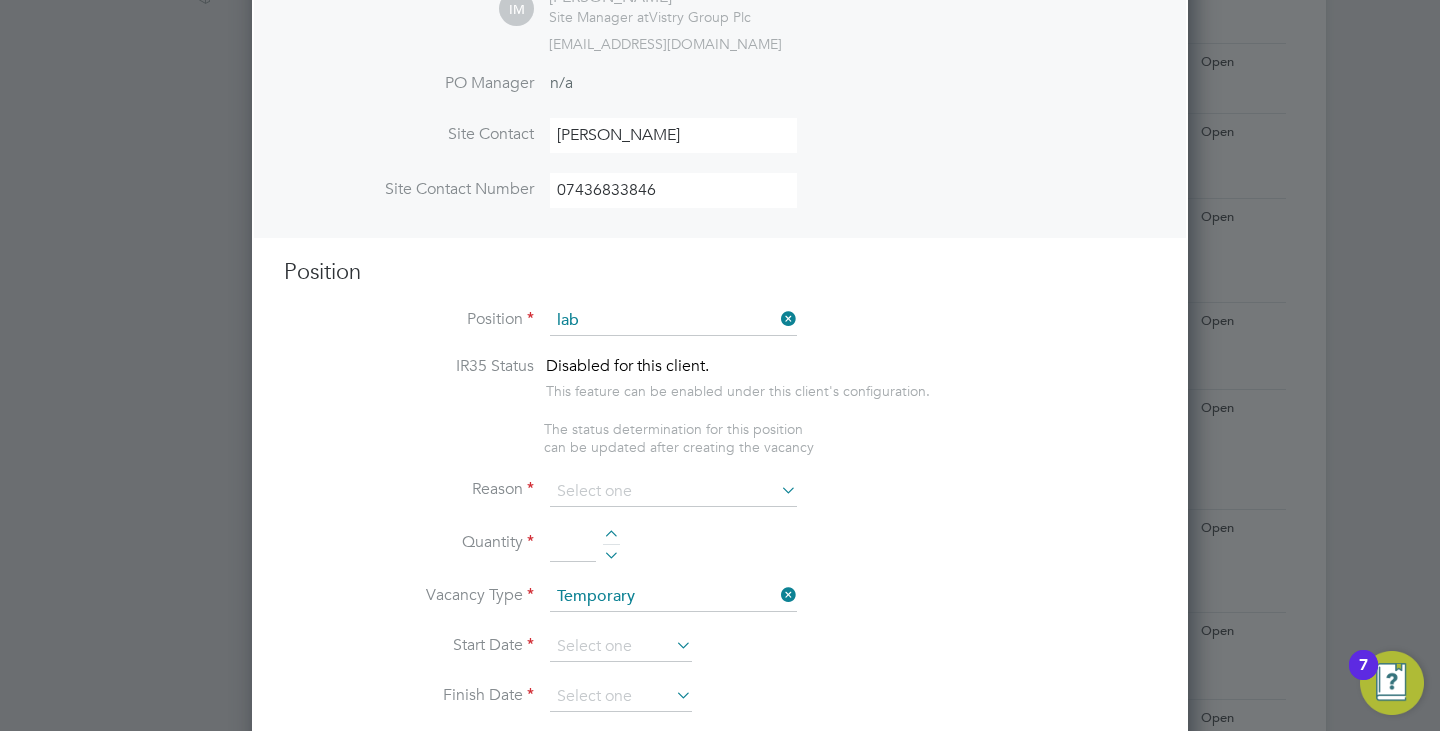 click on "General  Lab ourer (Zone 7)" 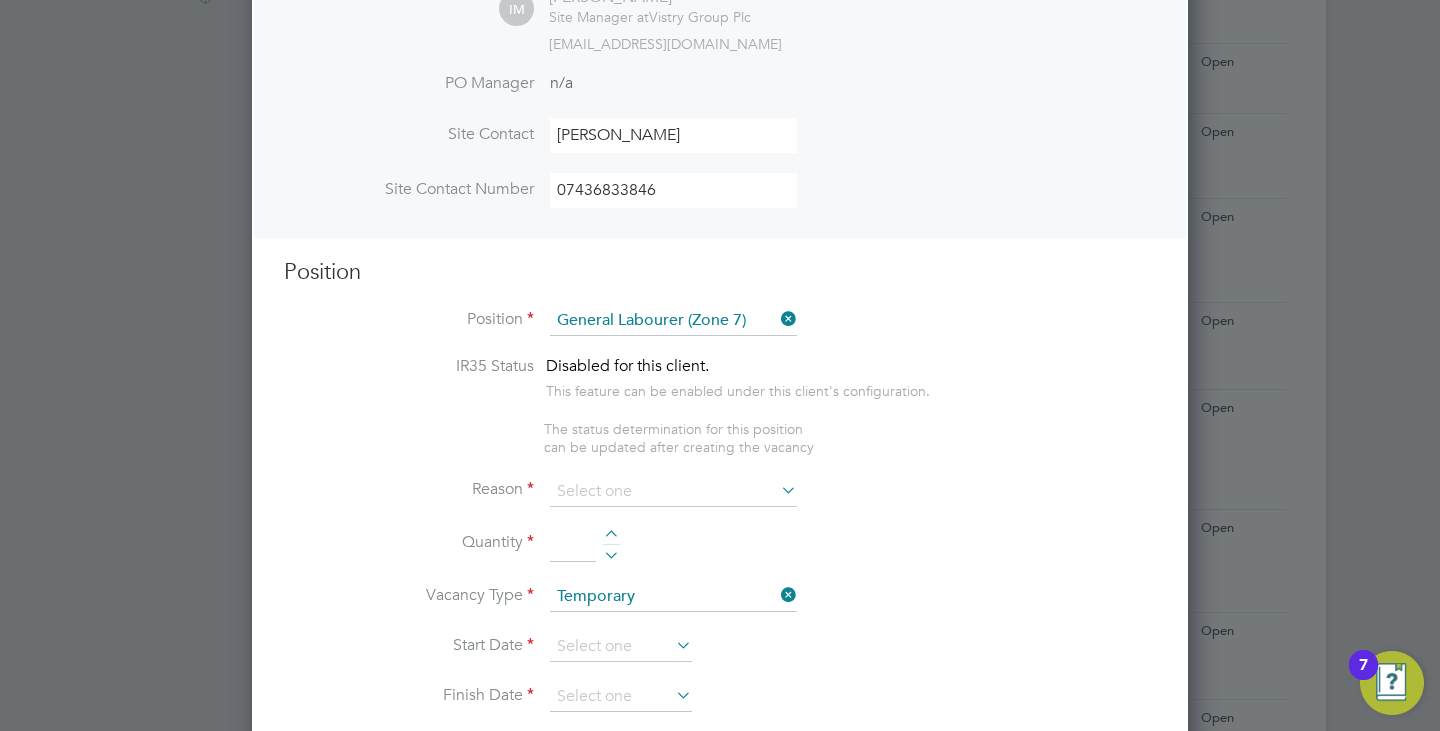 type on "•	General labouring duties
•	Supporting the trades on site
•	Moving materials and working with the Storeman / Materials Controller
•	Keeping work areas clear and safe" 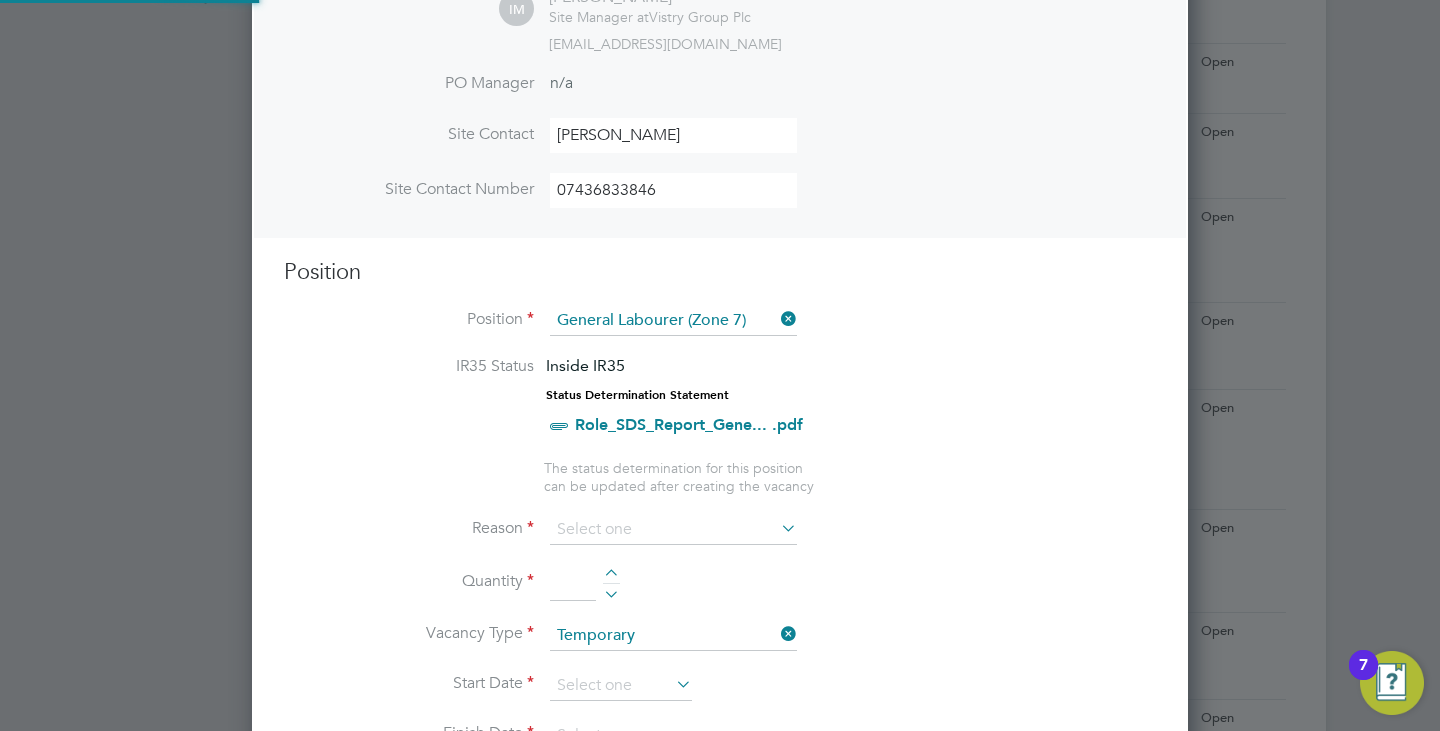 scroll, scrollTop: 10, scrollLeft: 10, axis: both 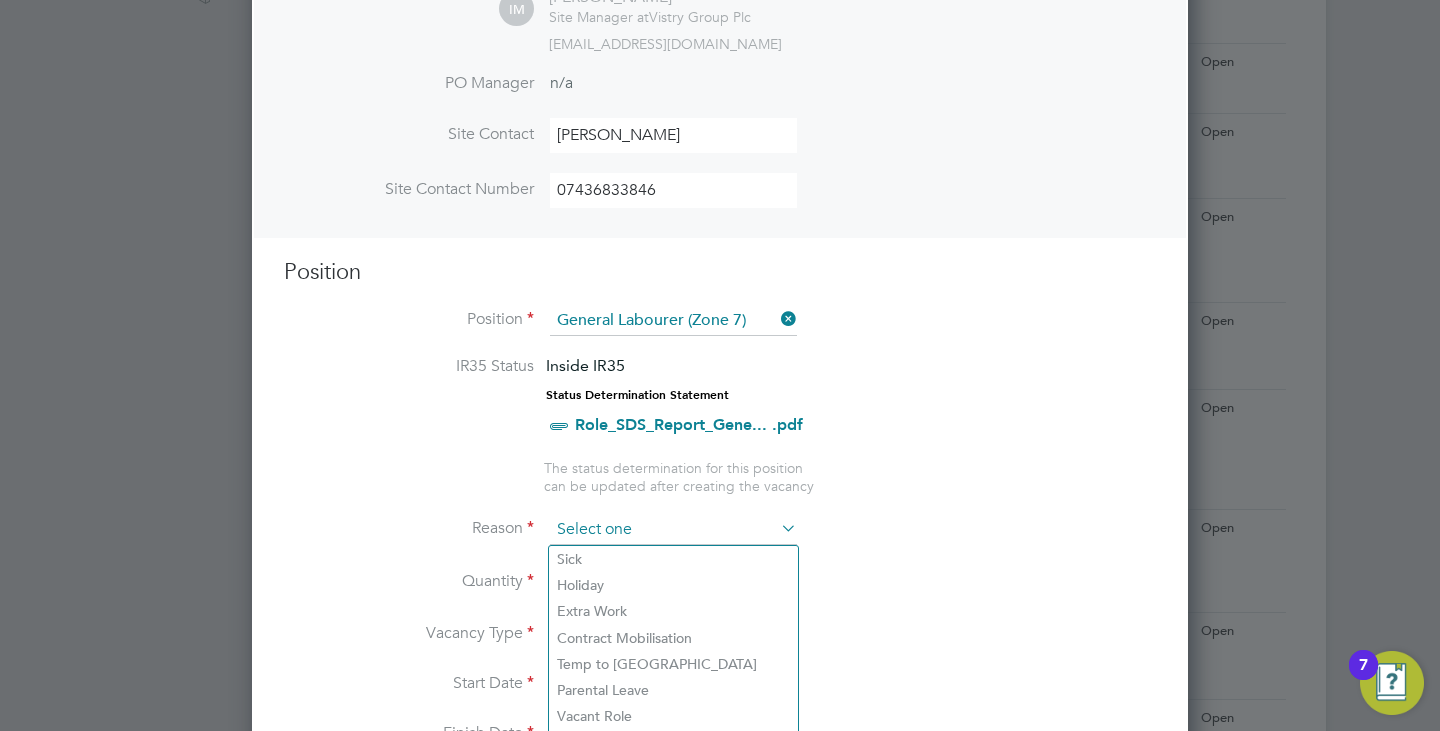 click at bounding box center [673, 530] 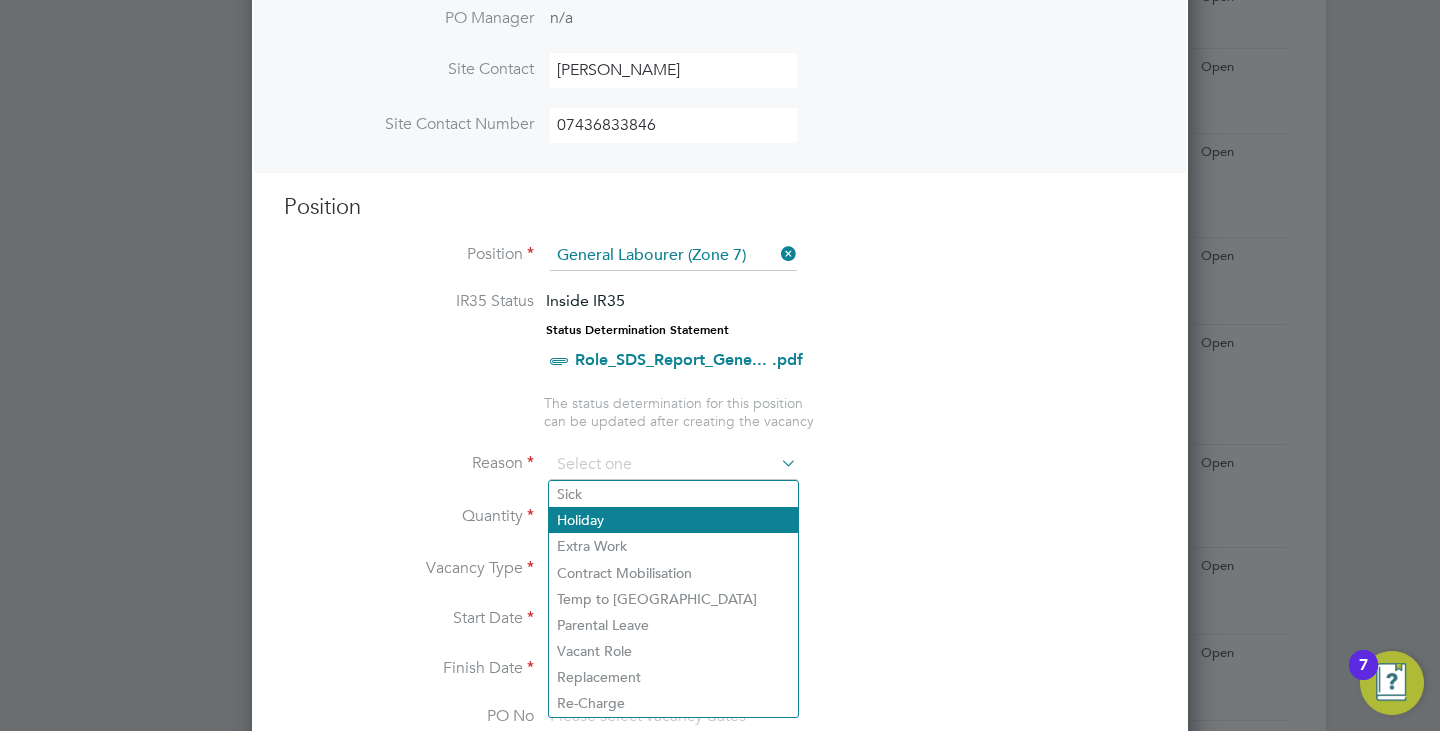 scroll, scrollTop: 700, scrollLeft: 0, axis: vertical 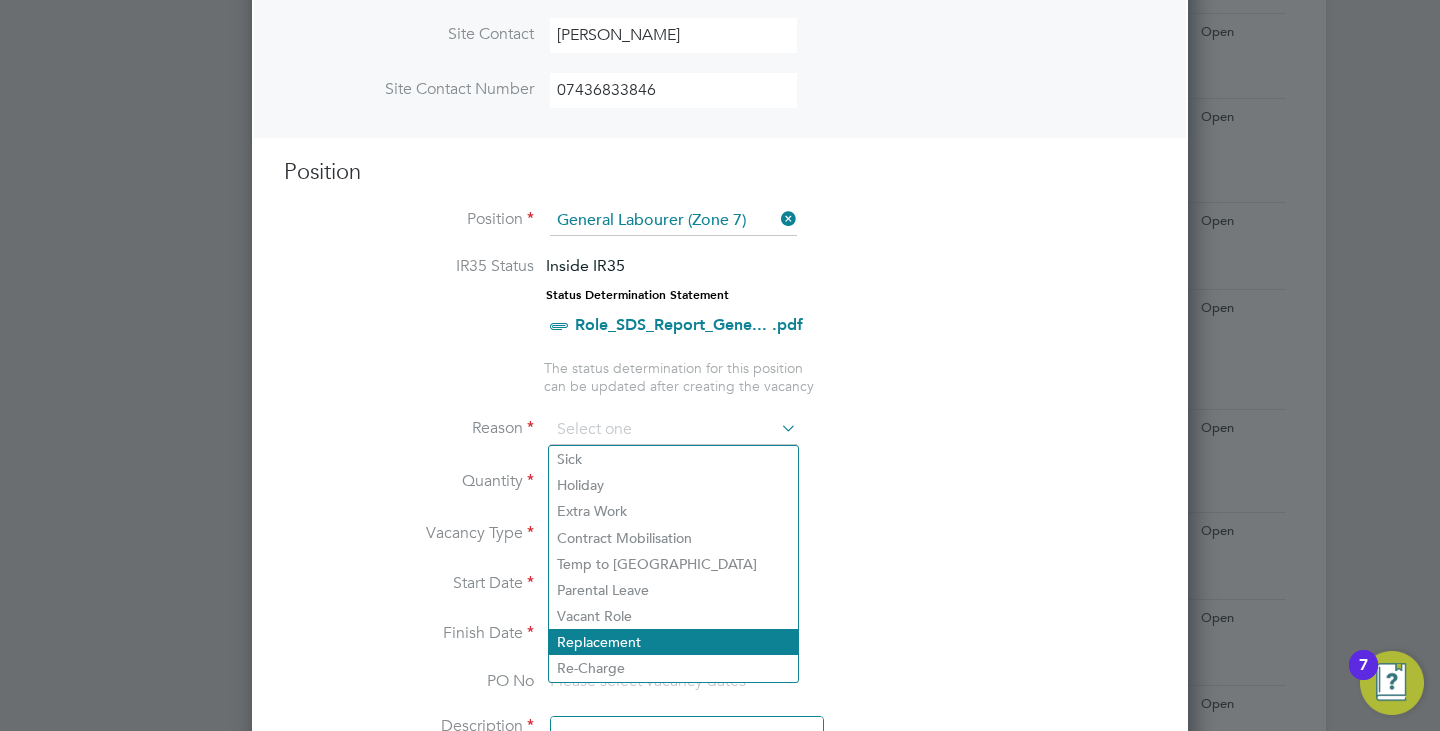 click on "Replacement" 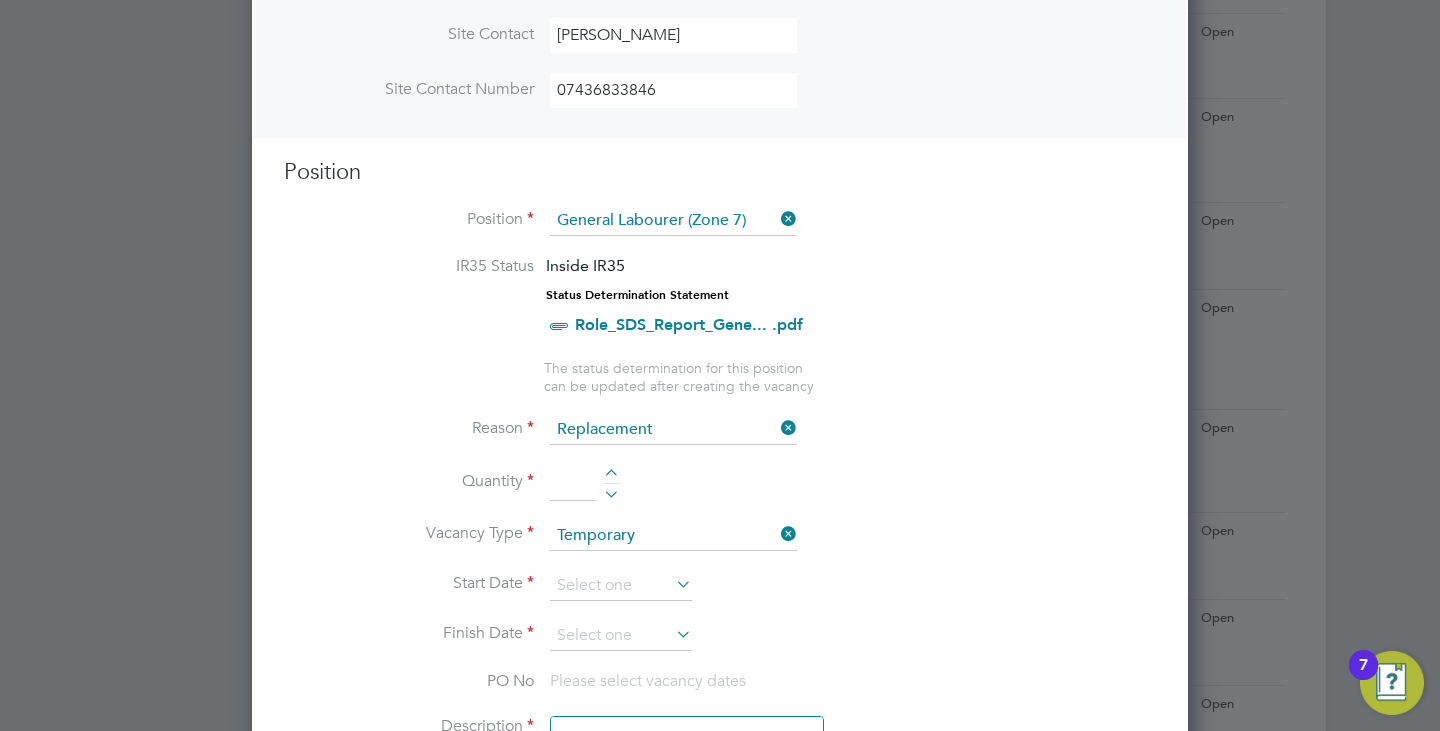click at bounding box center [611, 476] 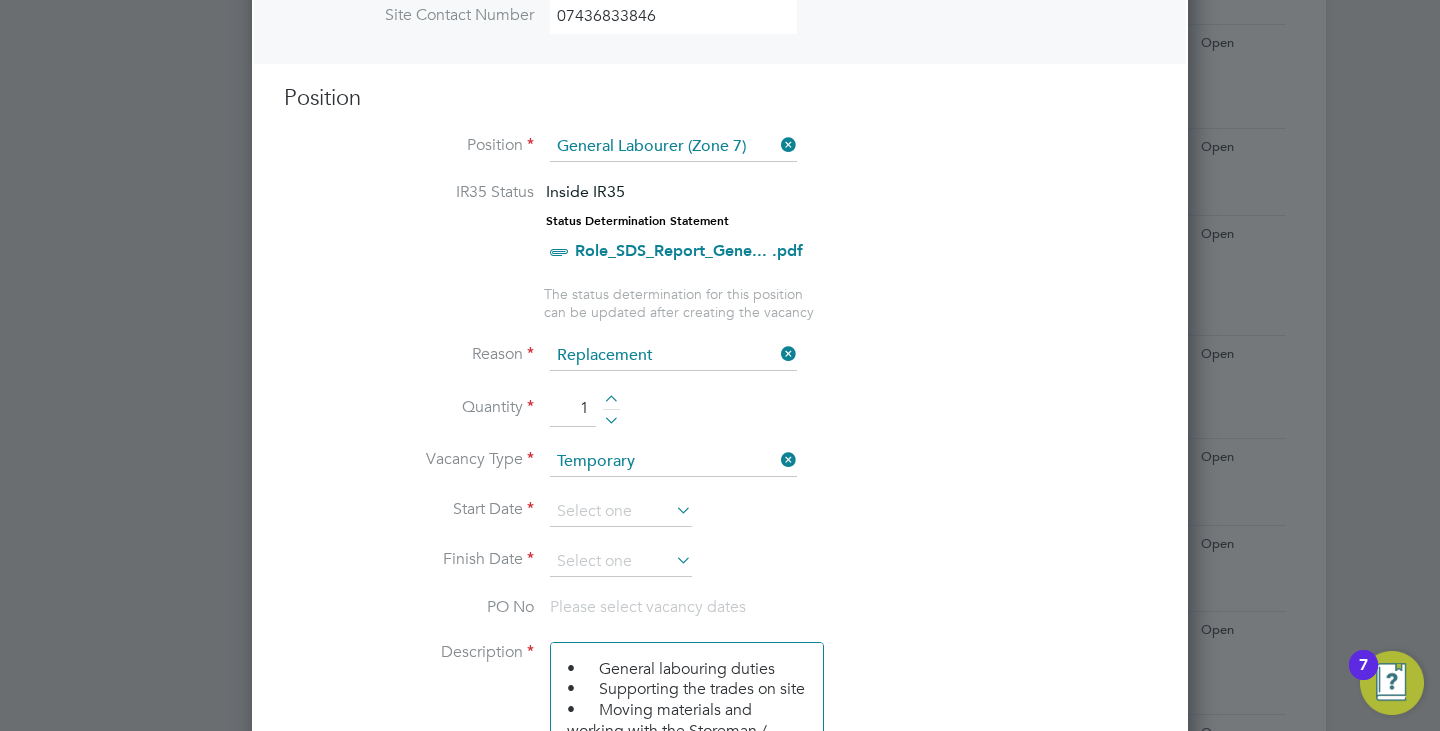 scroll, scrollTop: 900, scrollLeft: 0, axis: vertical 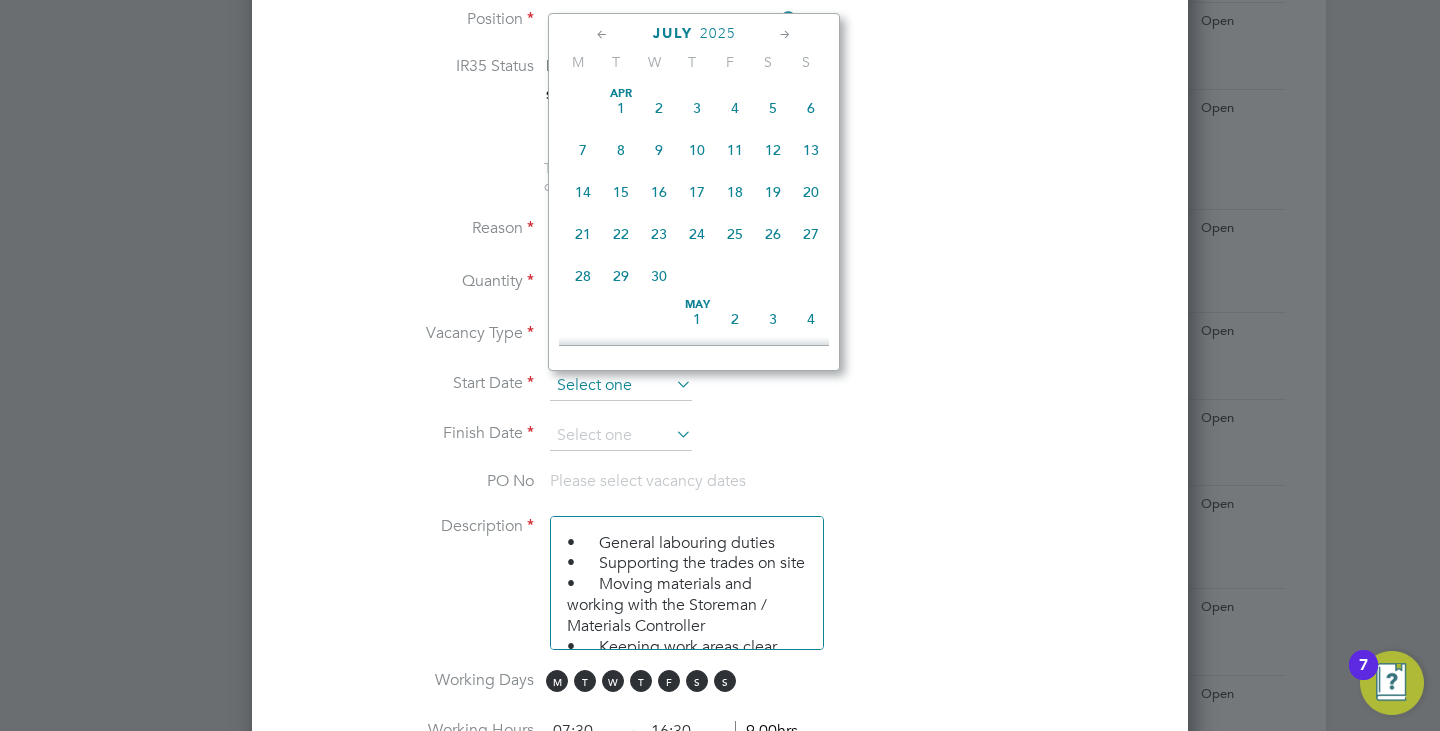 click at bounding box center (621, 386) 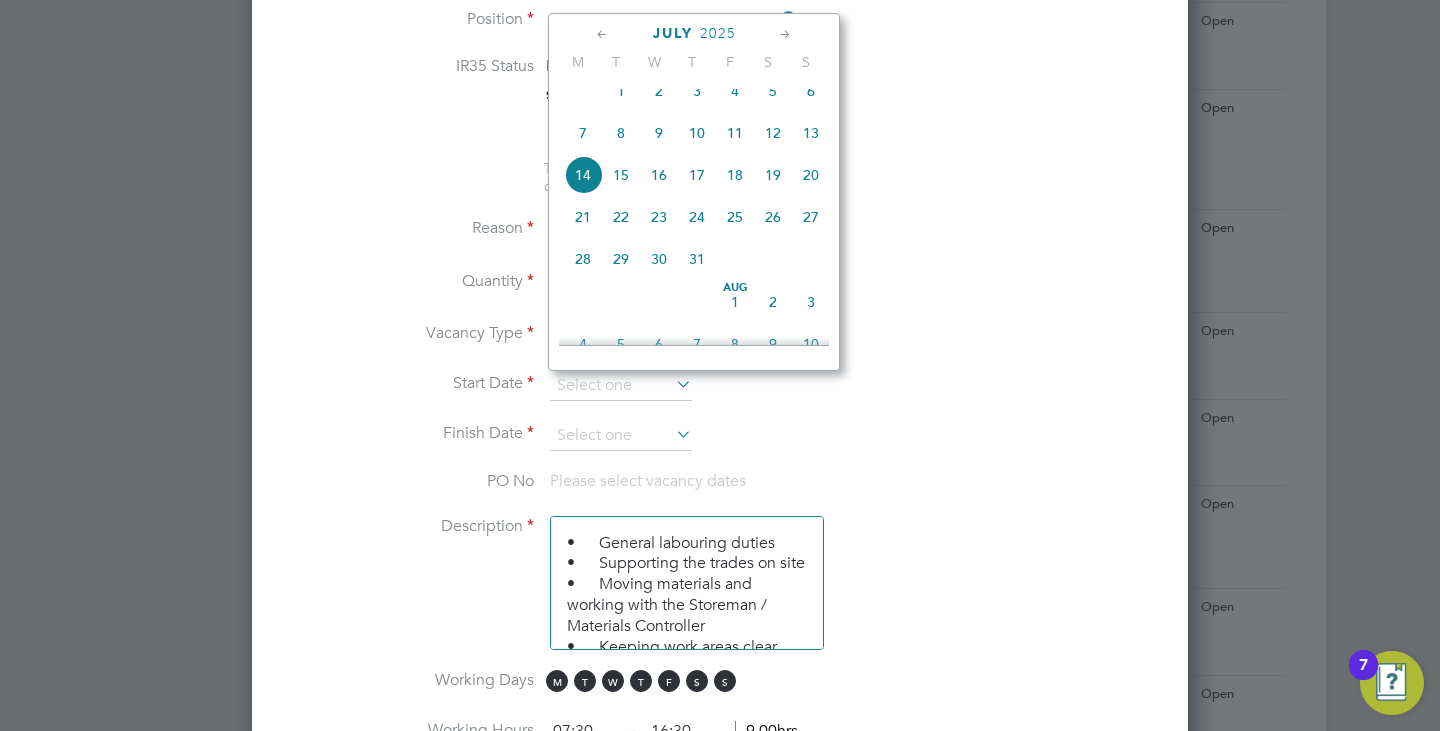click on "7" 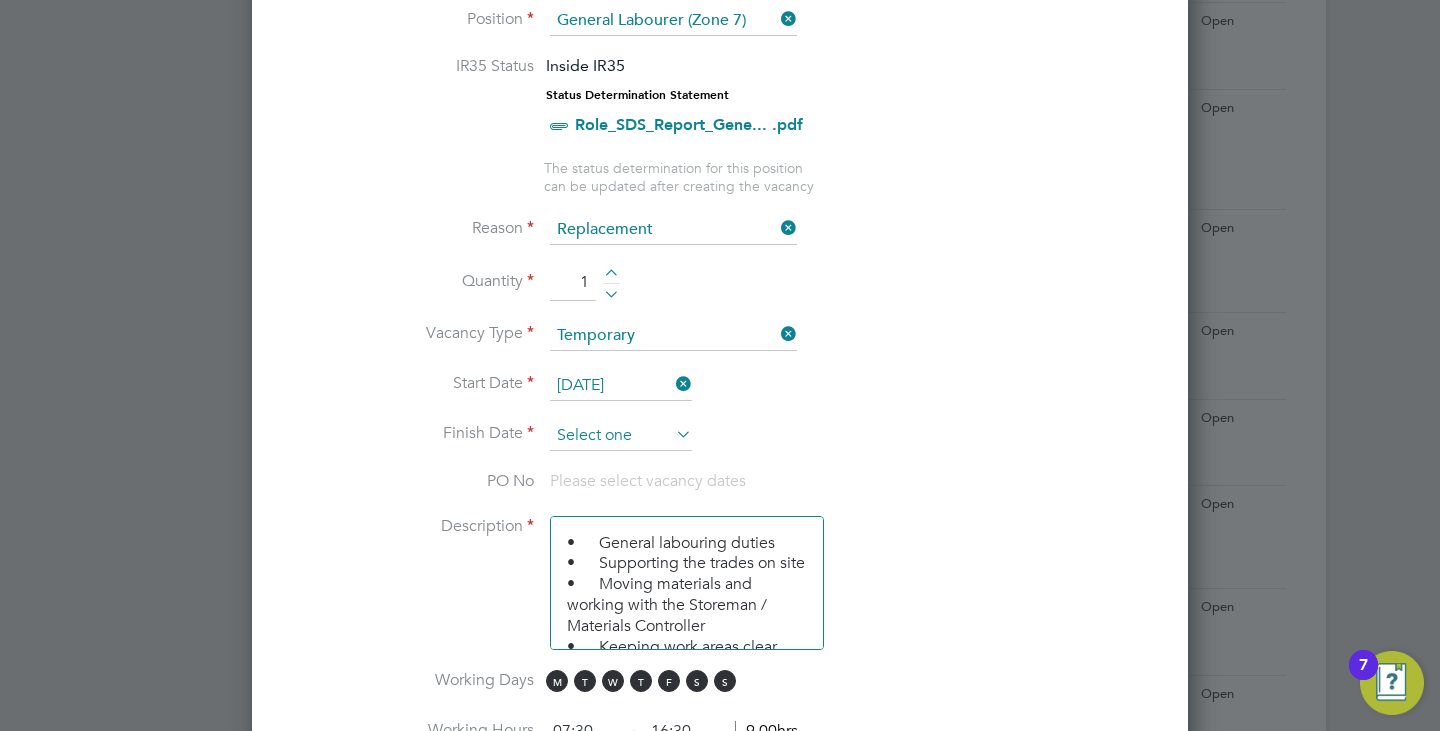 click at bounding box center [621, 436] 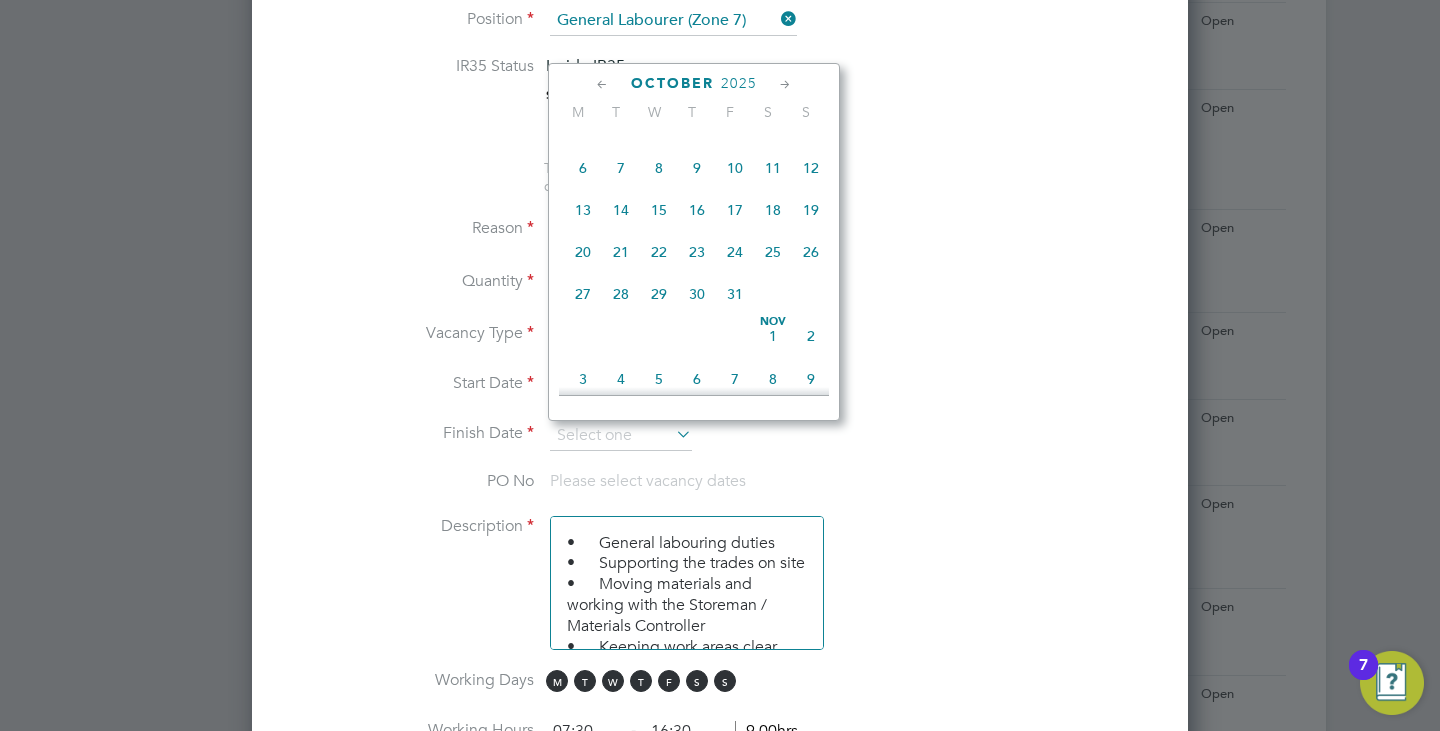 scroll, scrollTop: 1292, scrollLeft: 0, axis: vertical 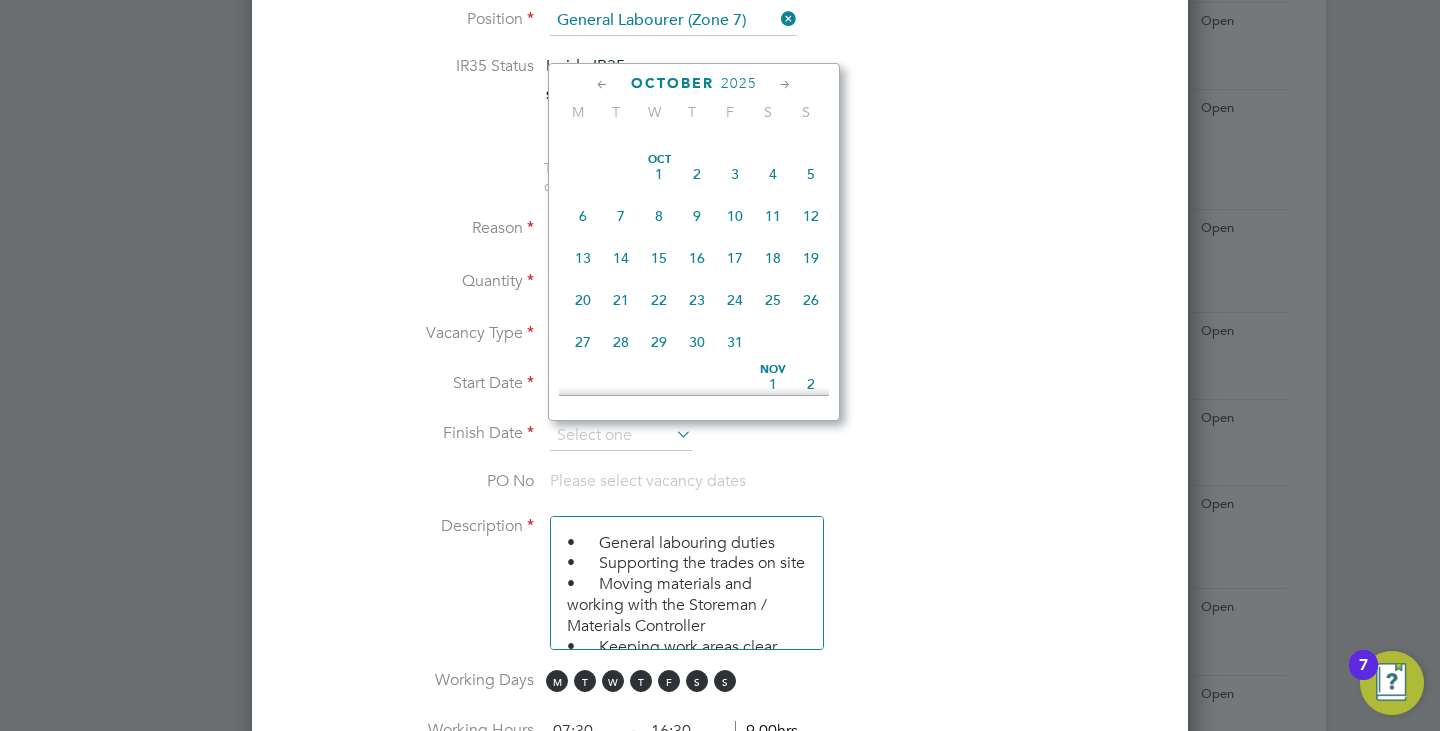 click on "10" 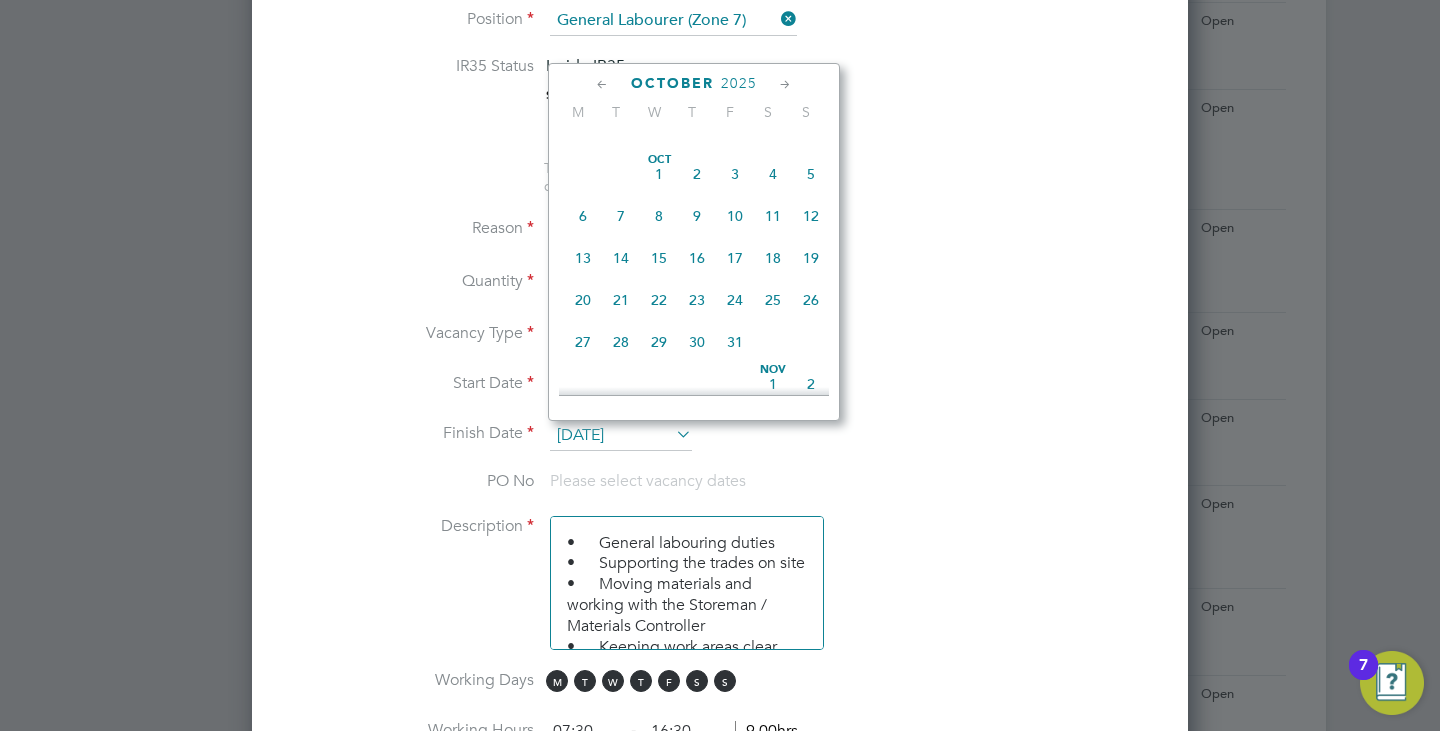 scroll, scrollTop: 10, scrollLeft: 10, axis: both 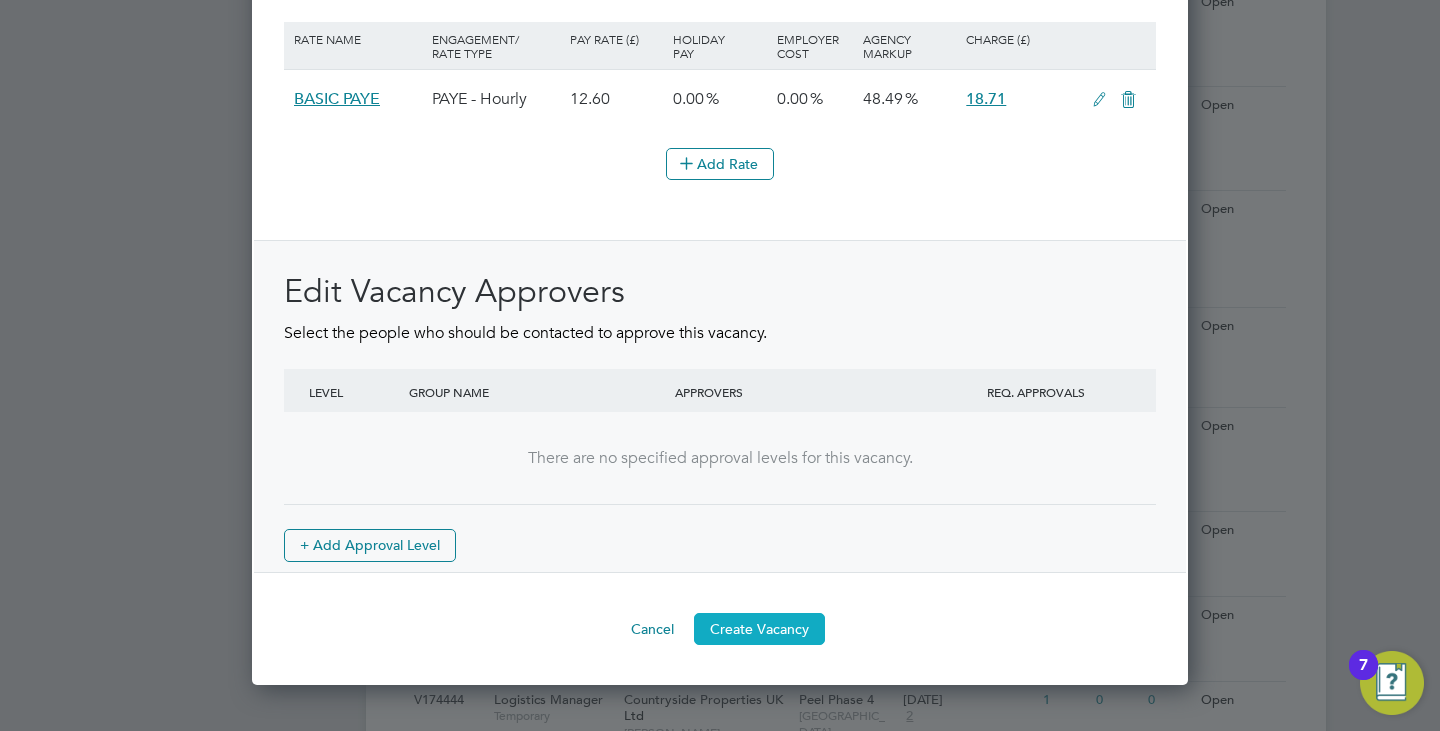 click on "Create Vacancy" at bounding box center (759, 629) 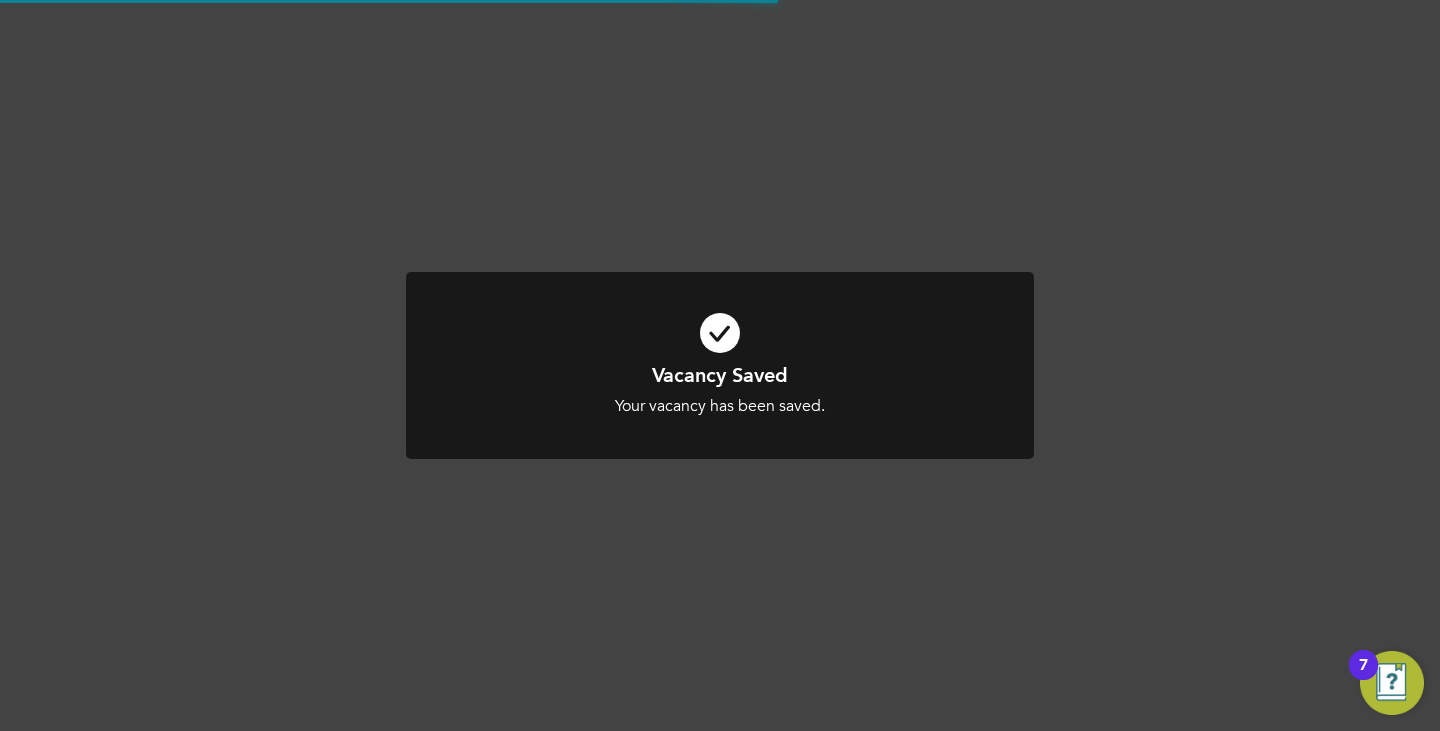 scroll, scrollTop: 1497, scrollLeft: 0, axis: vertical 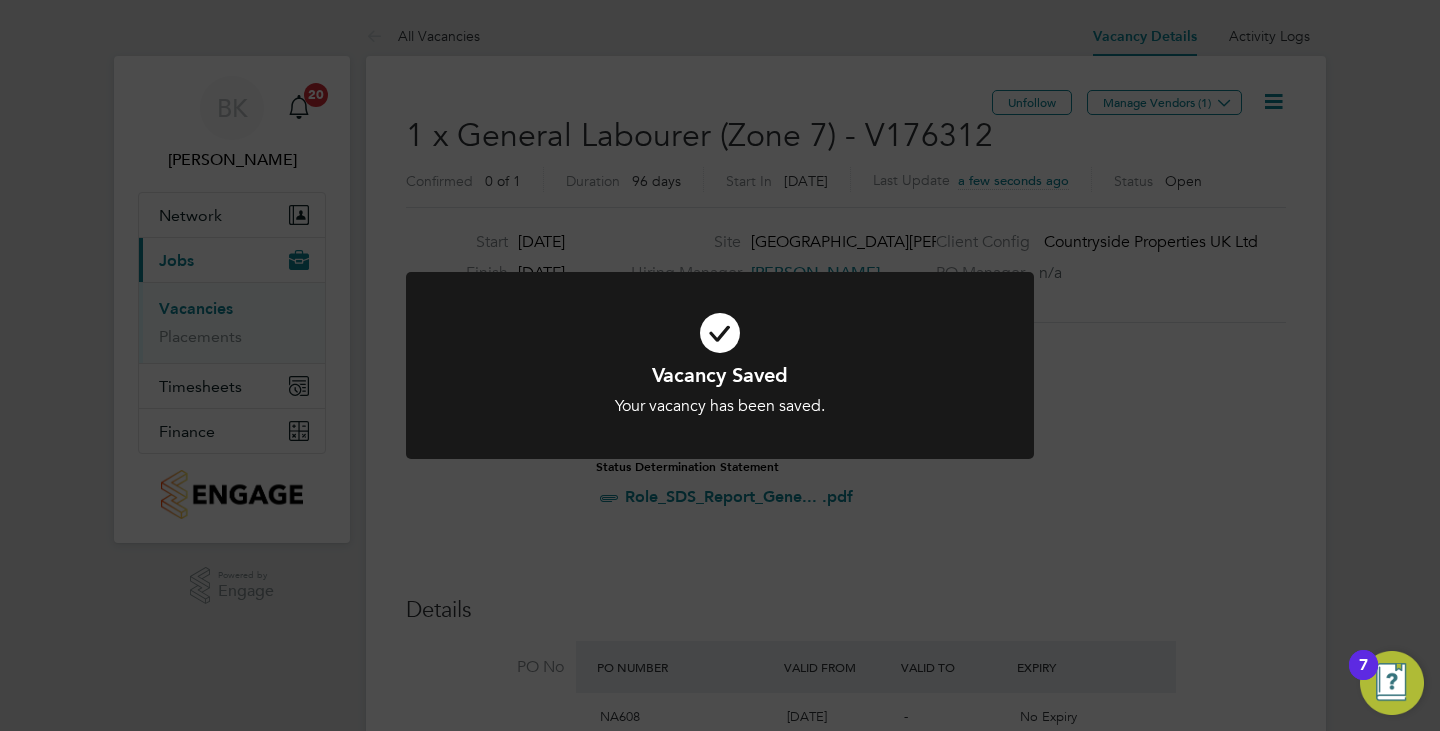 click on "Vacancy Saved Your vacancy has been saved. Cancel Okay" 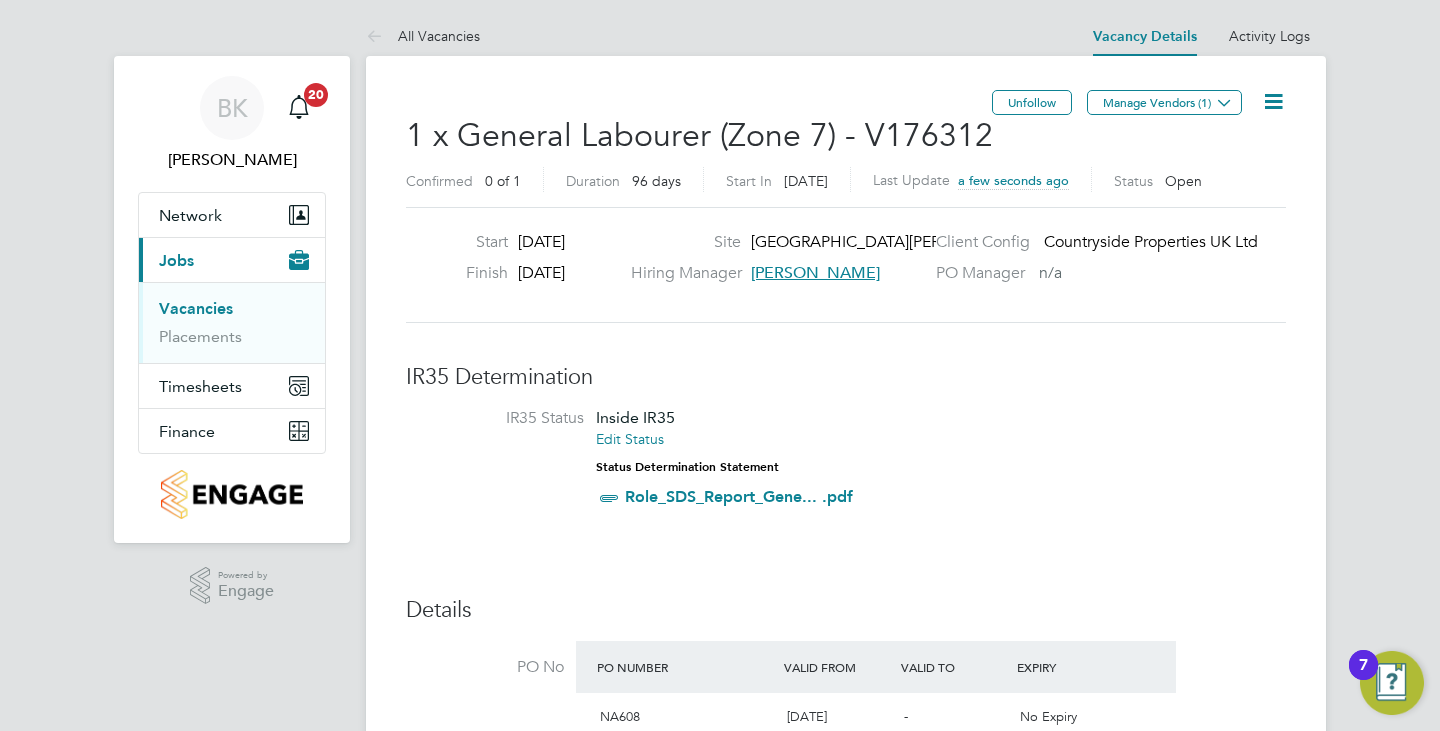 click on "Manage Vendors (1)" 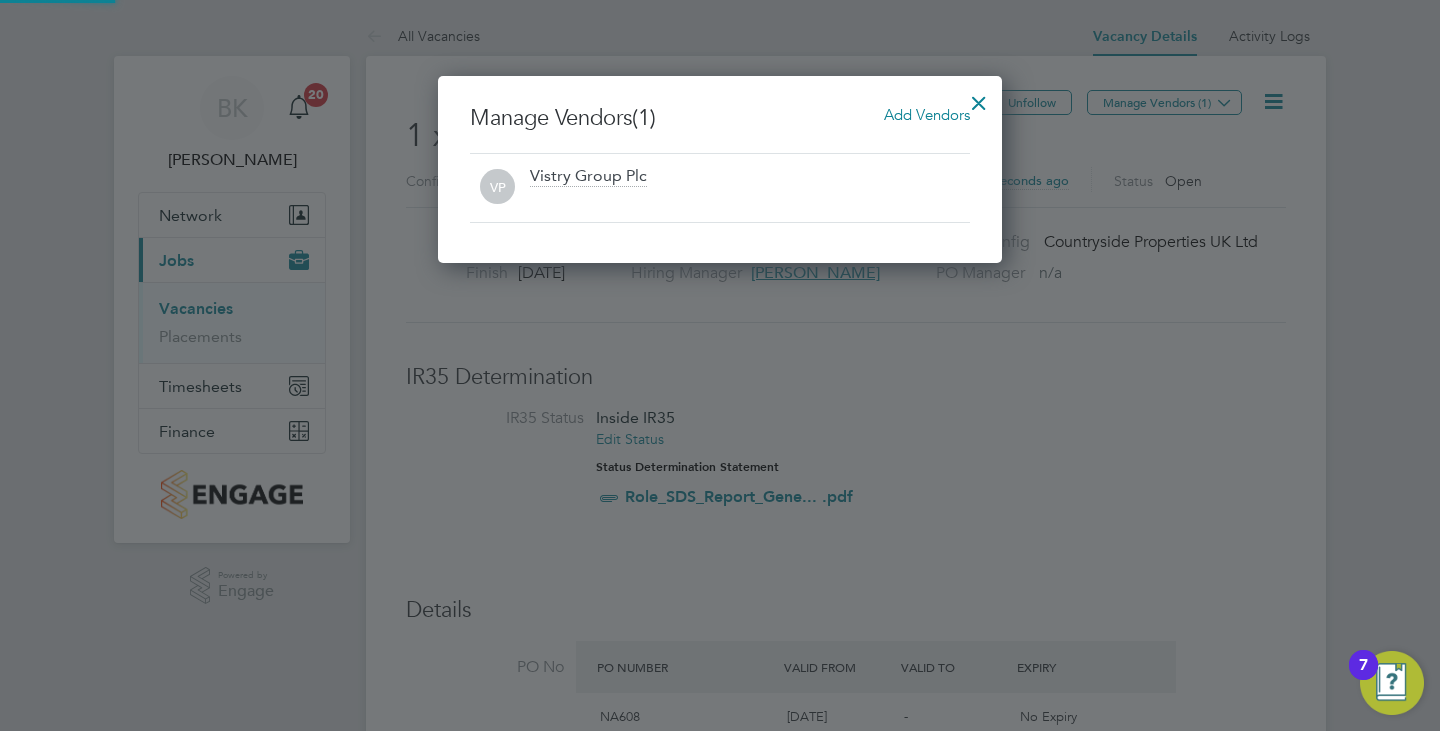 scroll, scrollTop: 10, scrollLeft: 10, axis: both 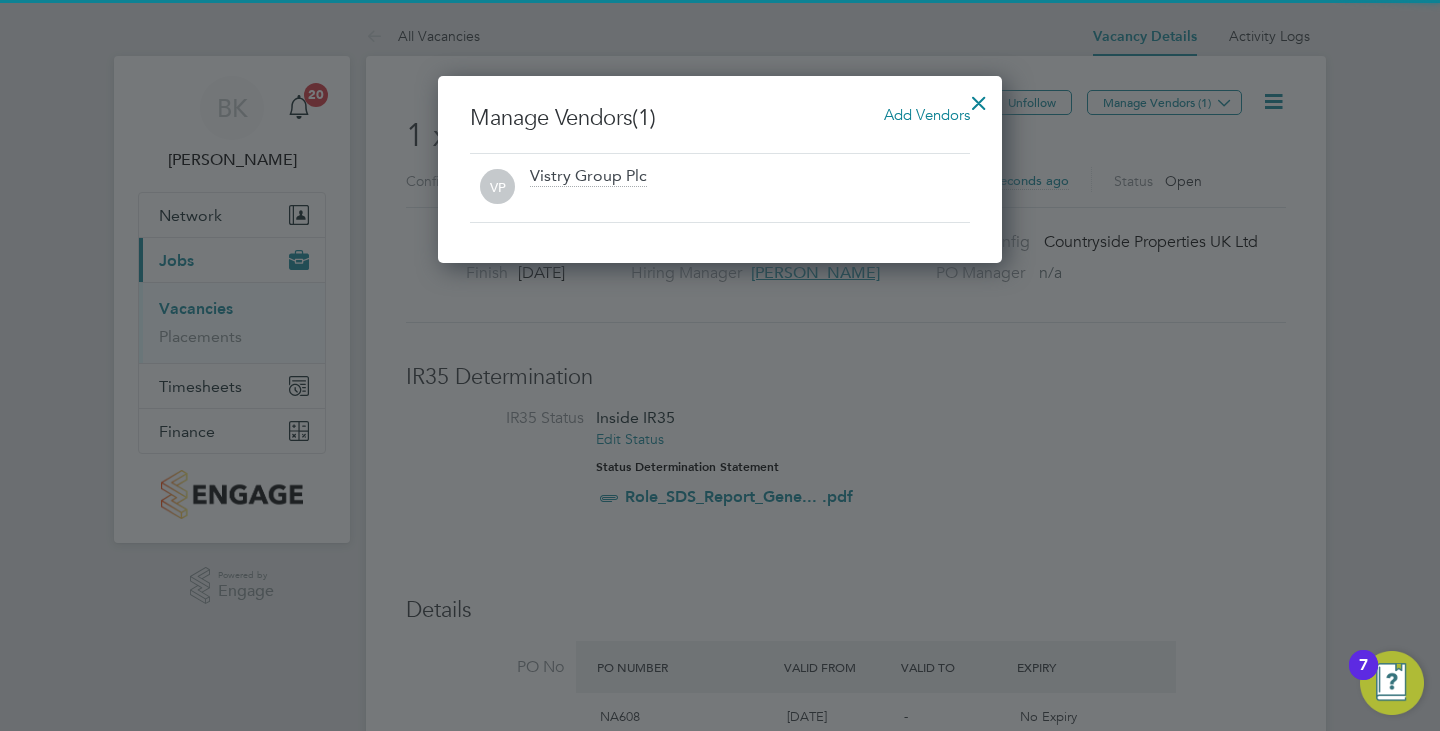 click on "Add Vendors" at bounding box center [927, 114] 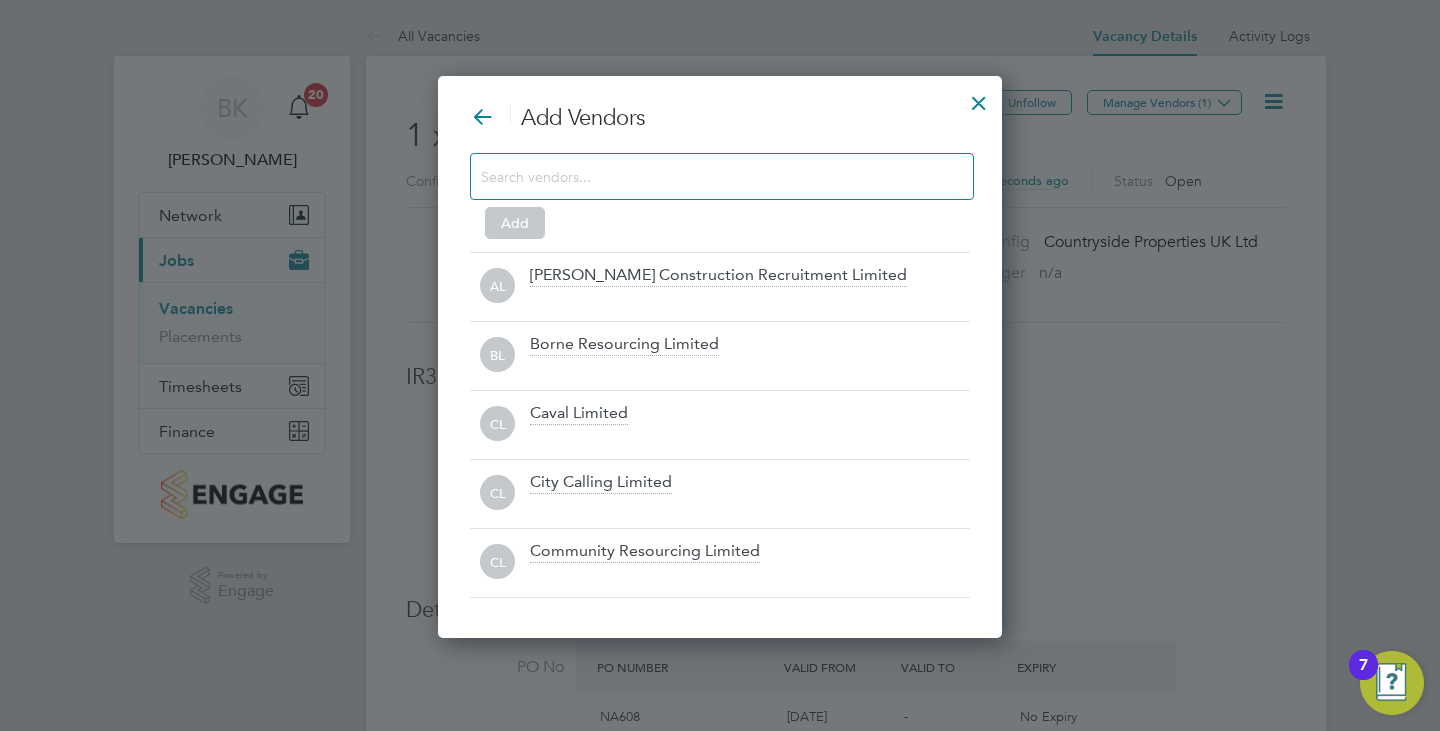 click at bounding box center (706, 176) 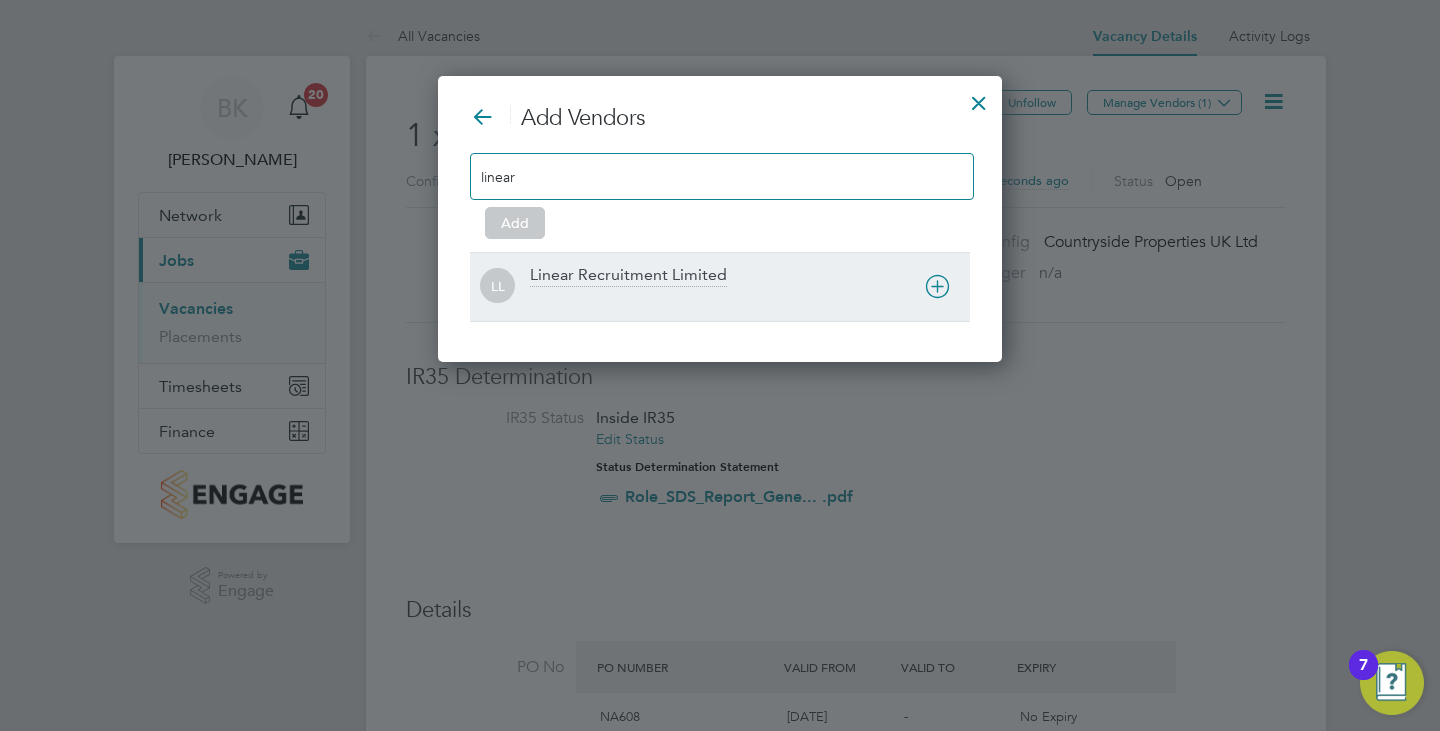 type on "linear" 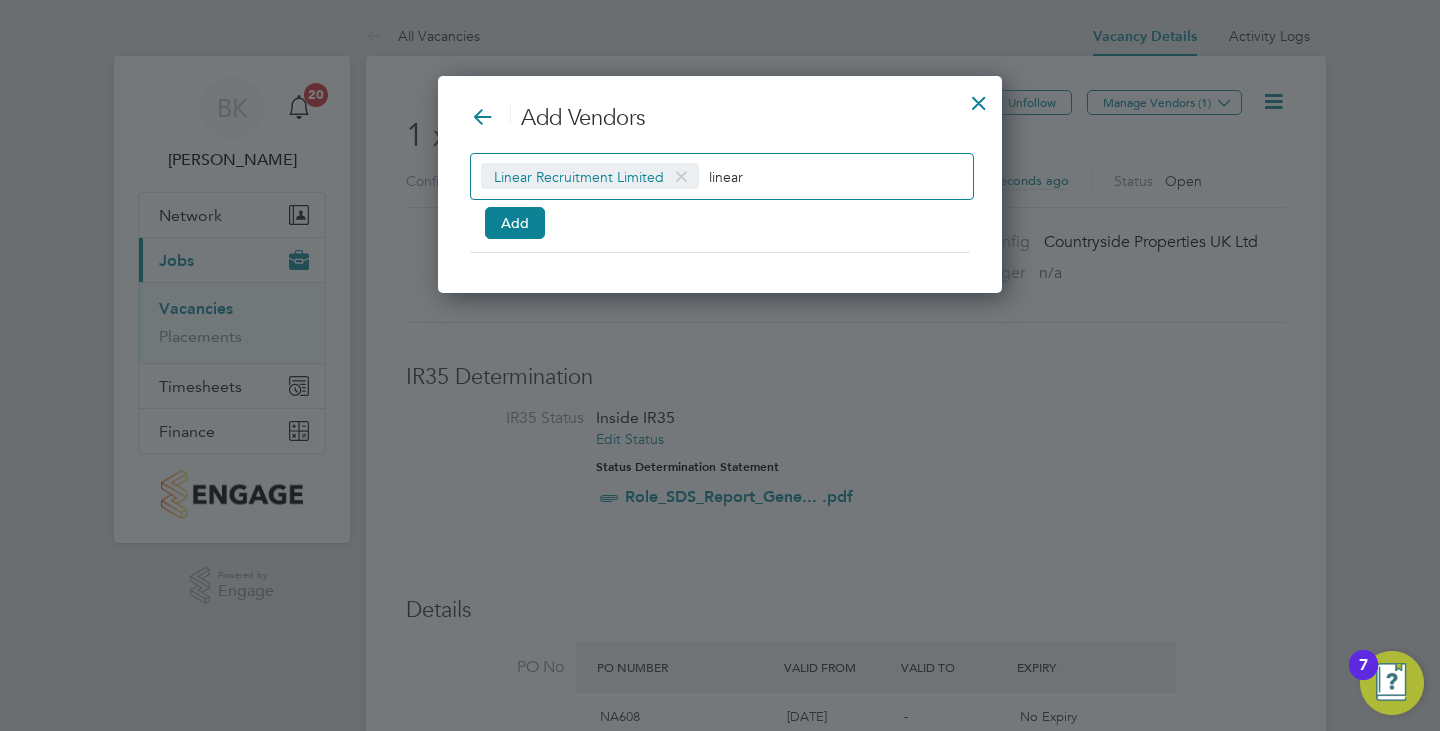 drag, startPoint x: 743, startPoint y: 185, endPoint x: 707, endPoint y: 190, distance: 36.345562 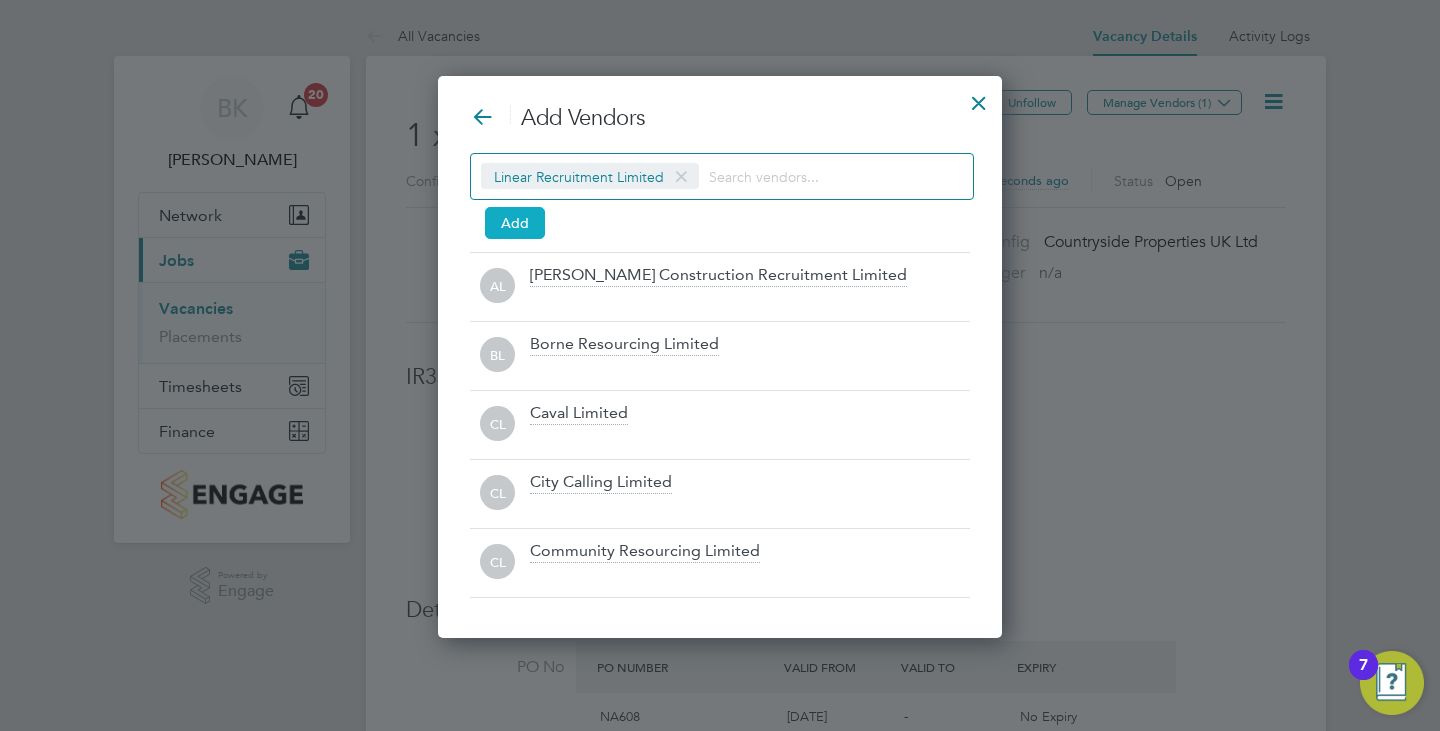 type 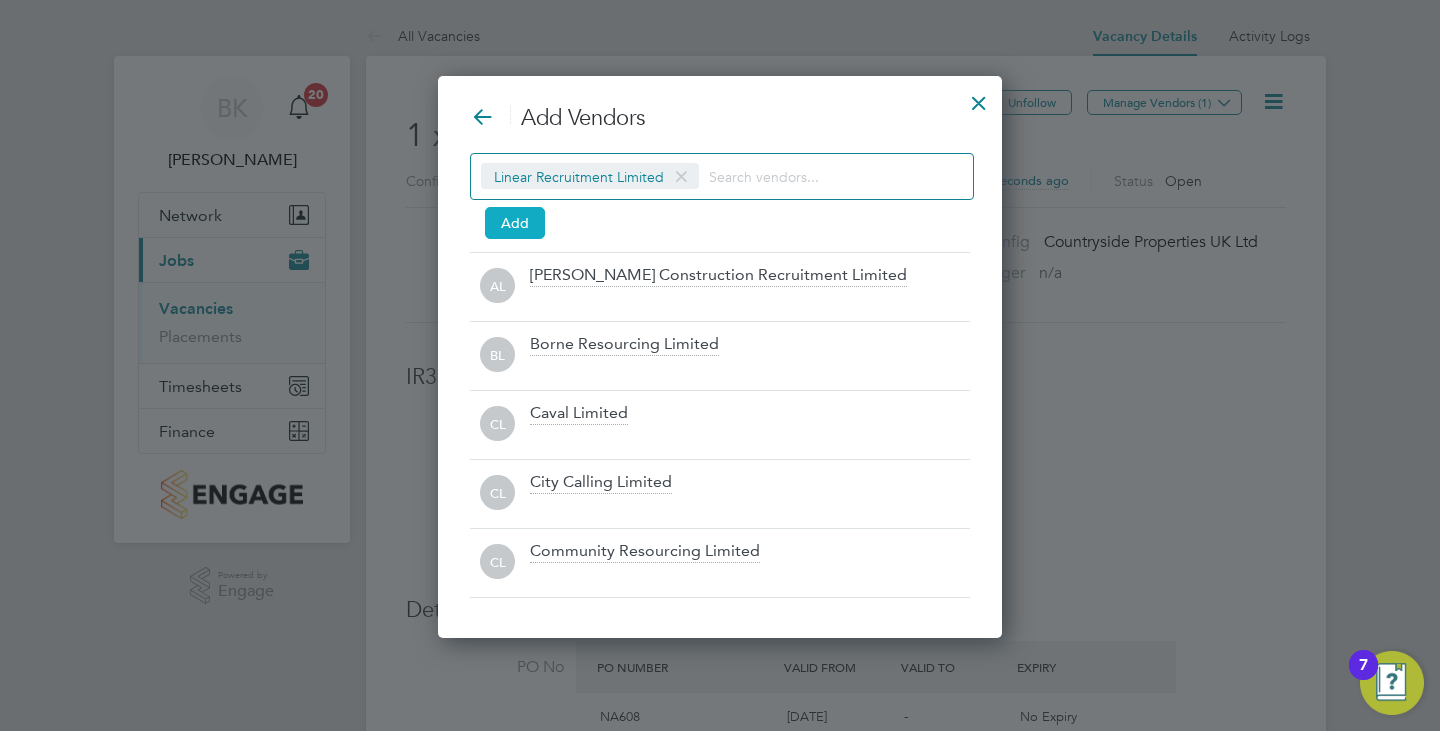 click on "Add" at bounding box center [515, 223] 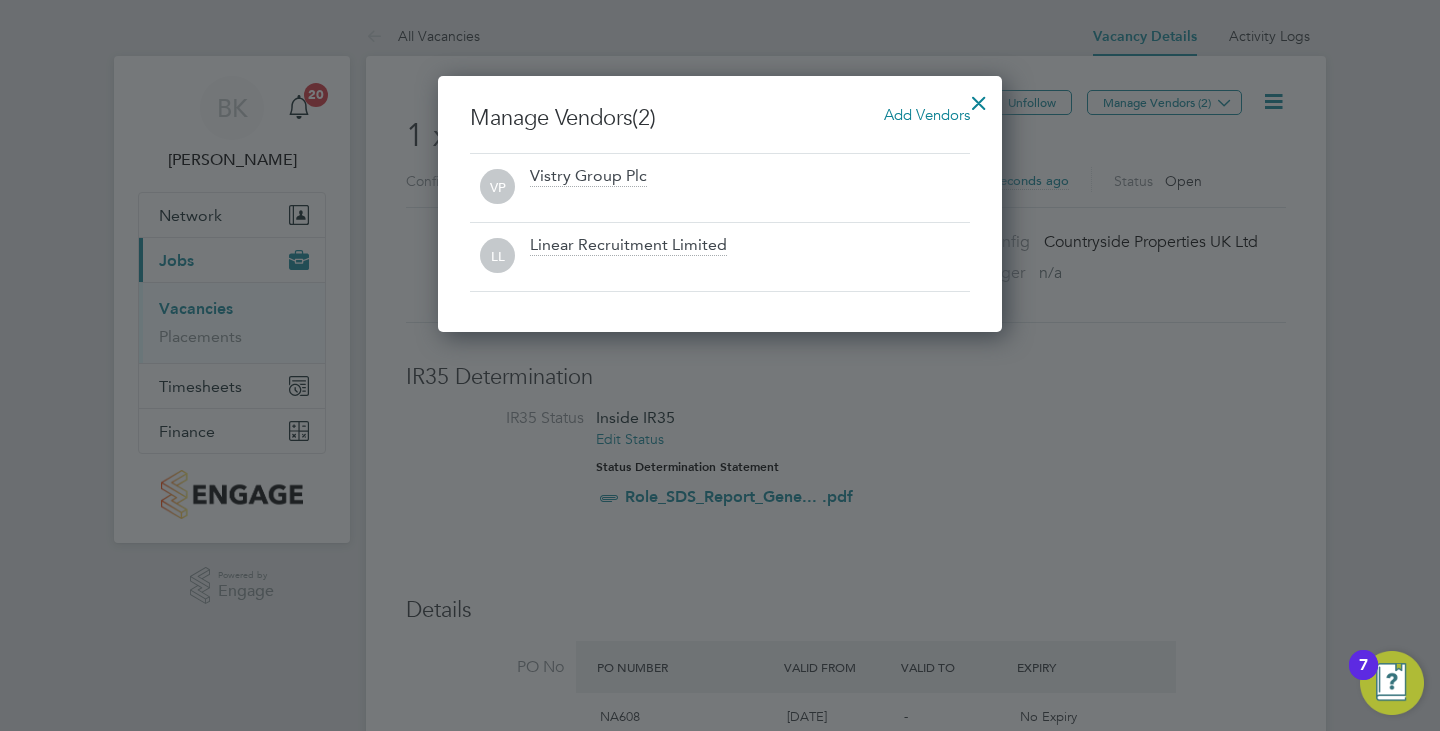 click at bounding box center (979, 98) 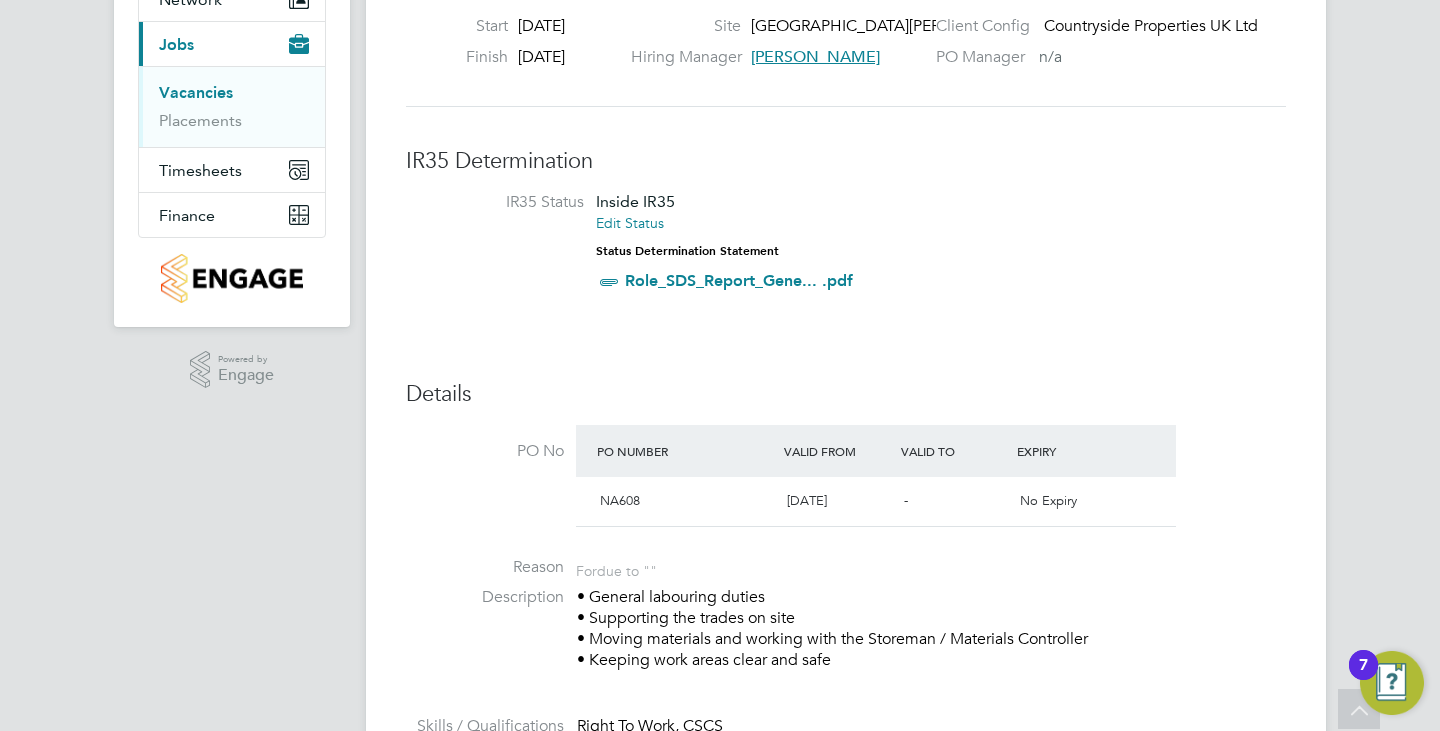 scroll, scrollTop: 0, scrollLeft: 0, axis: both 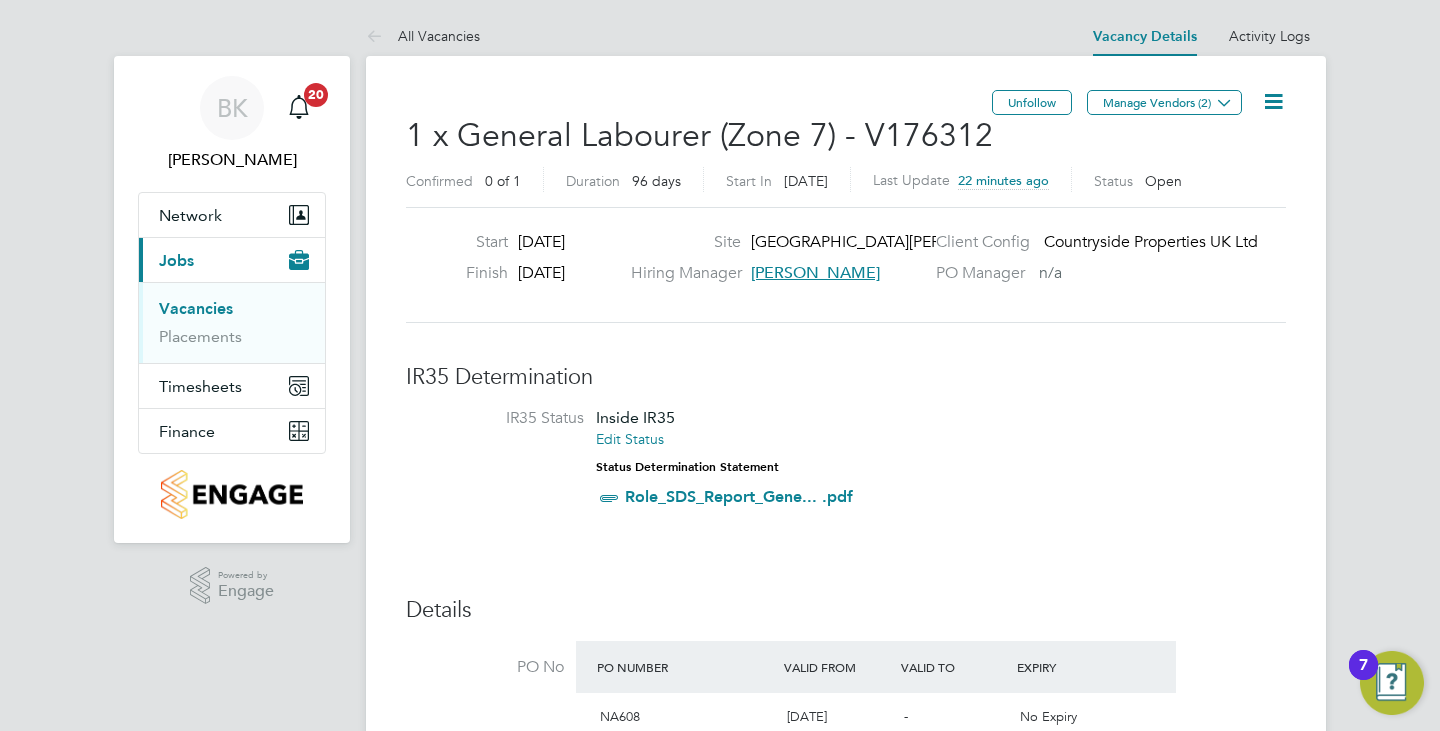 click on "Vacancies" at bounding box center [196, 308] 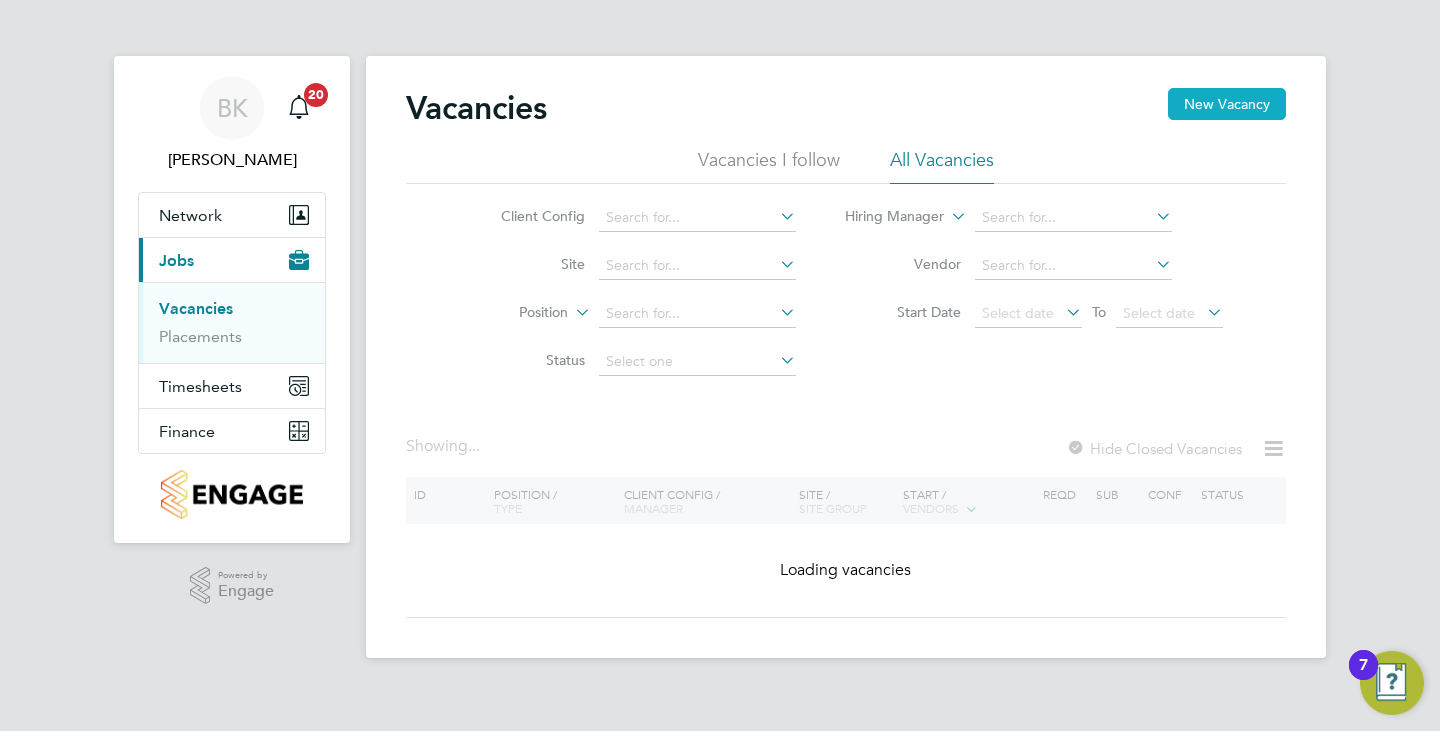 click on "New Vacancy" 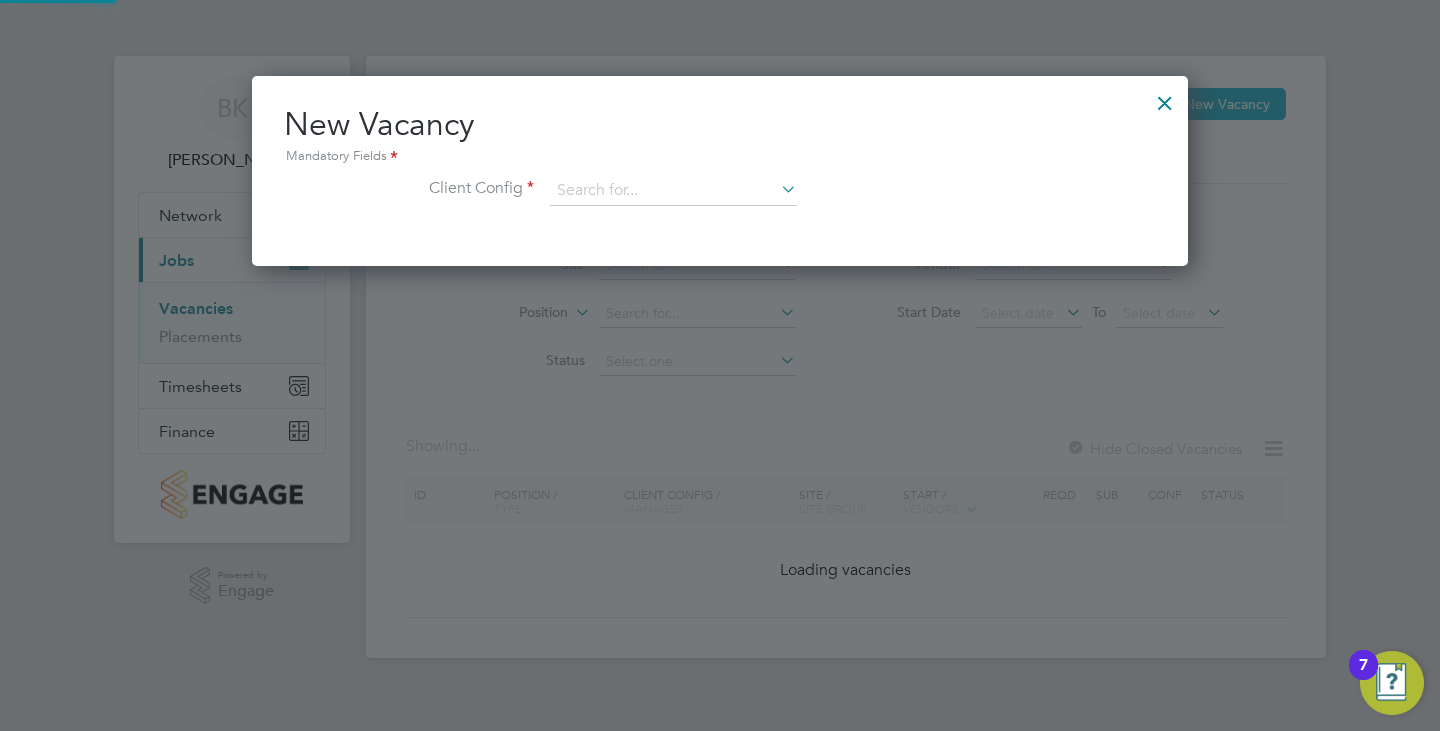 scroll, scrollTop: 10, scrollLeft: 10, axis: both 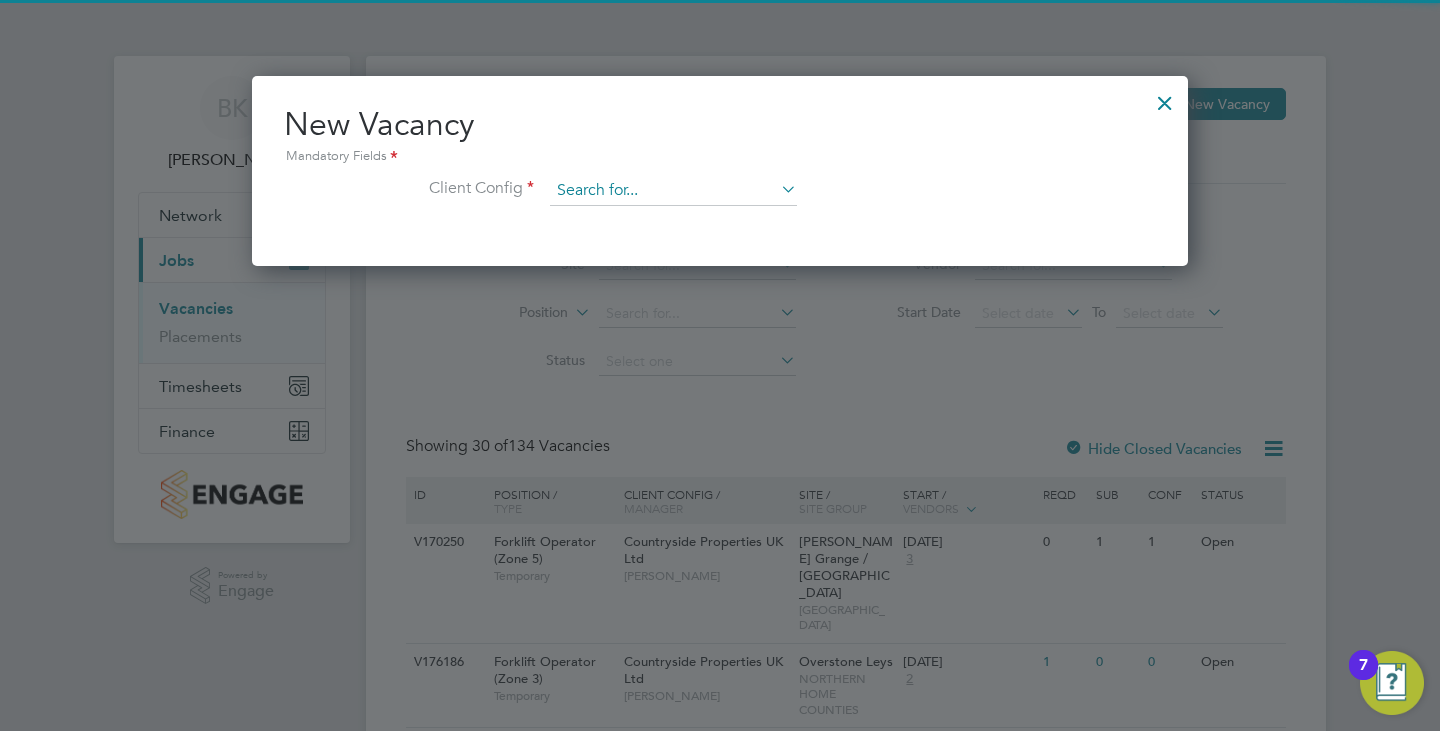 click at bounding box center (673, 191) 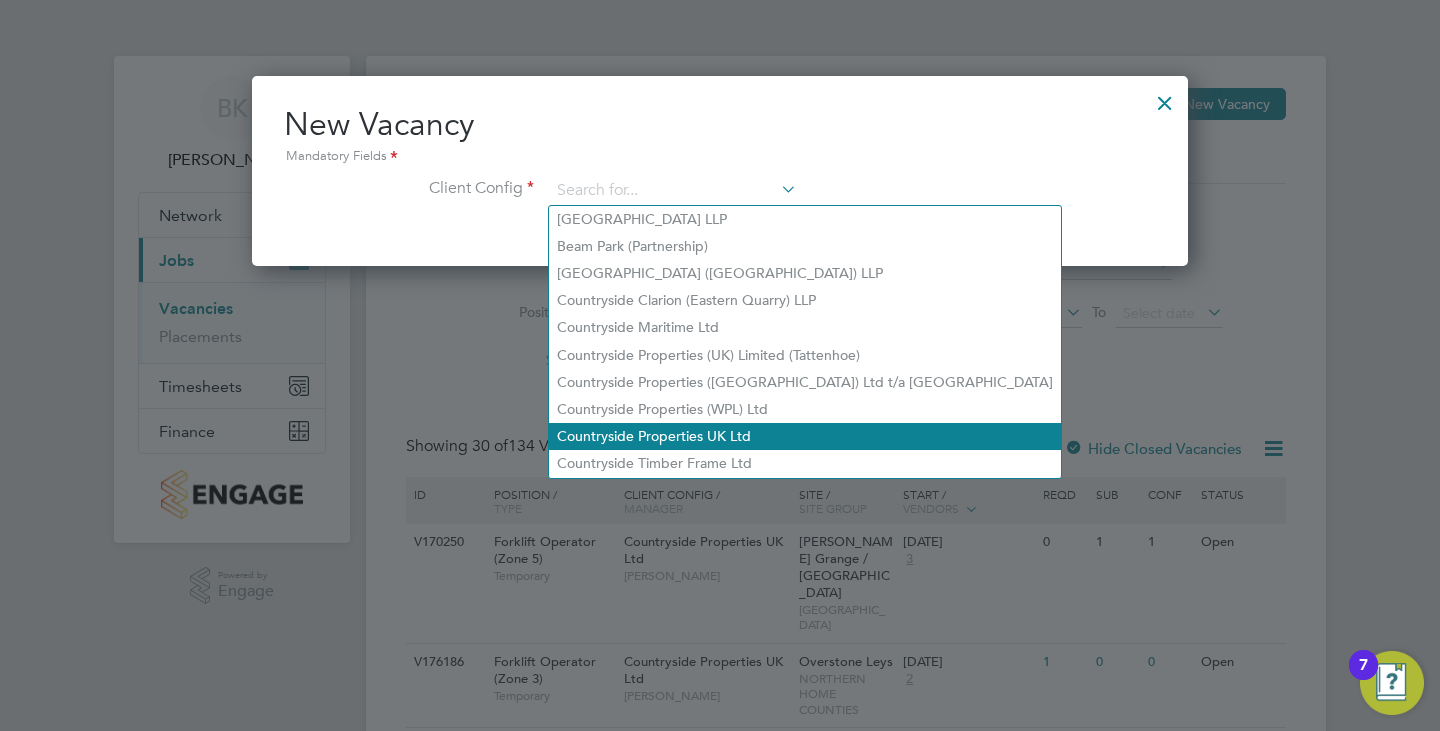 click on "Countryside Properties UK Ltd" 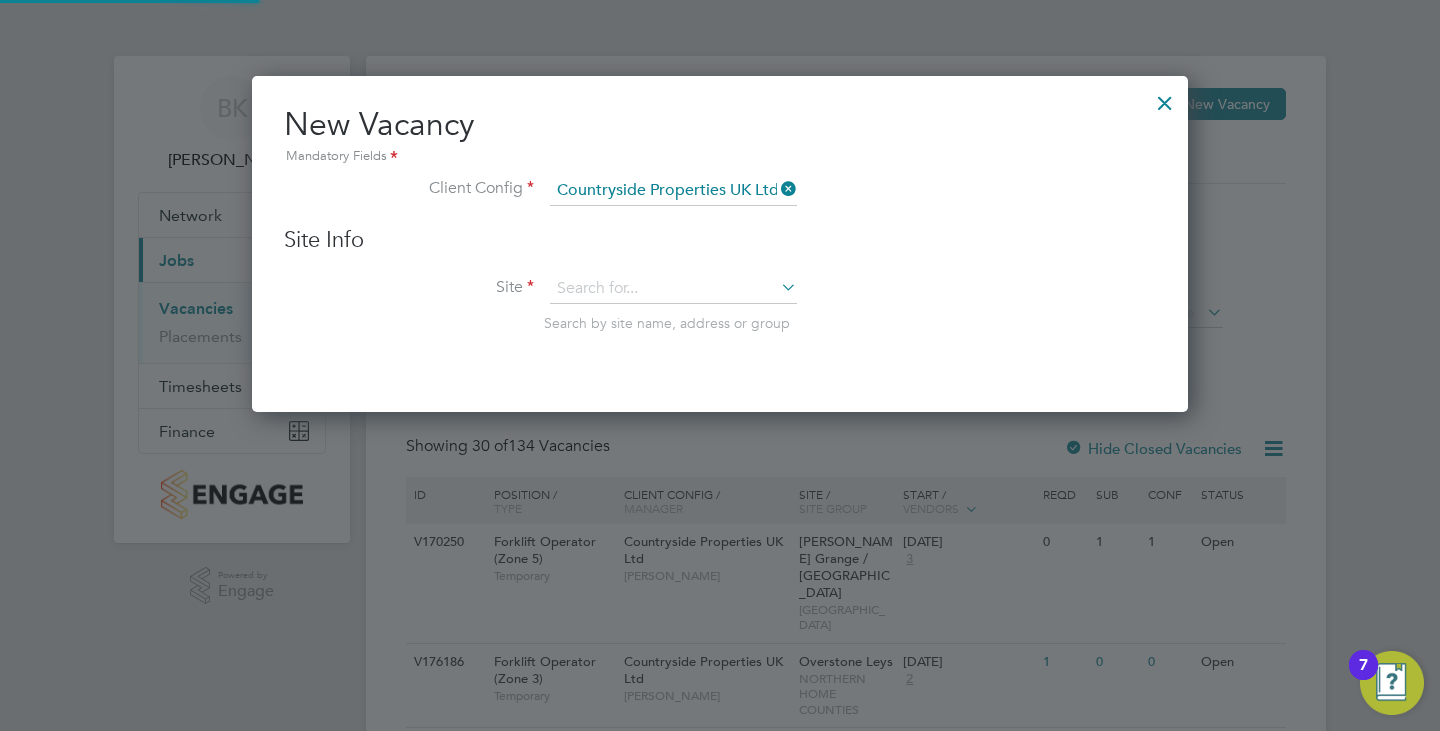 scroll, scrollTop: 10, scrollLeft: 10, axis: both 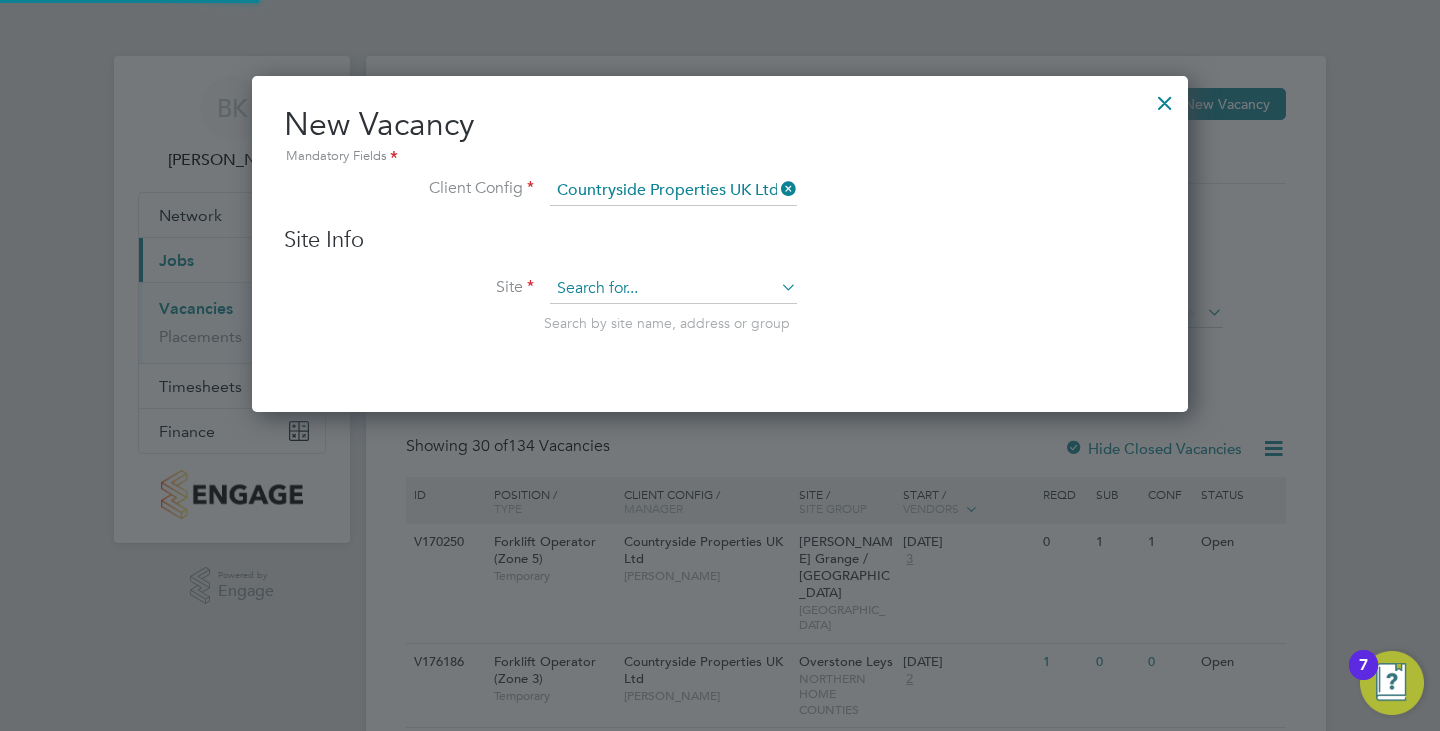 click at bounding box center [673, 289] 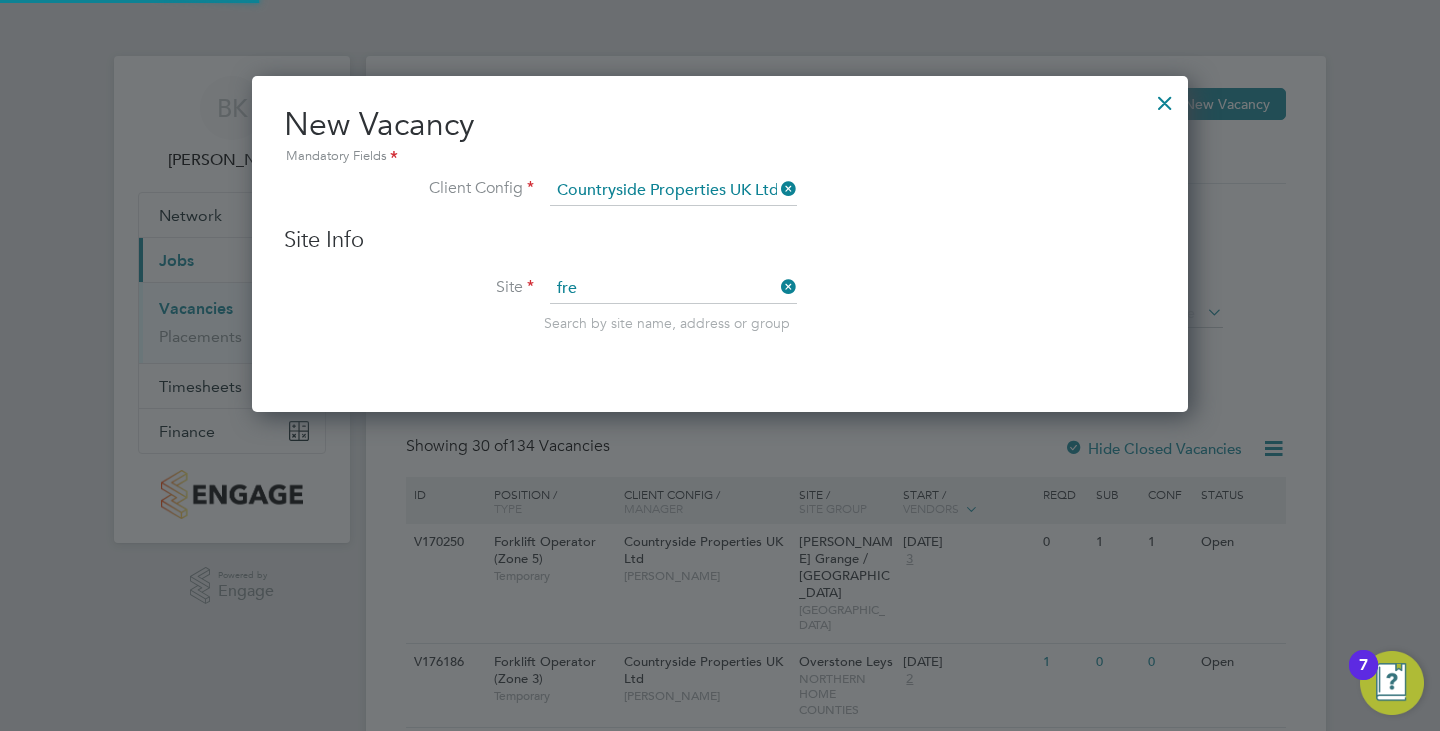 type on "[GEOGRAPHIC_DATA][PERSON_NAME] (Sigma / Linden / Home Group)" 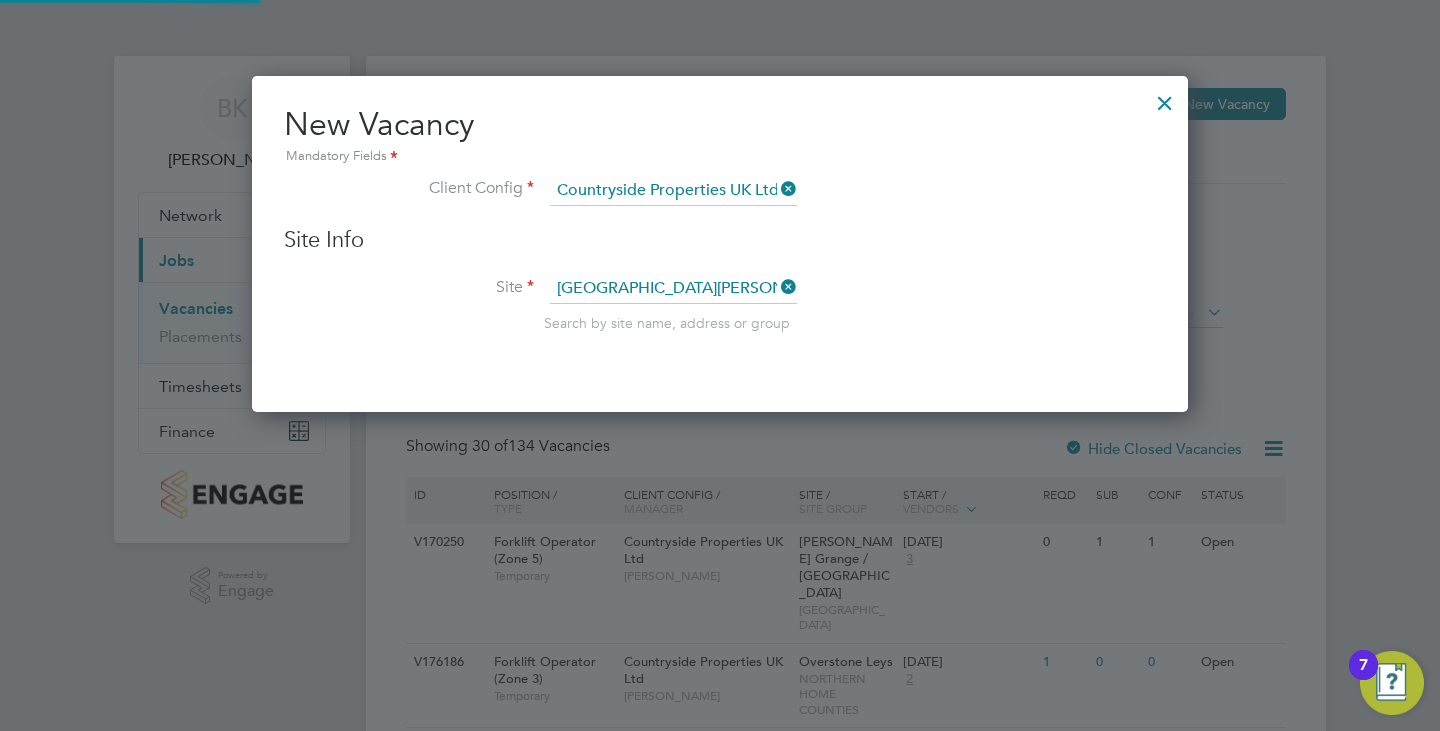 scroll, scrollTop: 10, scrollLeft: 10, axis: both 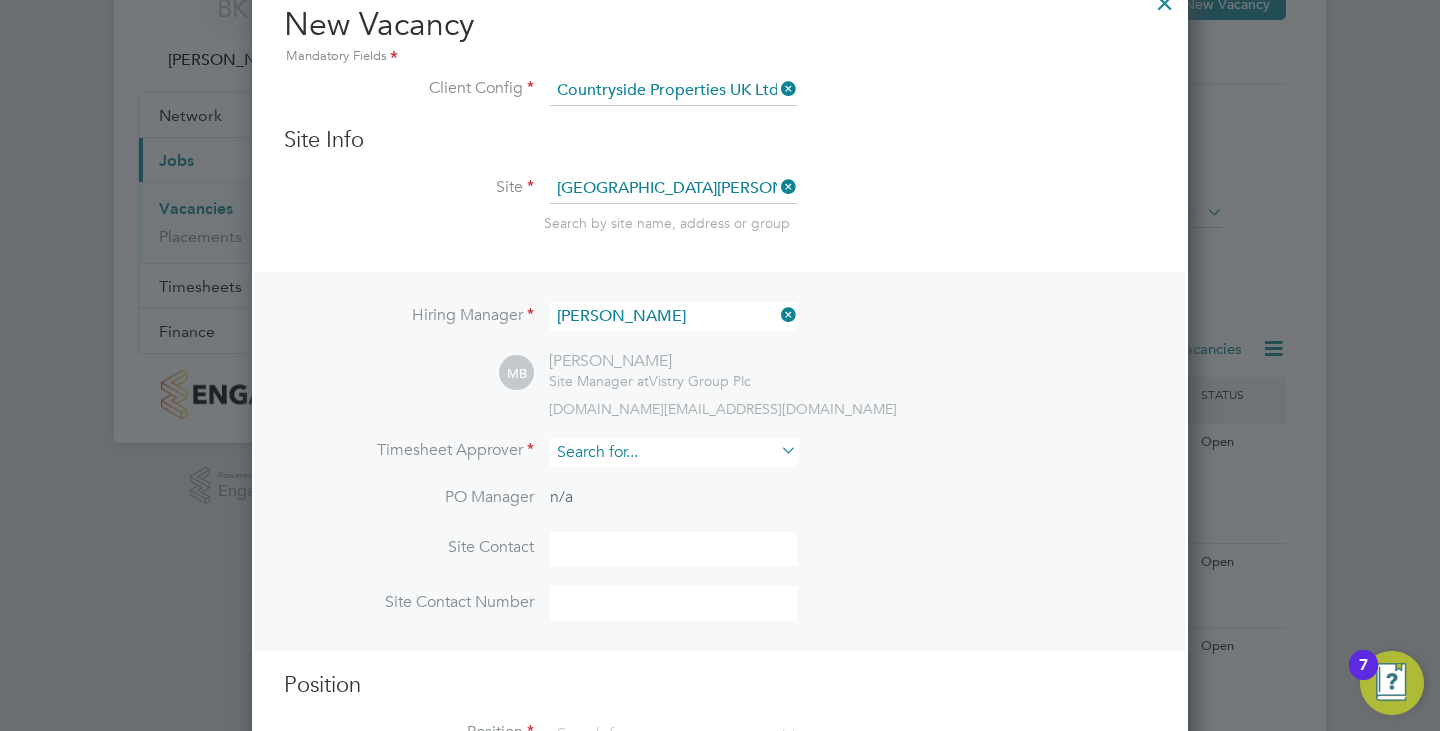click at bounding box center [673, 452] 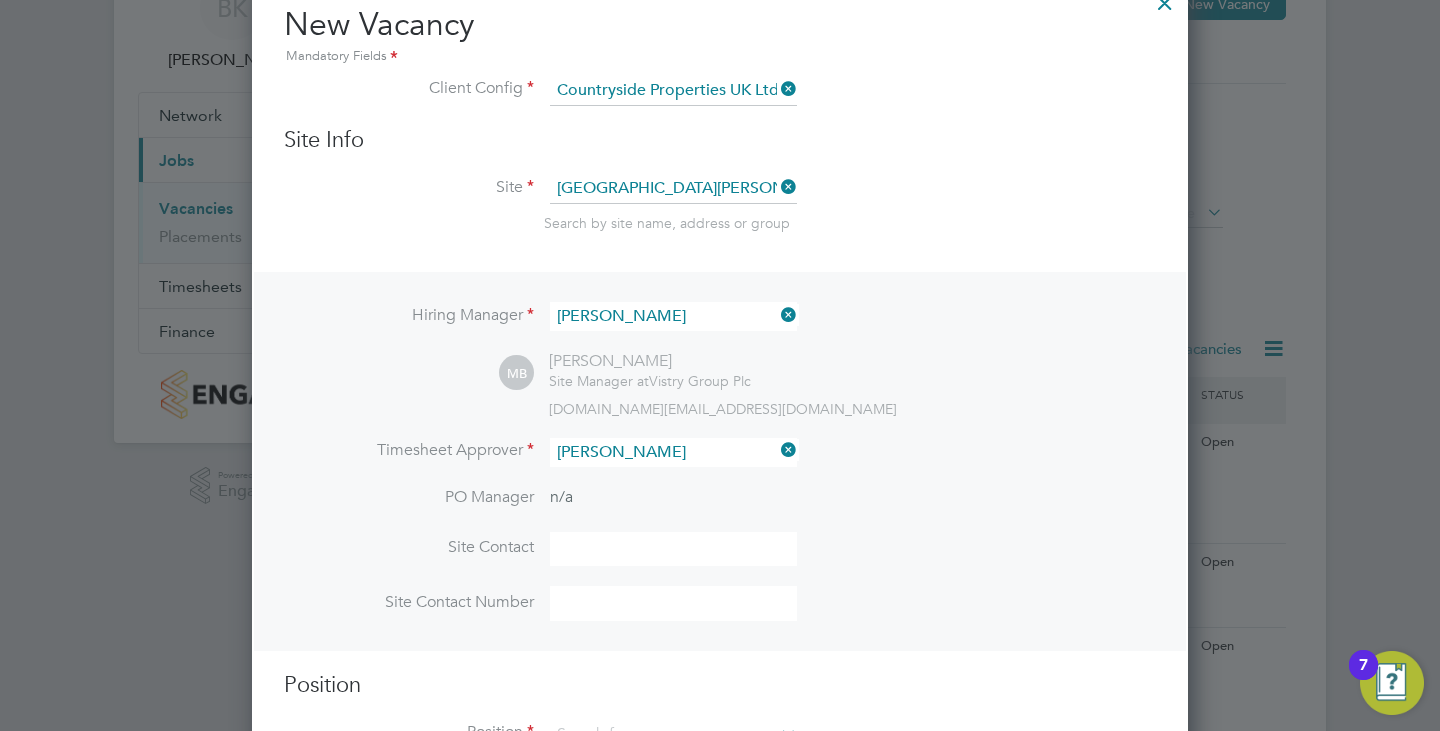click on "[PERSON_NAME]" 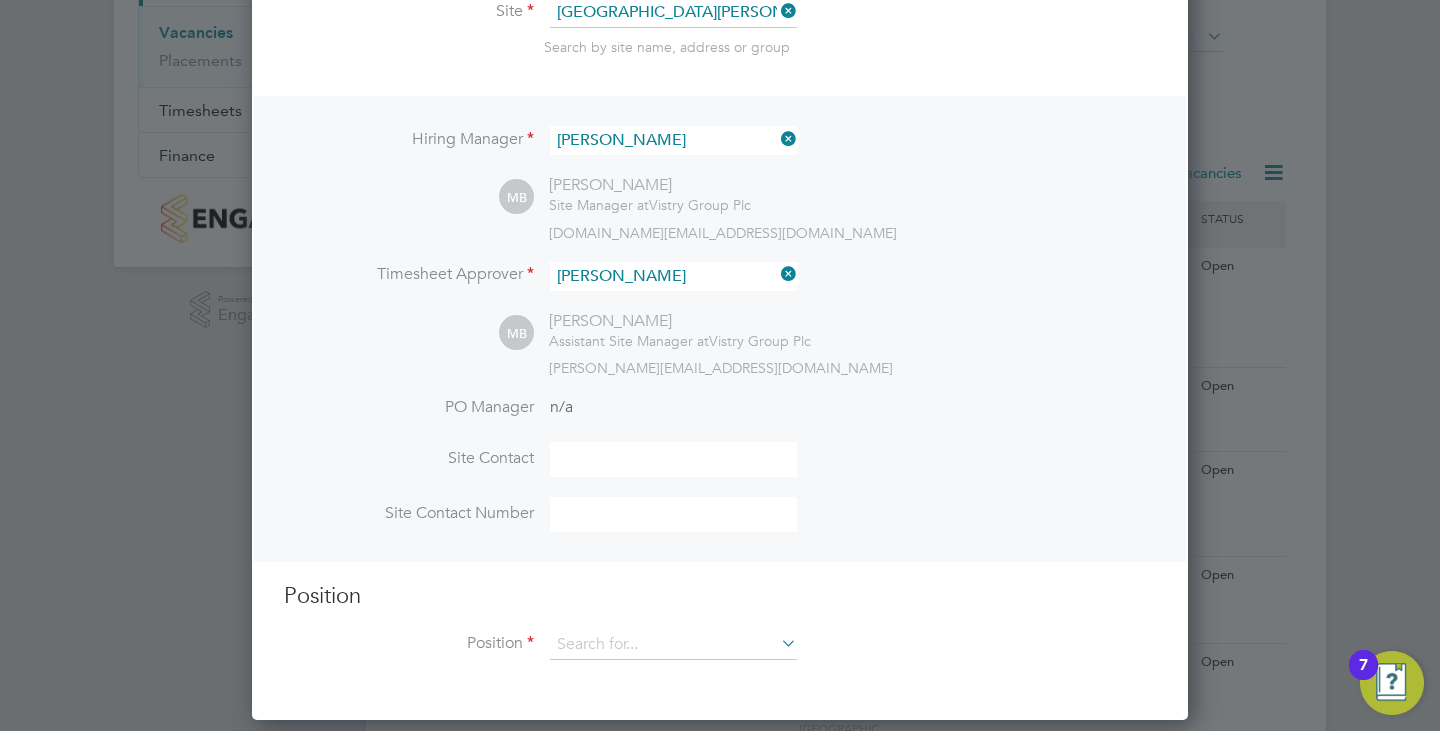scroll, scrollTop: 300, scrollLeft: 0, axis: vertical 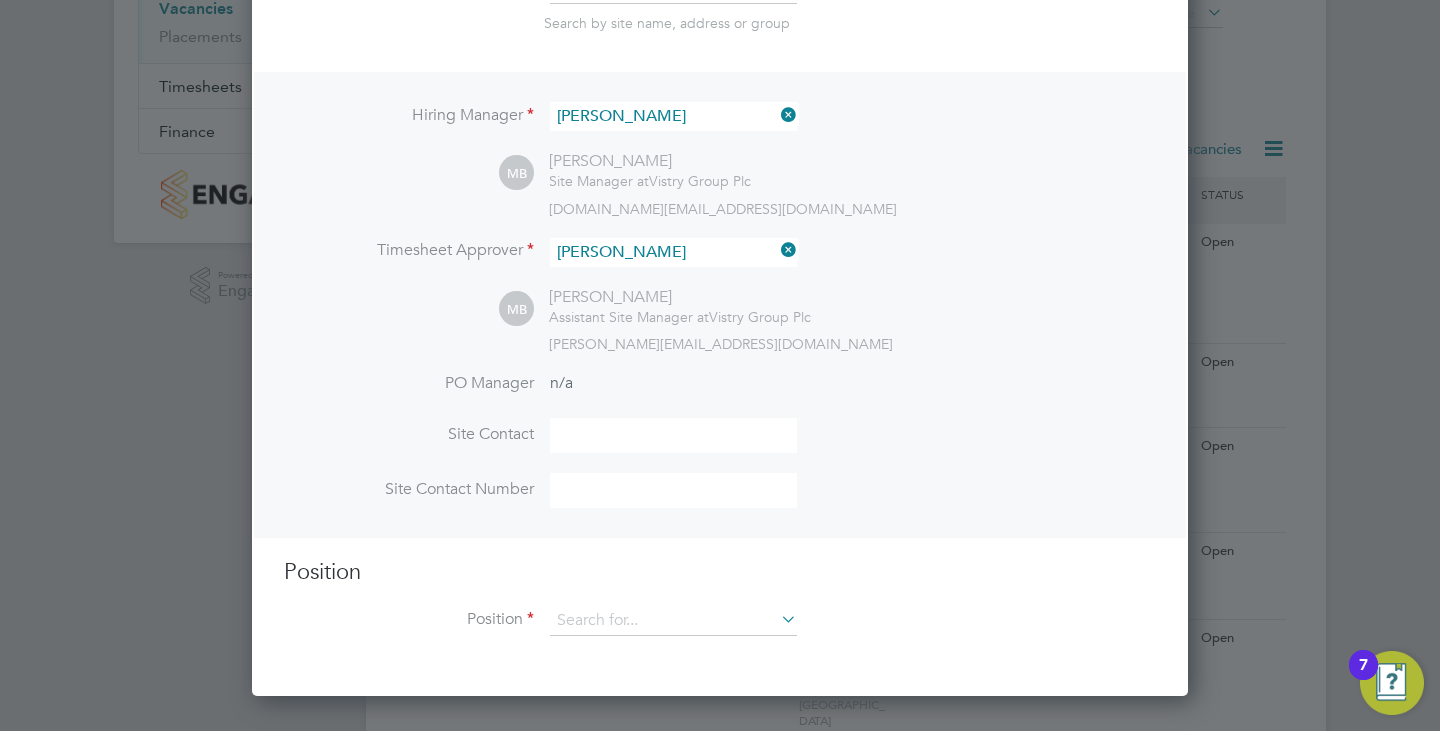 click at bounding box center [673, 435] 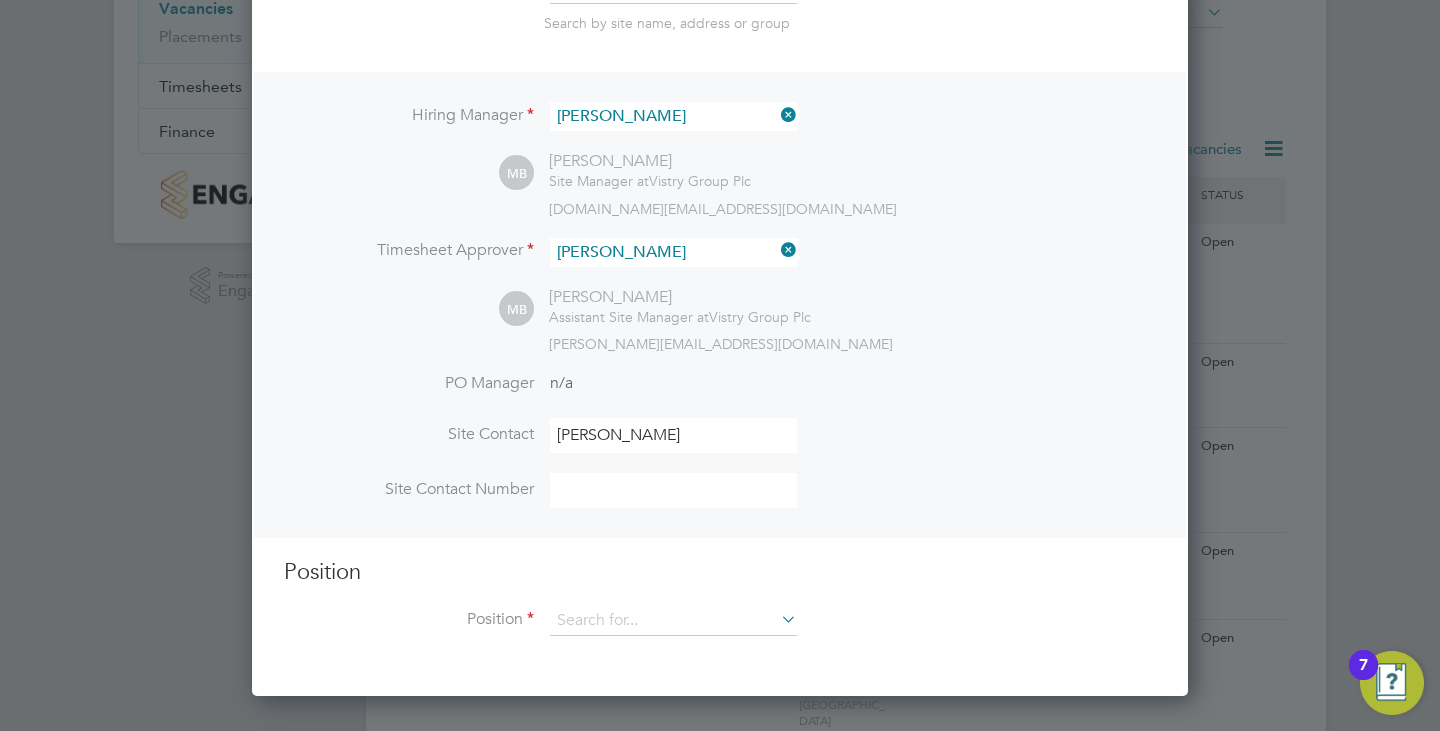 click at bounding box center (673, 490) 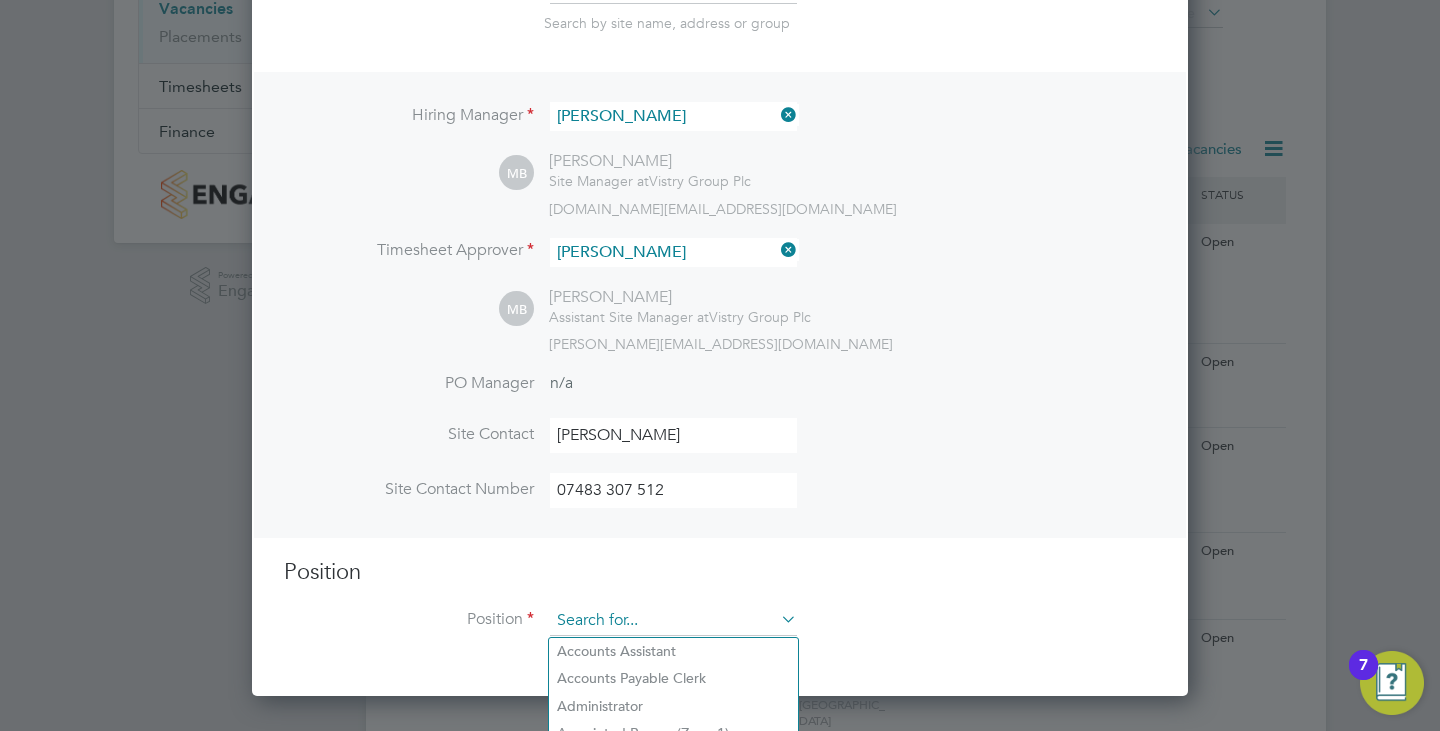 click at bounding box center [673, 621] 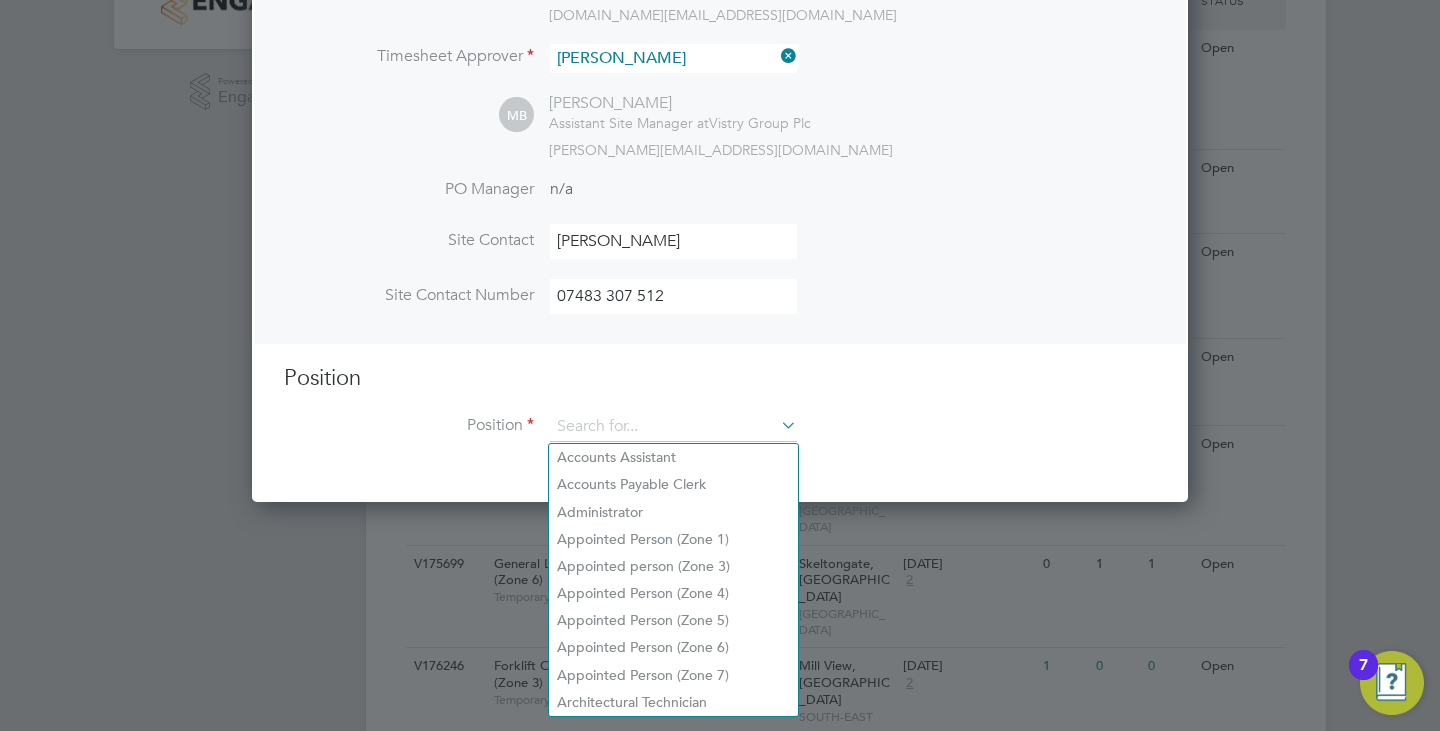 scroll, scrollTop: 500, scrollLeft: 0, axis: vertical 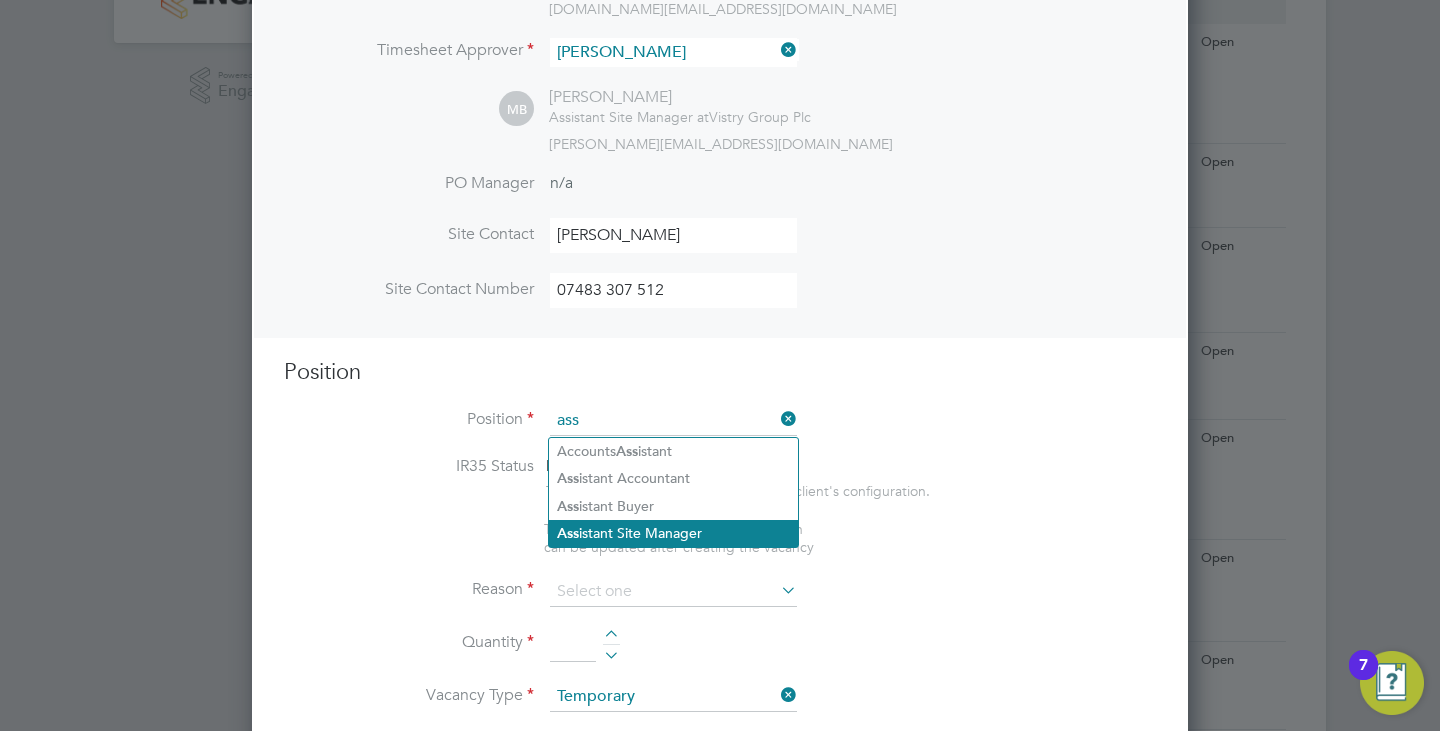 click on "Ass istant Site Manager" 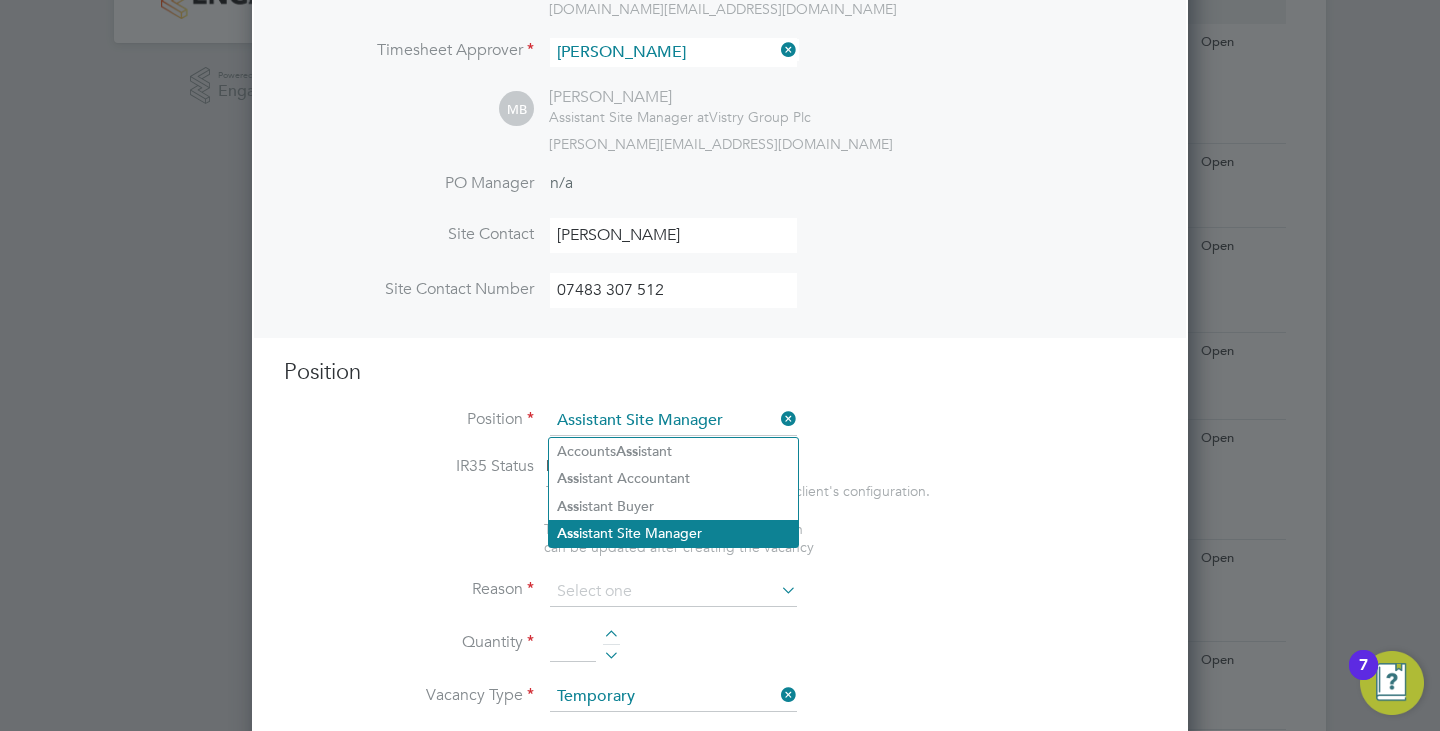 type on "•	Loremipsum dol sitamet cons adi elitseddoeiu temp incid utlab etdolor ma aliqu en adminimven quis nos exercitat ul labor.
•	Nisiali exeacommo consequ du auteirureinrep vo velitesseci fug nullapari excepte sintocc cupida no proide sun culpaqui officiad mo animidest labo per undeomni istenatuserro vol accusan doloremqu.
•	Laudanti totamrema ea ipsaqua abi invento veritatisq ar beataevita dict explicabo.
•	Nemoeni ipsa Quia Volupta as aut oditfugitco ma dolor eosrationes.
•	Nesciun nequ por Quis Dolorem adi Numquamei Moditempor inciduntm qua etiammi sol no eligendio cum nih impeditquo pl facerepos assumendar te autem quibusdamo deb rerumne saepeeveniet.
•	Volupta repu rec Itaq Earumhi ten Sapiented Reiciendis volu maiore al perferendis/dolorib asp repellatmi no exercitat.
•	Ullamco susc Labo Aliquid commodico qui maximemolli mol harumquide re facilisexpedit.
•	Distinc naml Temp Cumsolu nobiselig opt cumquenihil im minus quo maxime placeat.
•	Facerepos omn loremip do sit ametconsecte adip elit se doe..." 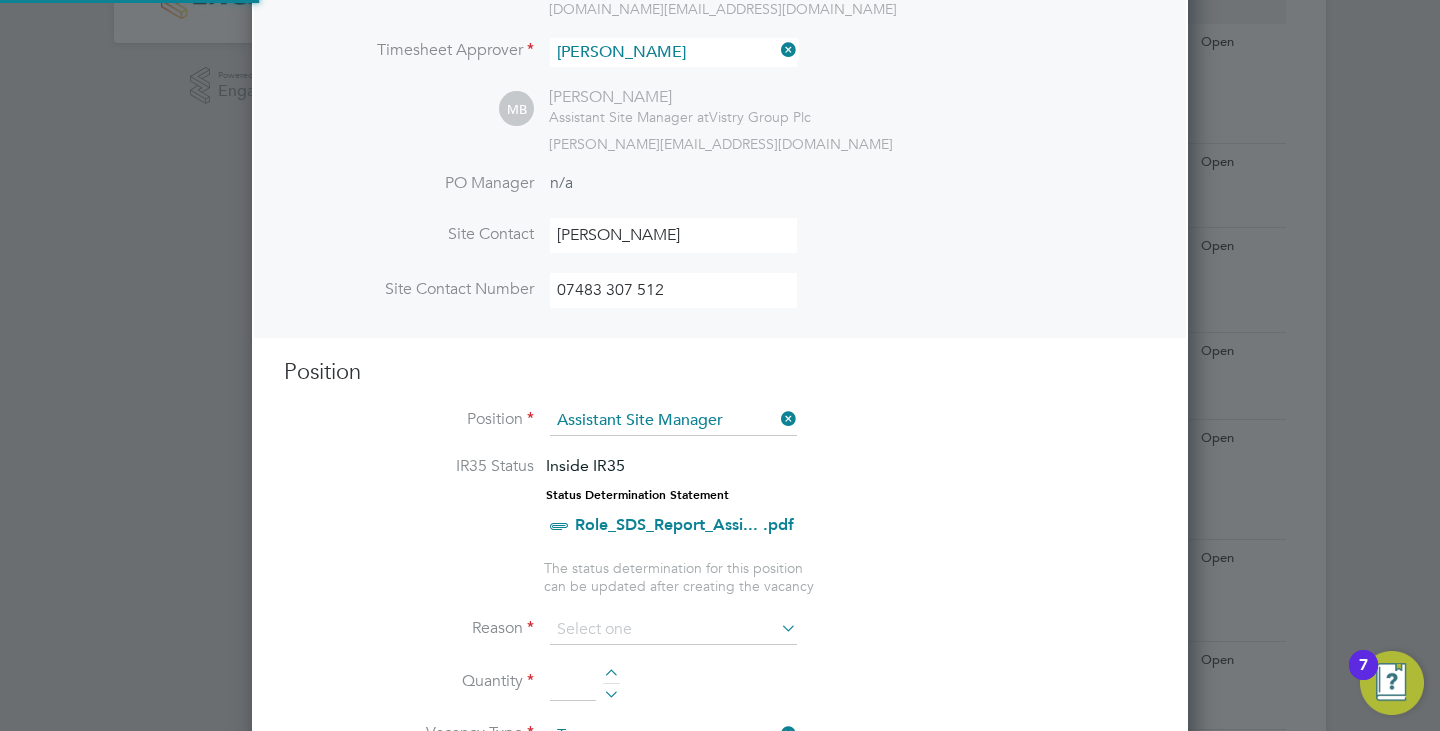 scroll, scrollTop: 10, scrollLeft: 10, axis: both 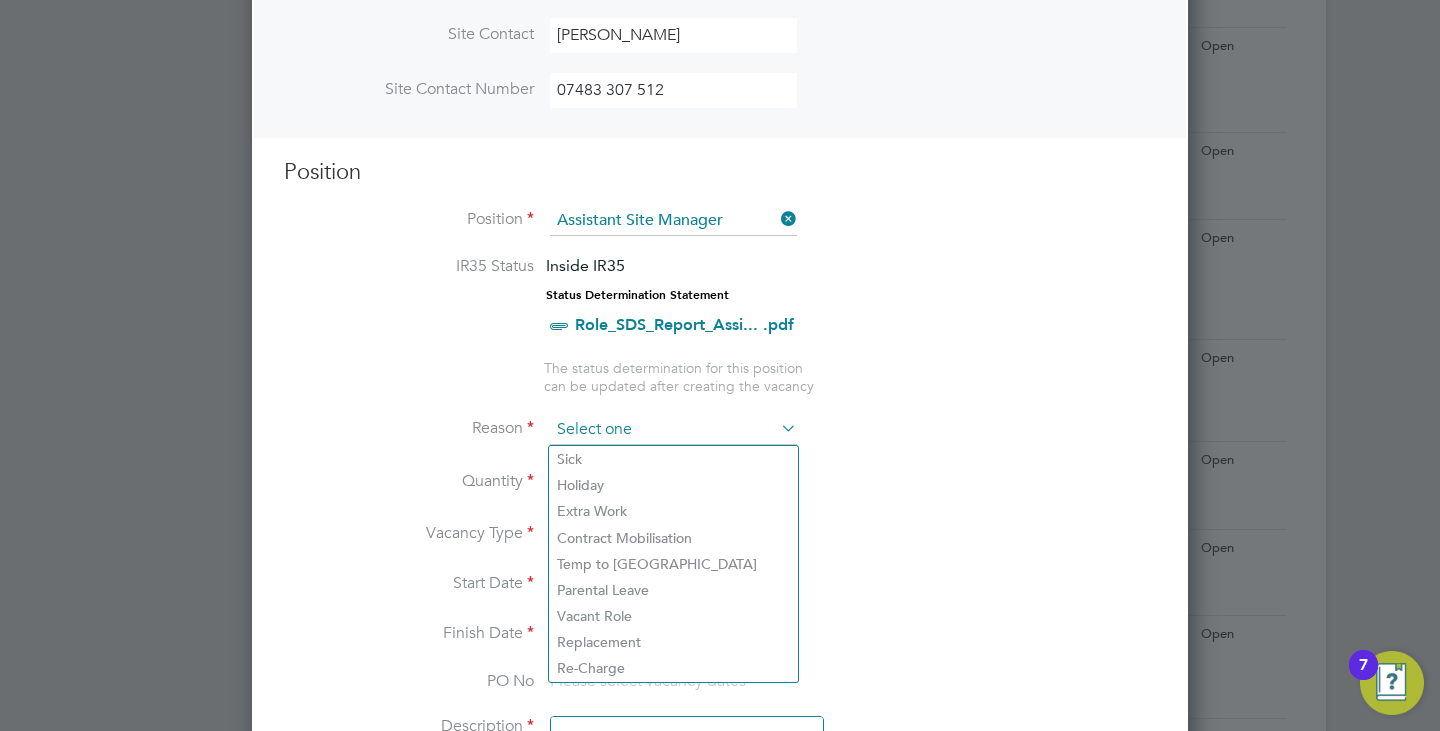 click at bounding box center [673, 430] 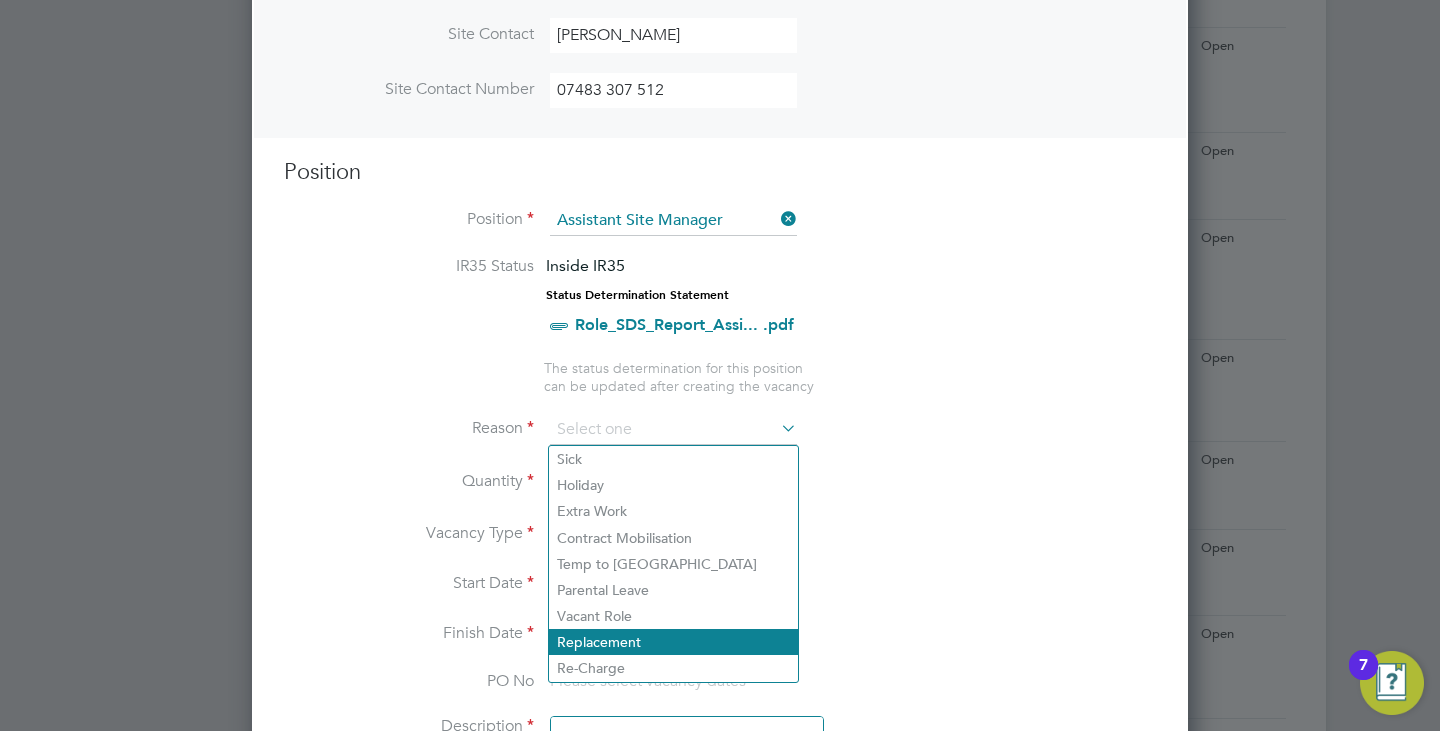 click on "Replacement" 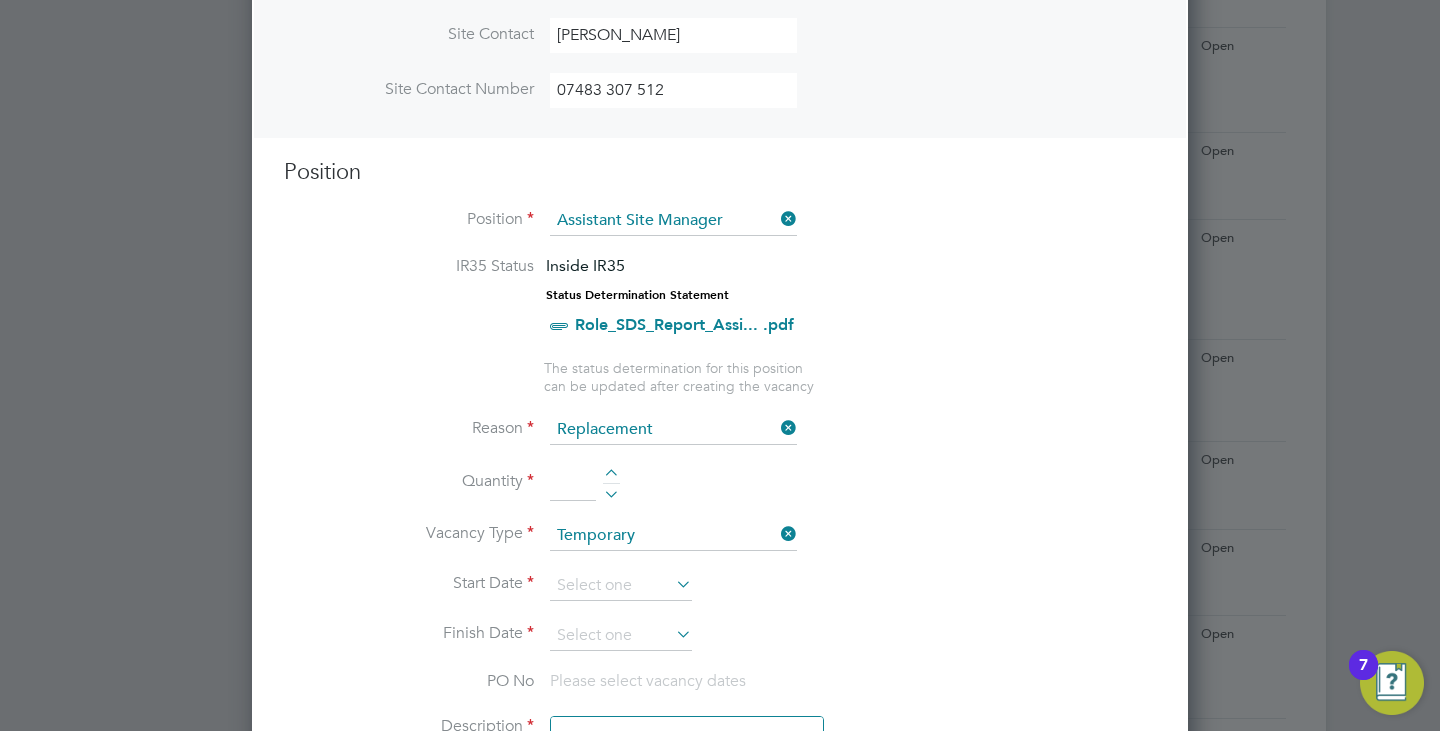 click at bounding box center (611, 476) 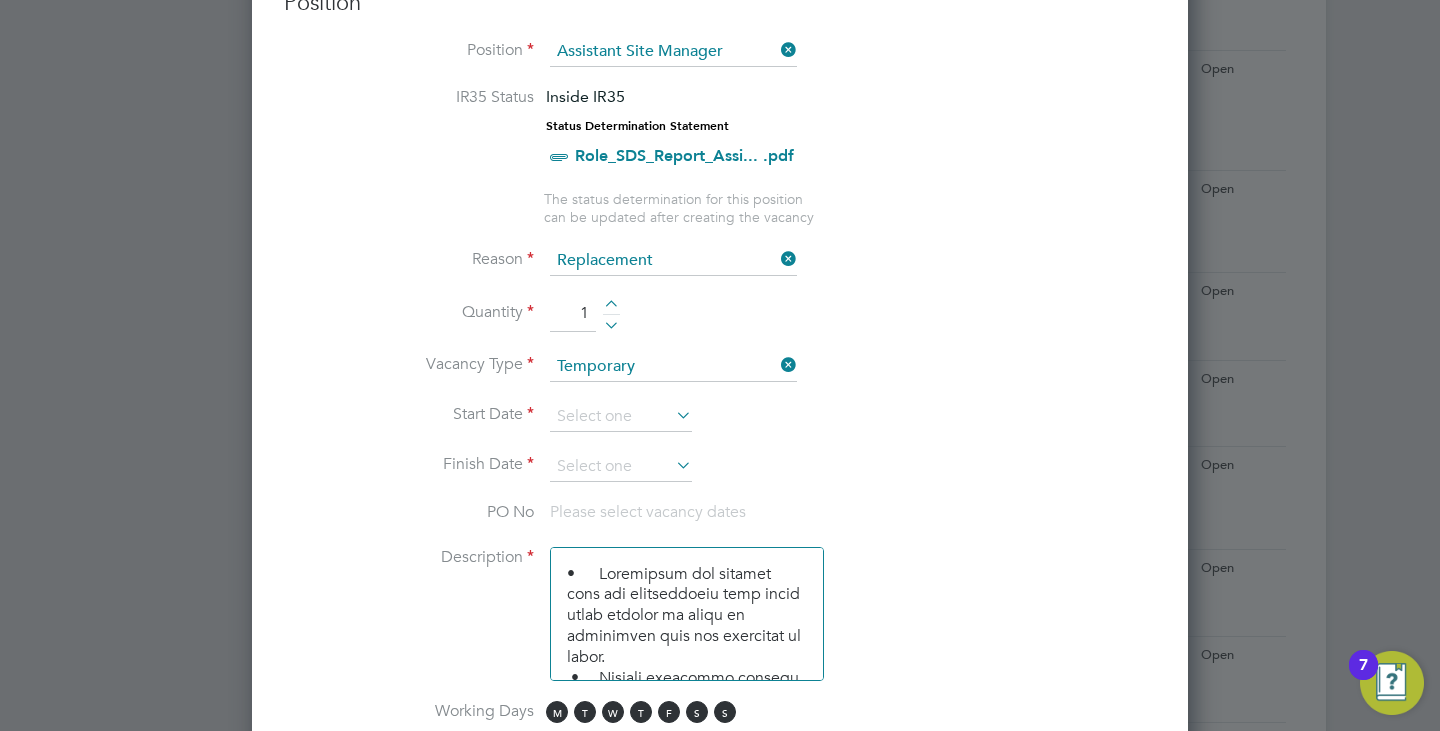 scroll, scrollTop: 900, scrollLeft: 0, axis: vertical 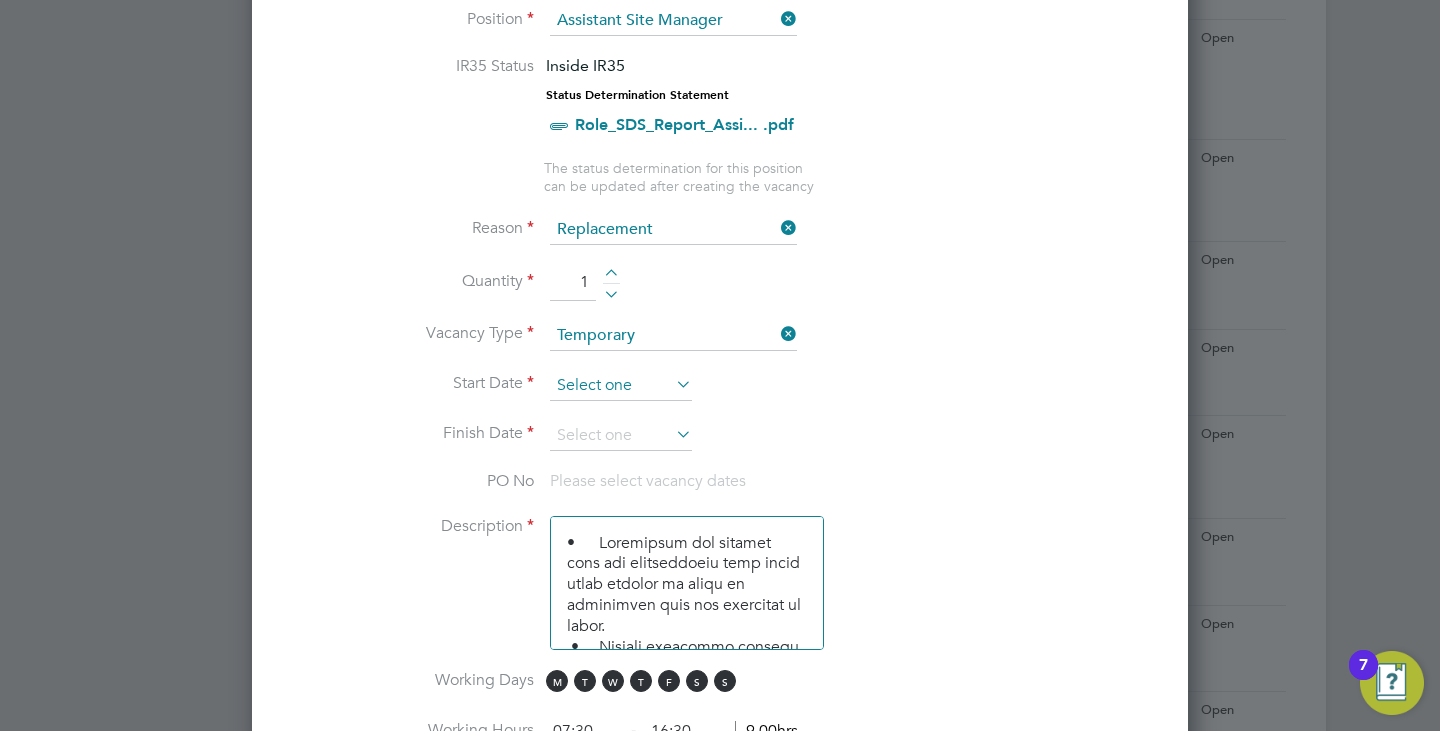 click at bounding box center [621, 386] 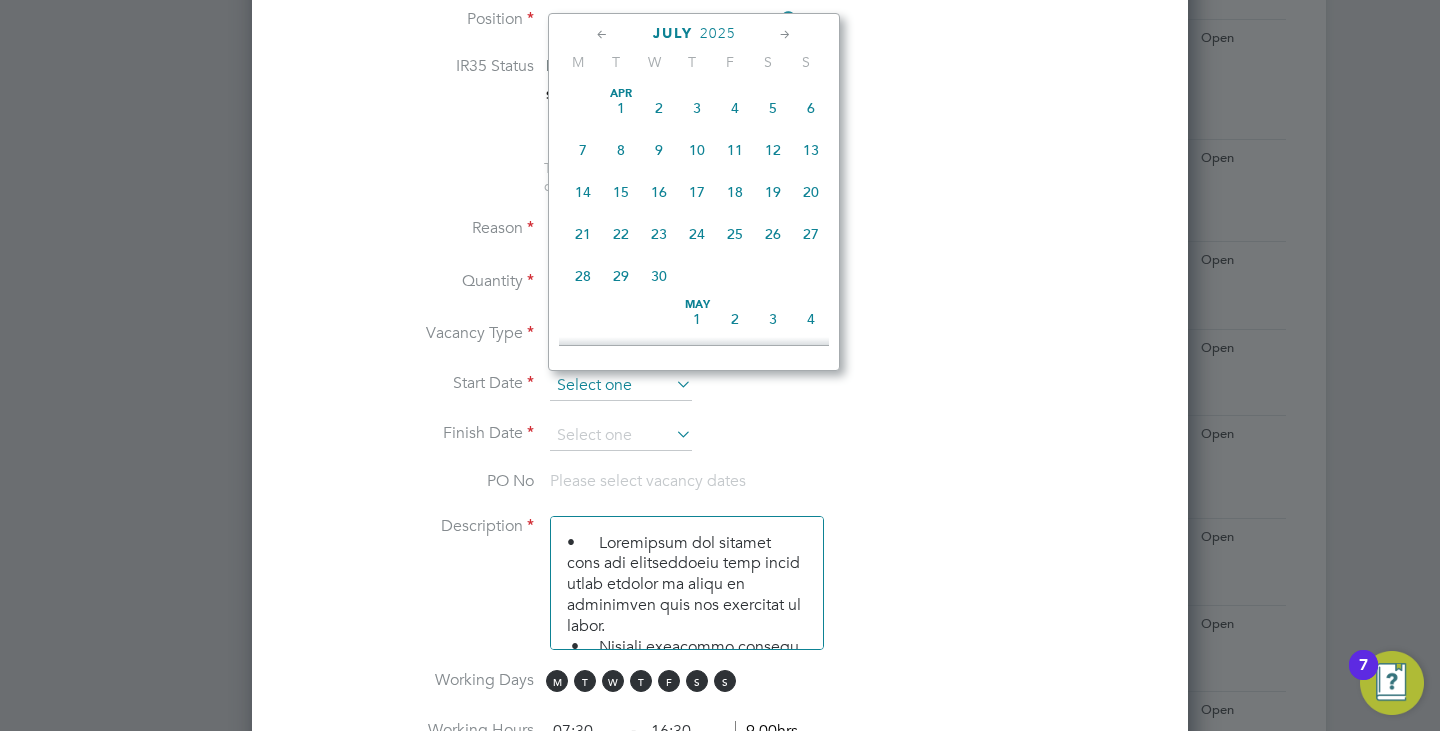 scroll, scrollTop: 692, scrollLeft: 0, axis: vertical 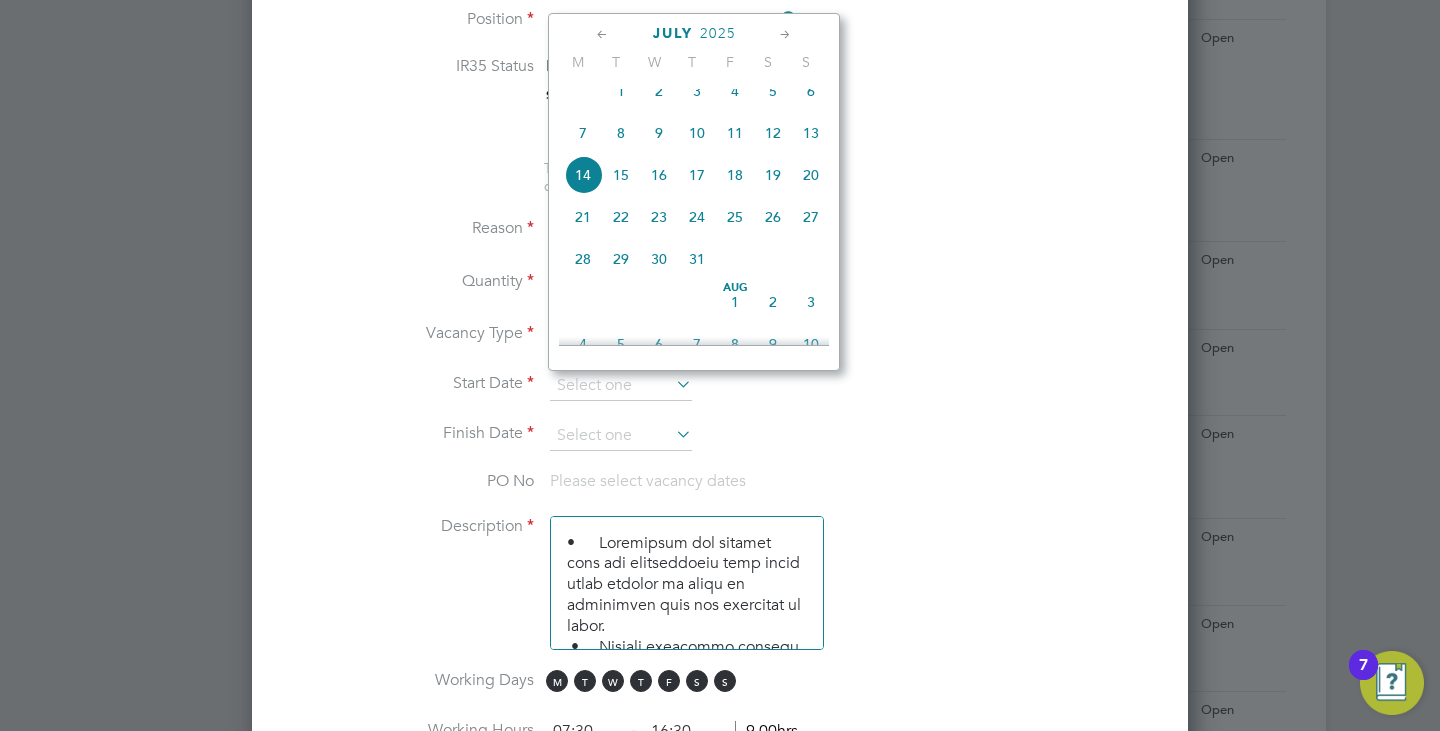 click on "14" 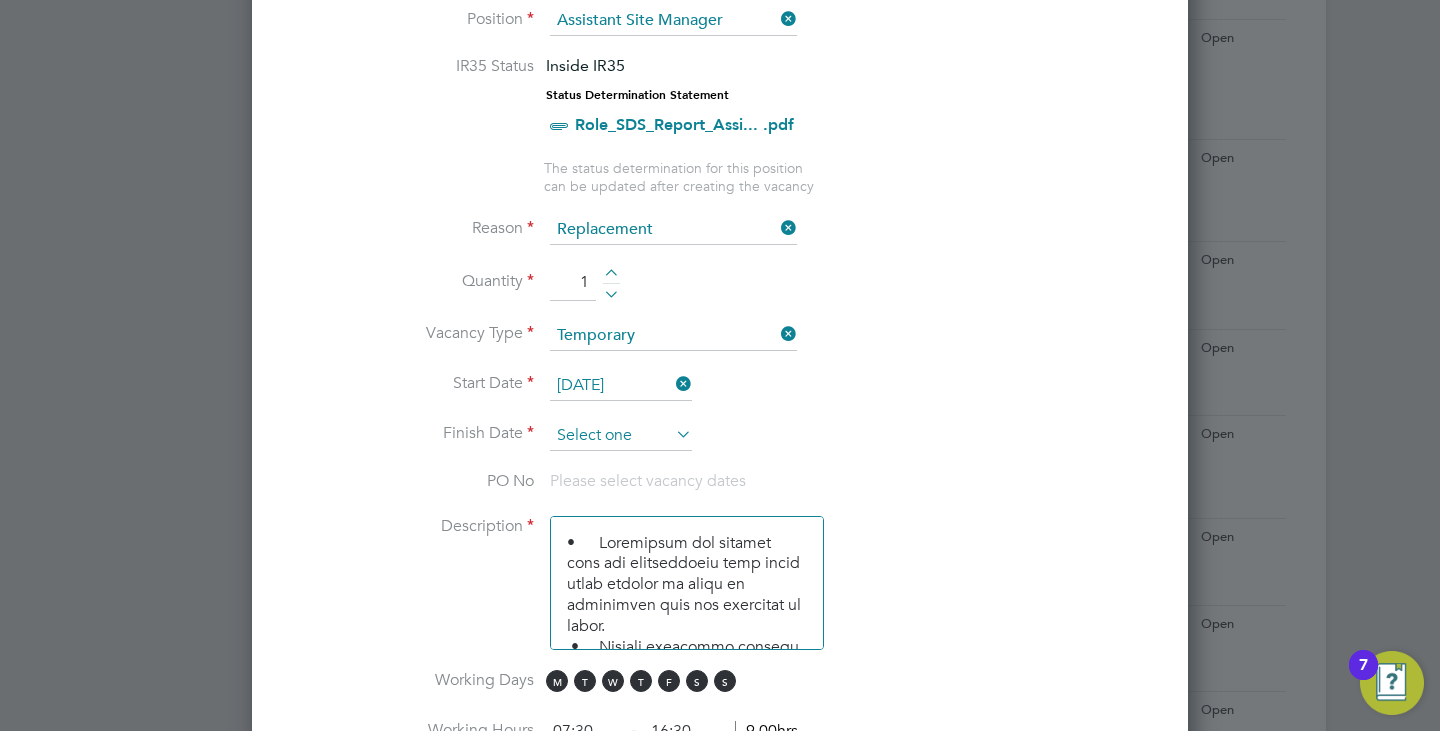 click at bounding box center (621, 436) 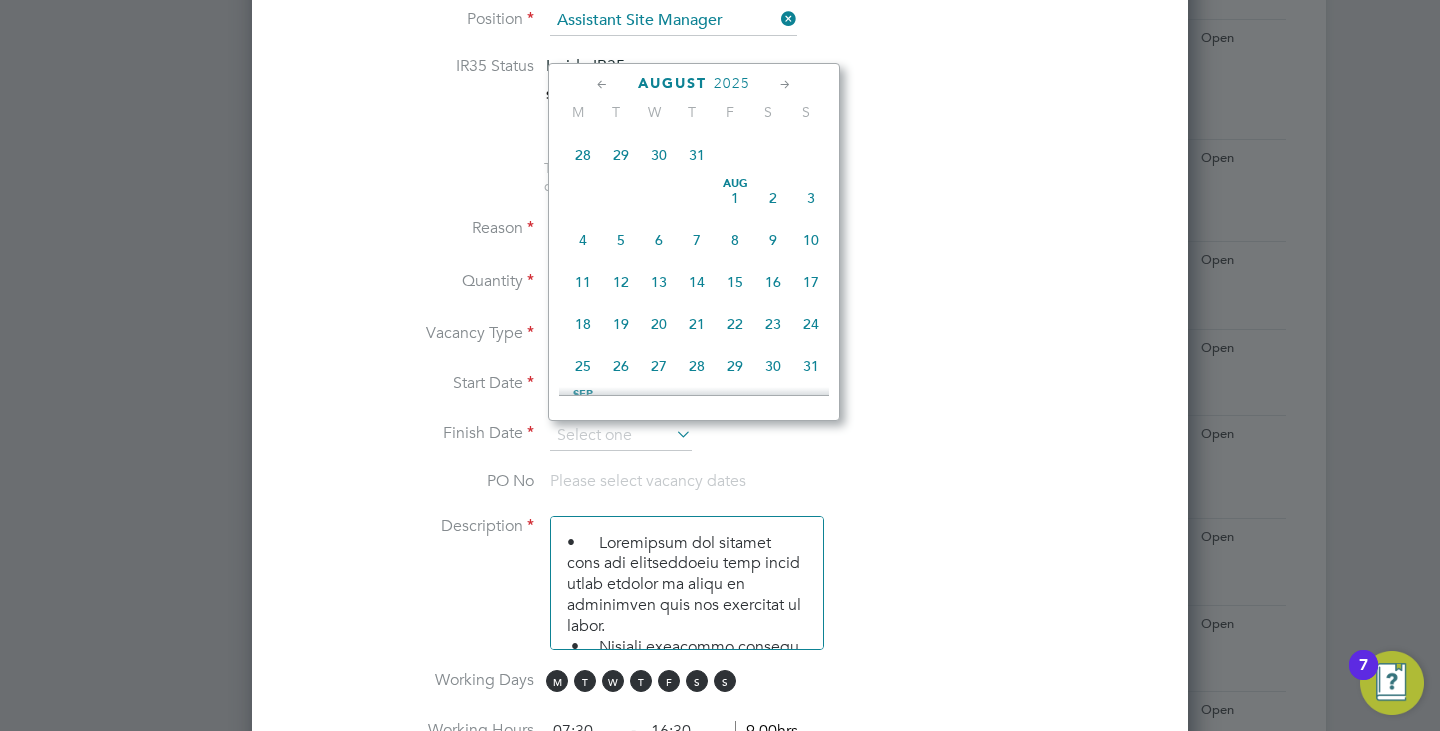 scroll, scrollTop: 892, scrollLeft: 0, axis: vertical 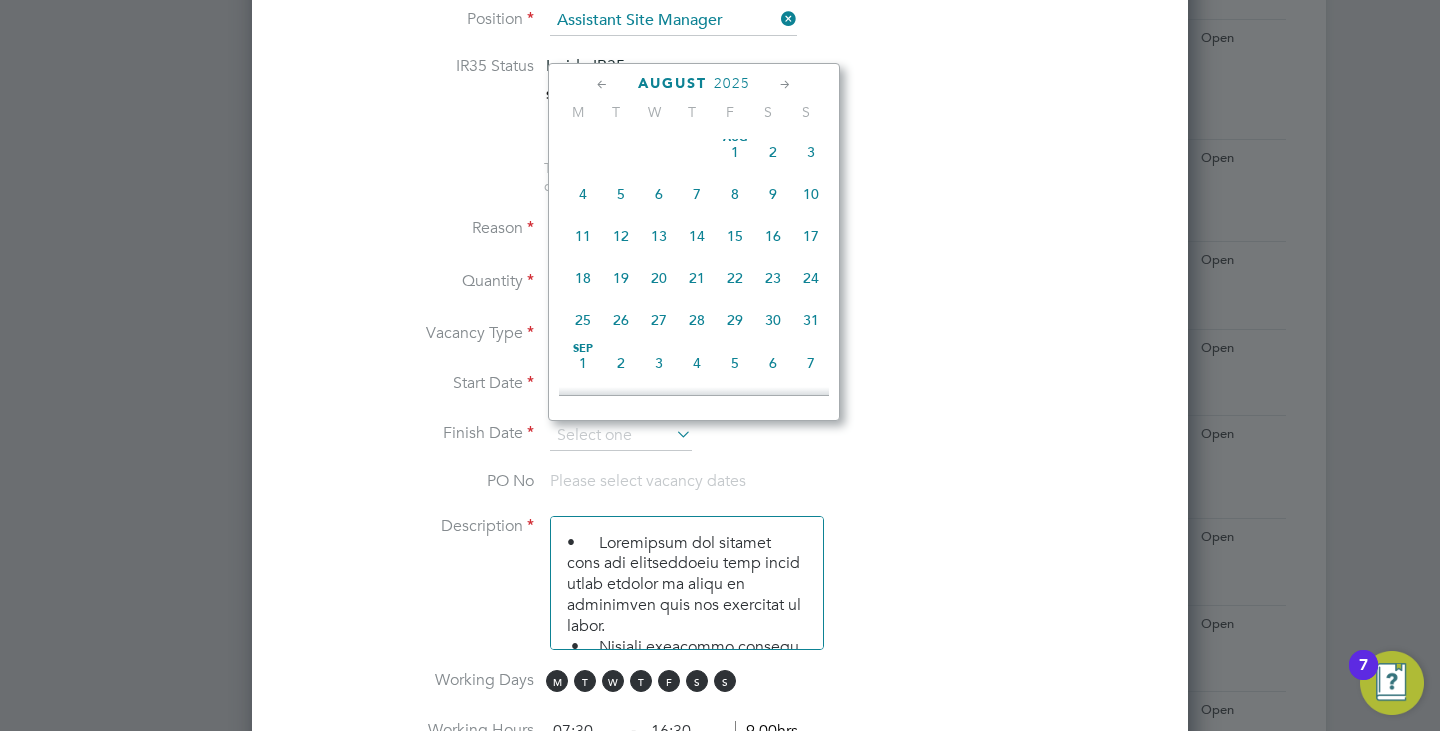 click on "15" 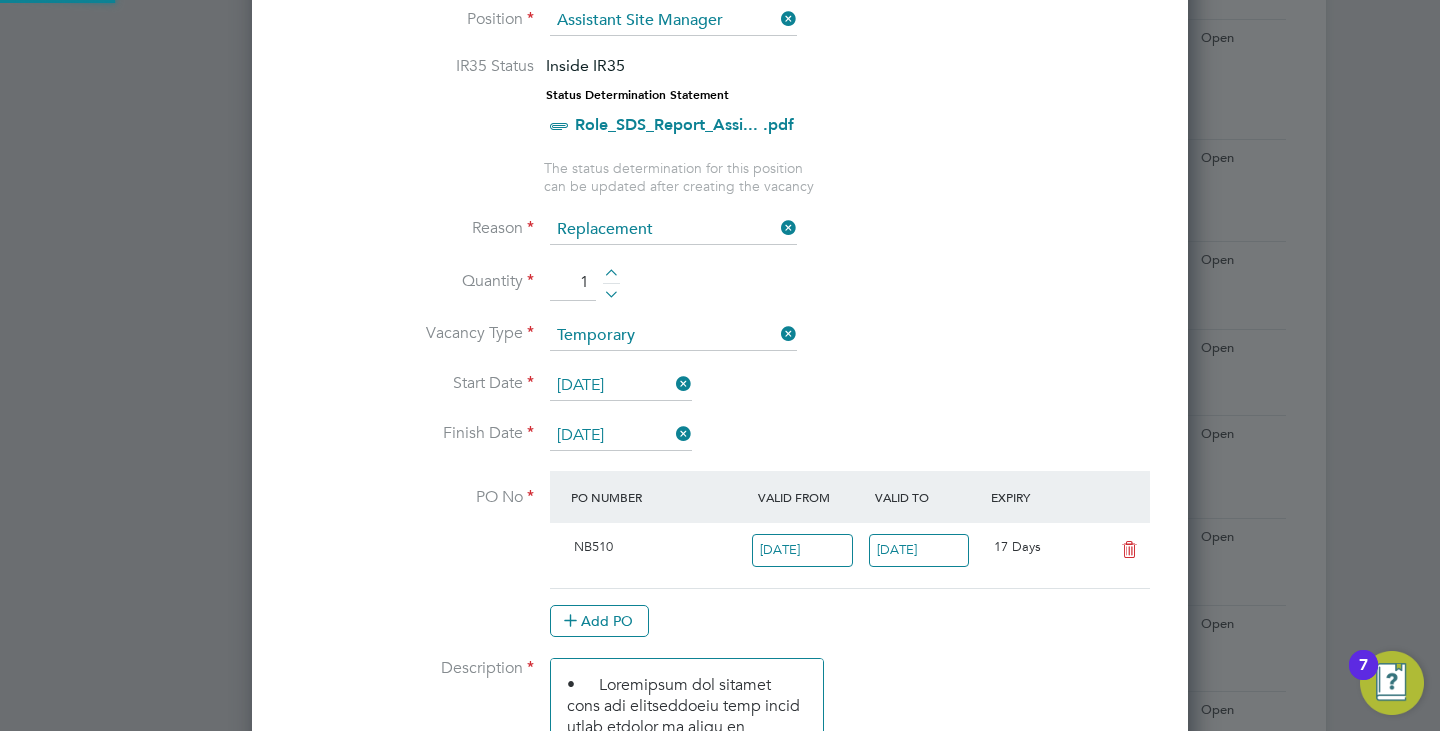 scroll, scrollTop: 10, scrollLeft: 10, axis: both 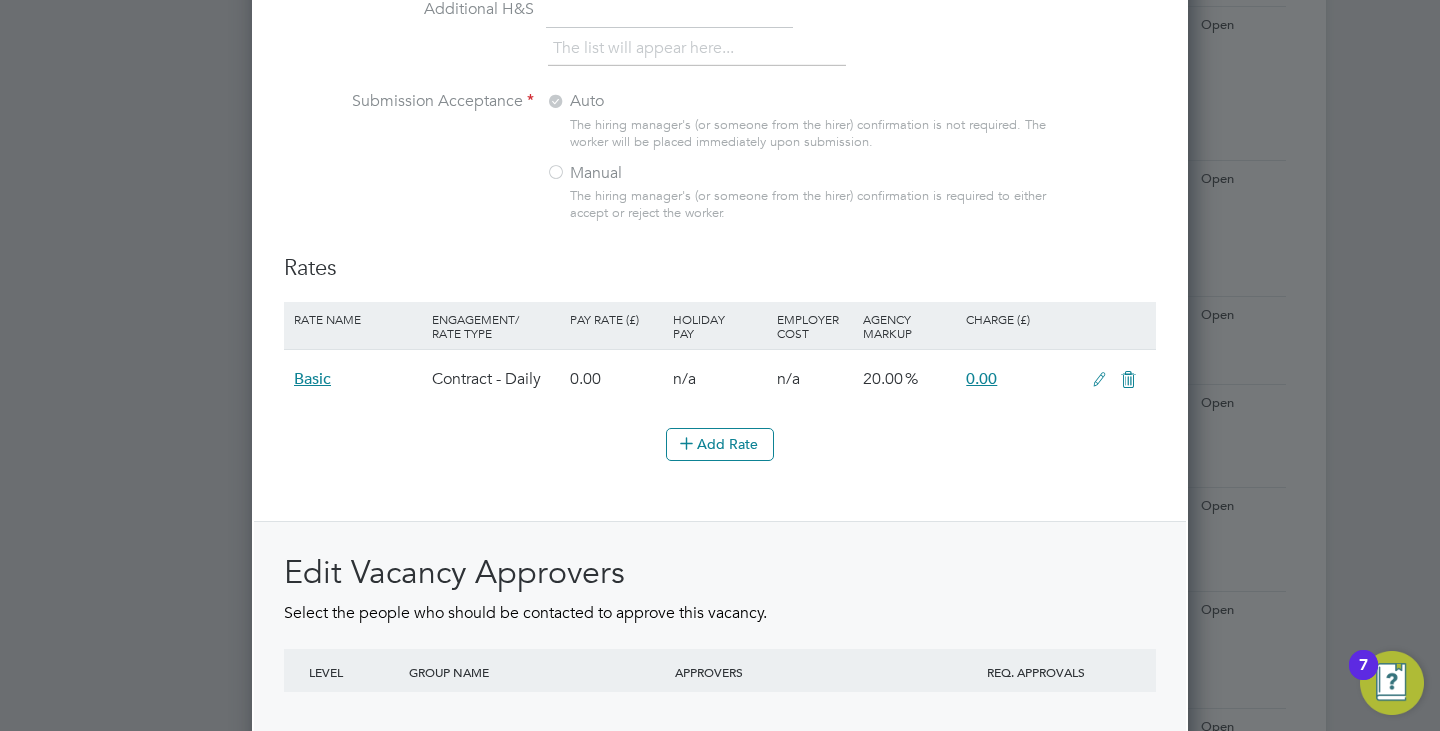 click at bounding box center (1099, 380) 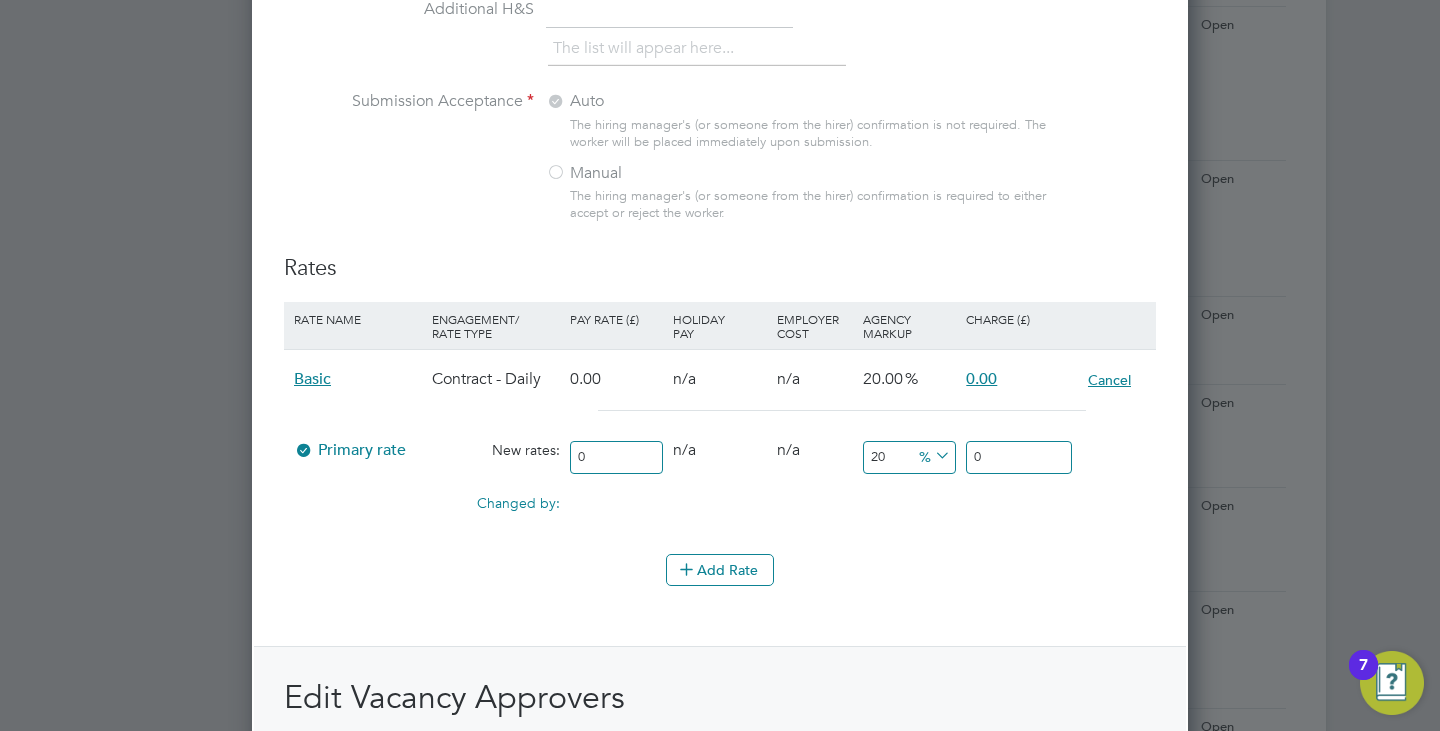 click on "Cancel" at bounding box center [1109, 380] 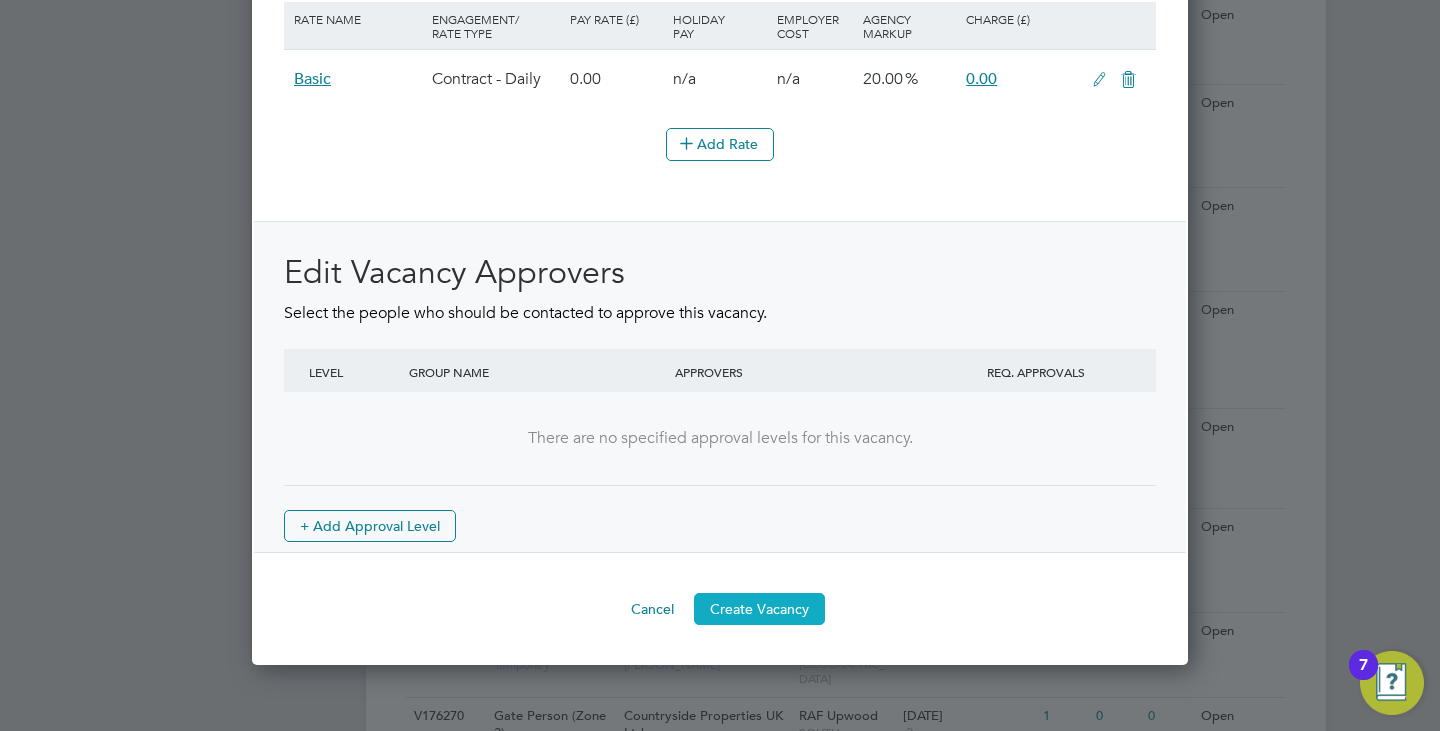 click on "Create Vacancy" at bounding box center (759, 609) 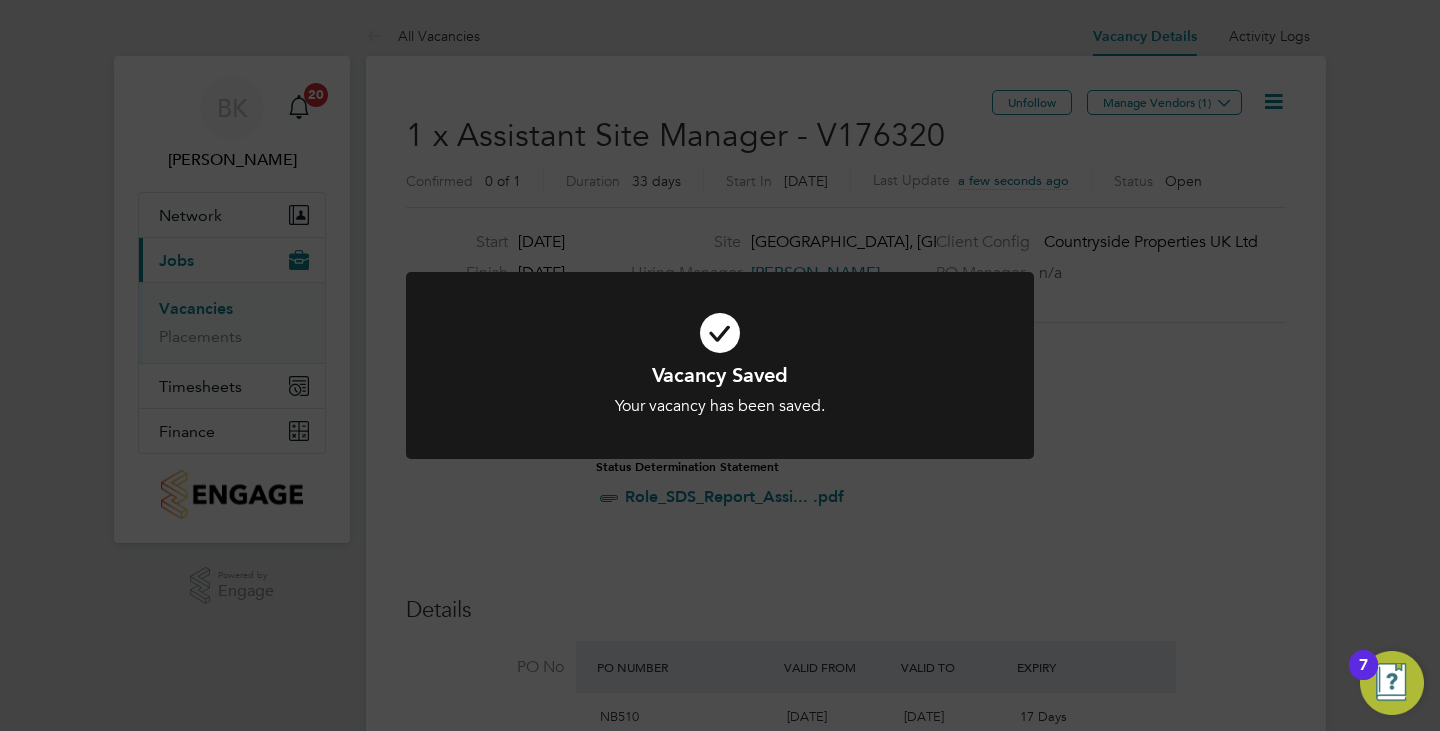 click on "Vacancy Saved Your vacancy has been saved. Cancel Okay" 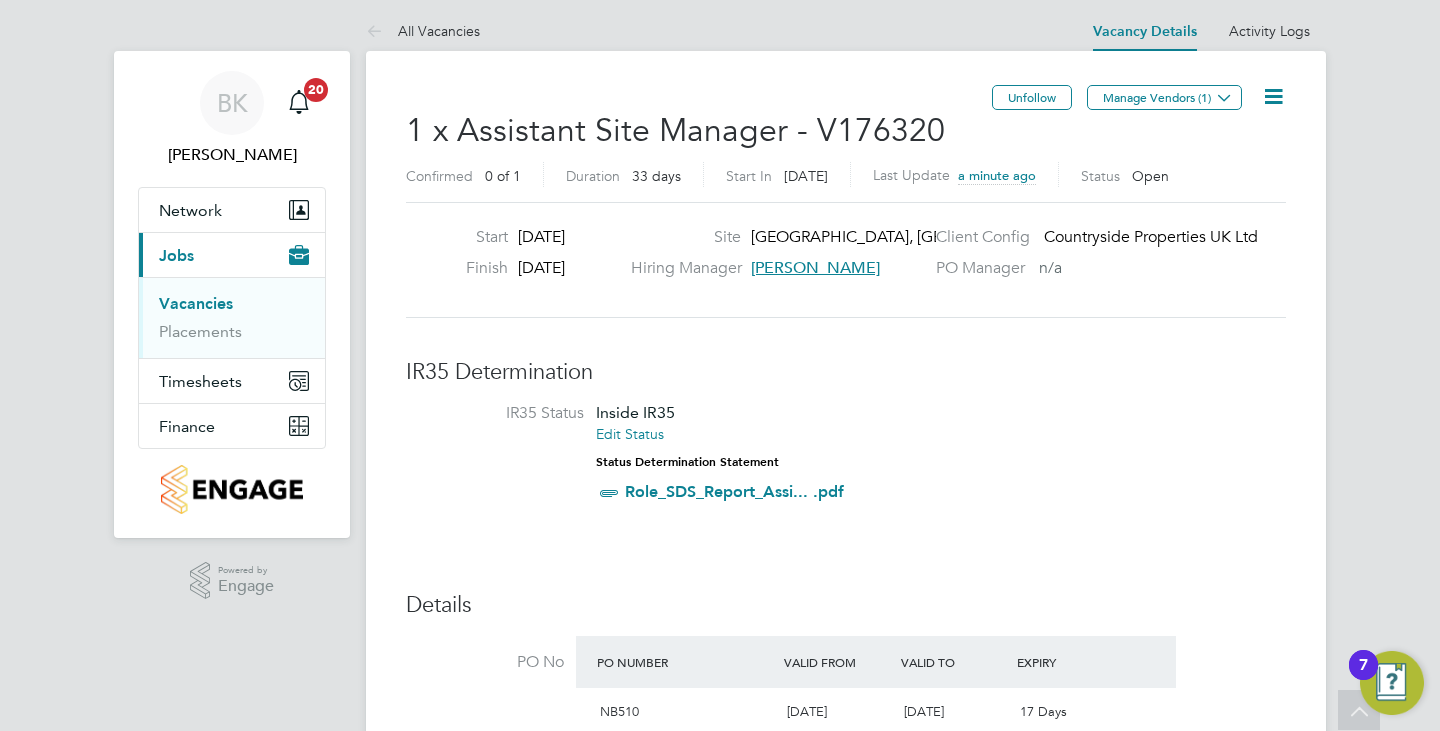 scroll, scrollTop: 0, scrollLeft: 0, axis: both 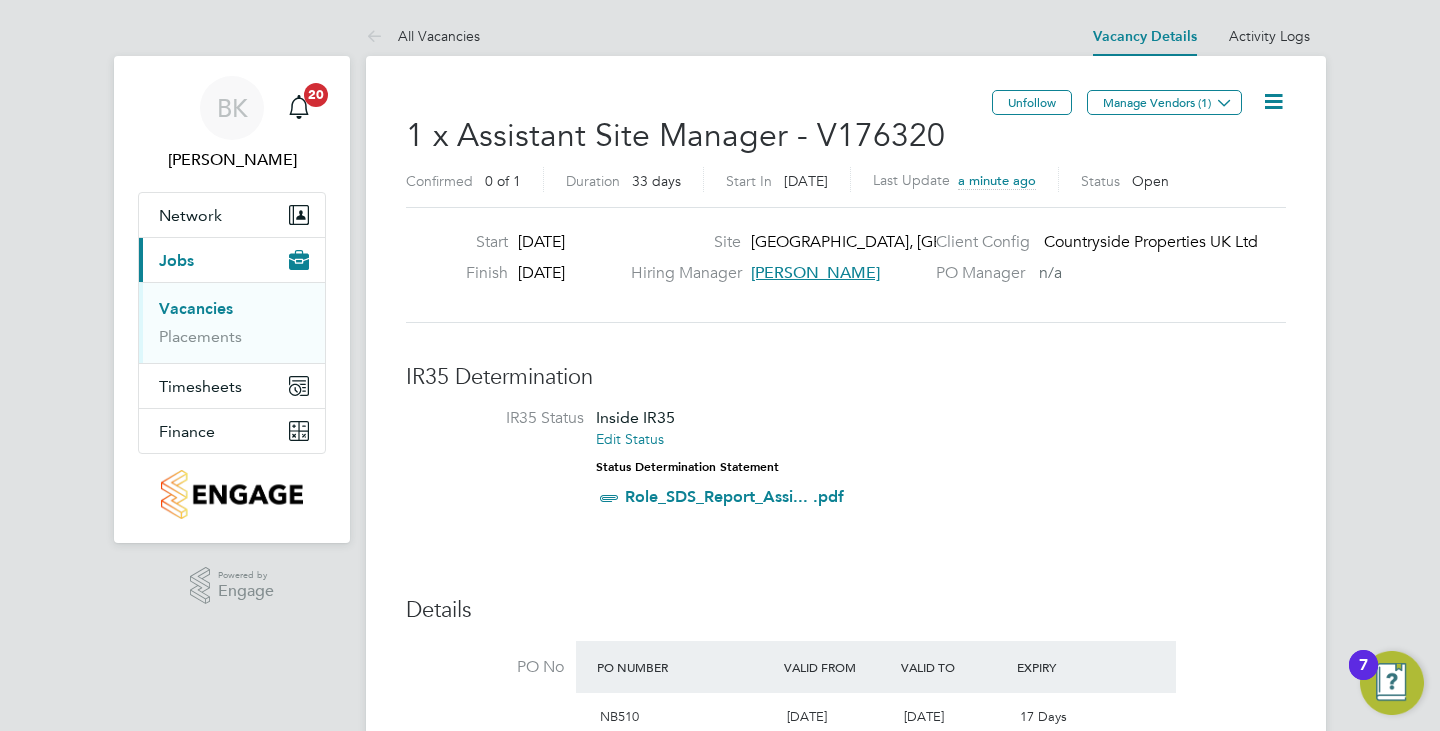 click 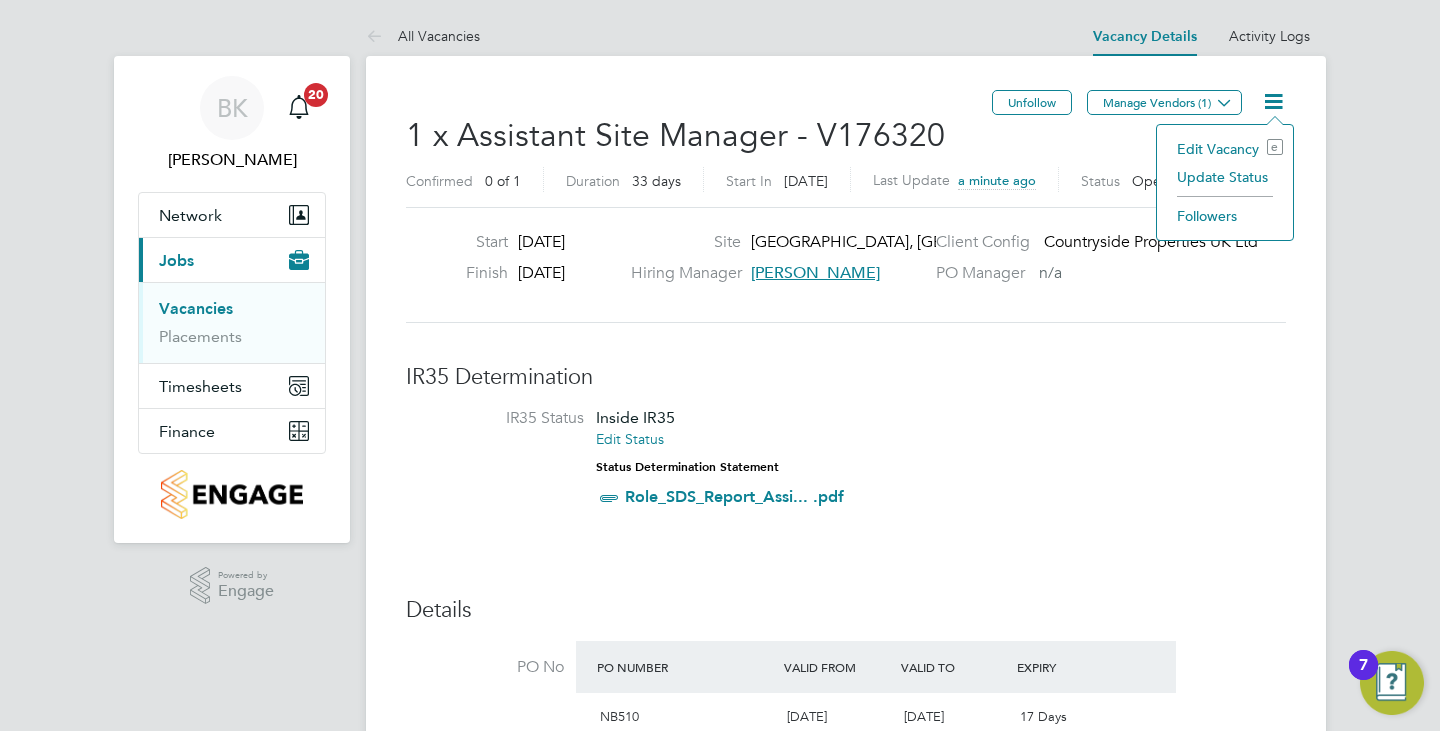 click on "Edit Vacancy e" 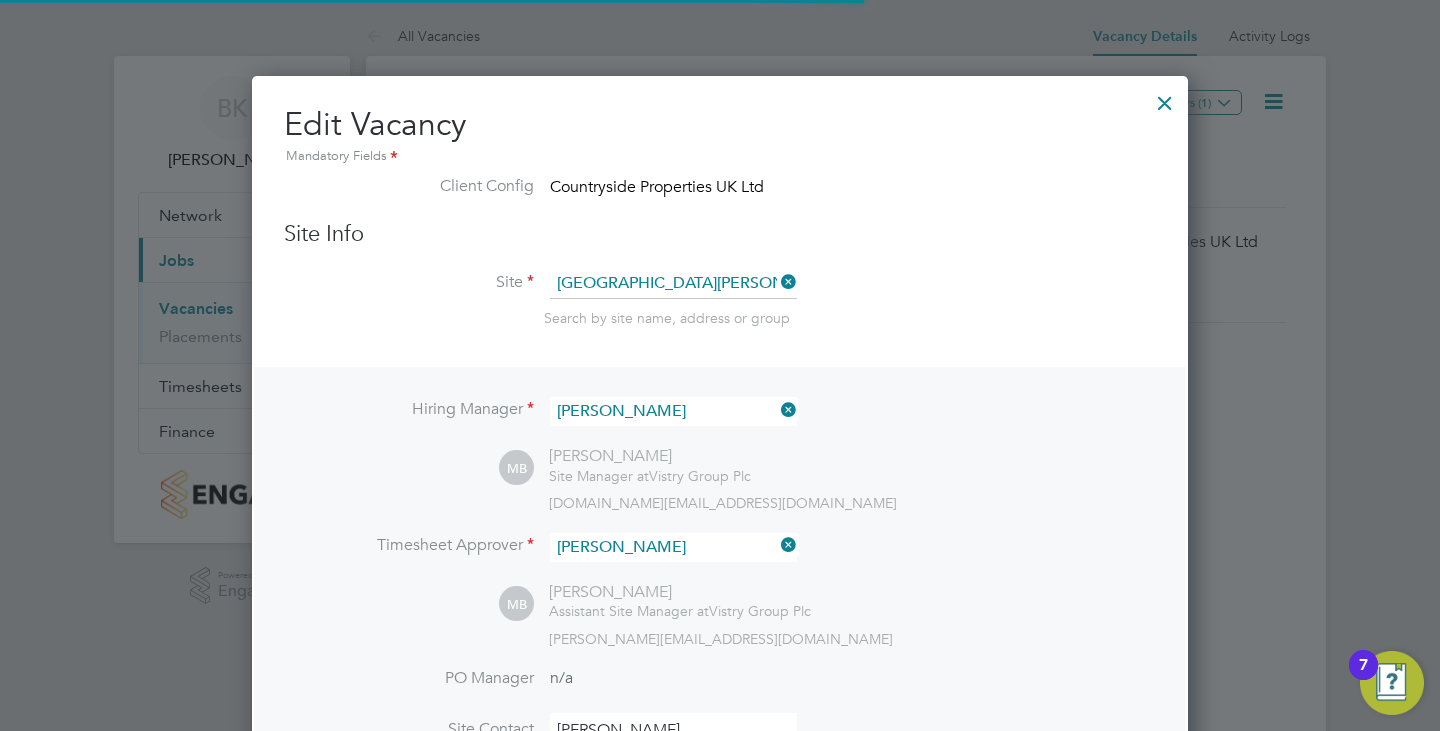 scroll, scrollTop: 10, scrollLeft: 10, axis: both 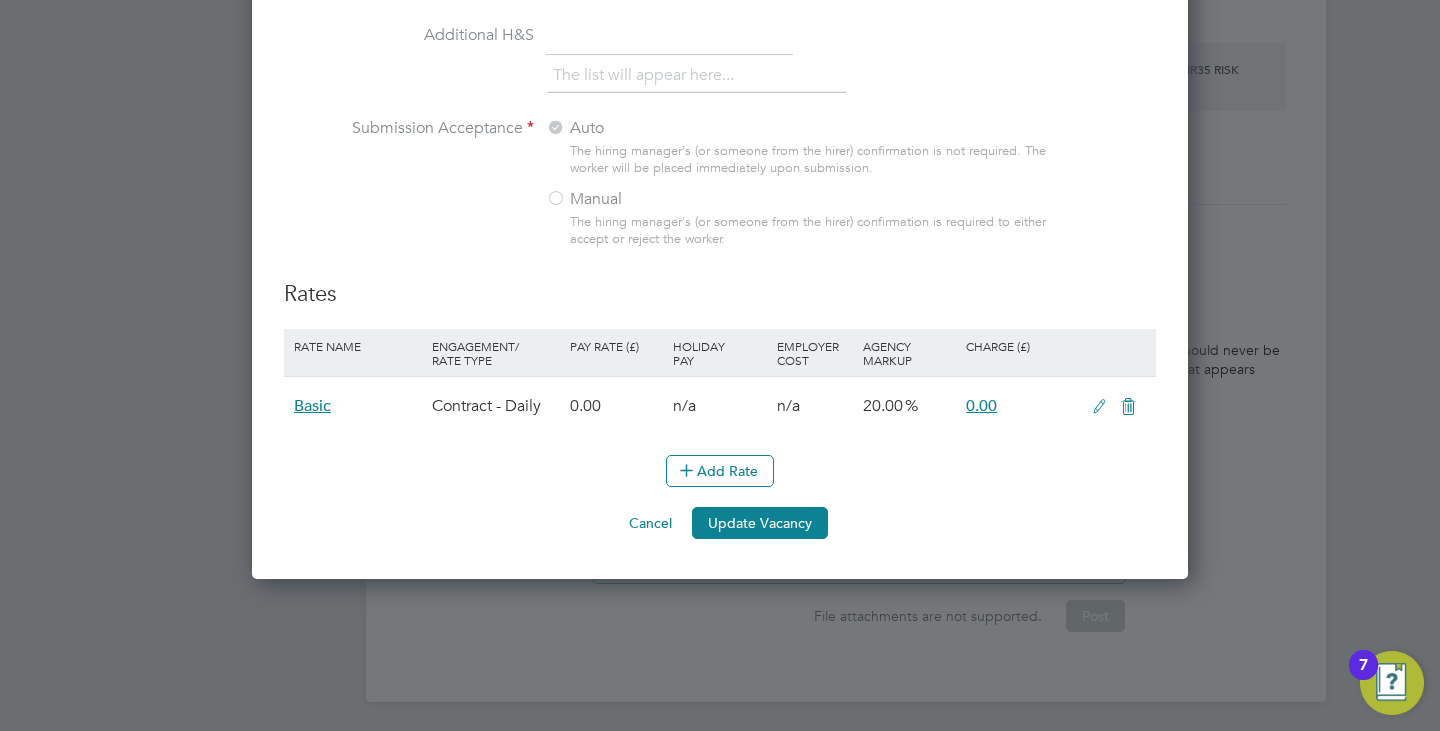 click at bounding box center (1099, 407) 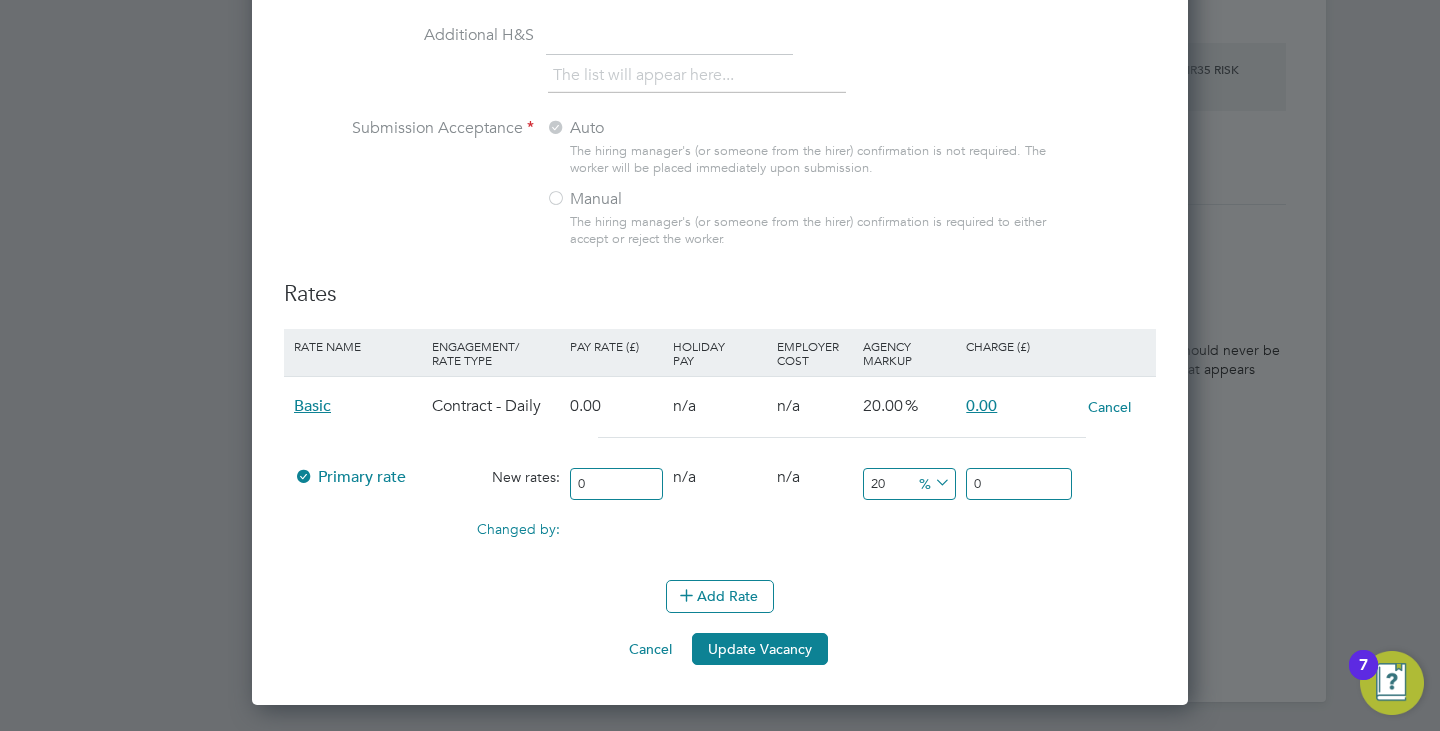 drag, startPoint x: 985, startPoint y: 480, endPoint x: 970, endPoint y: 485, distance: 15.811388 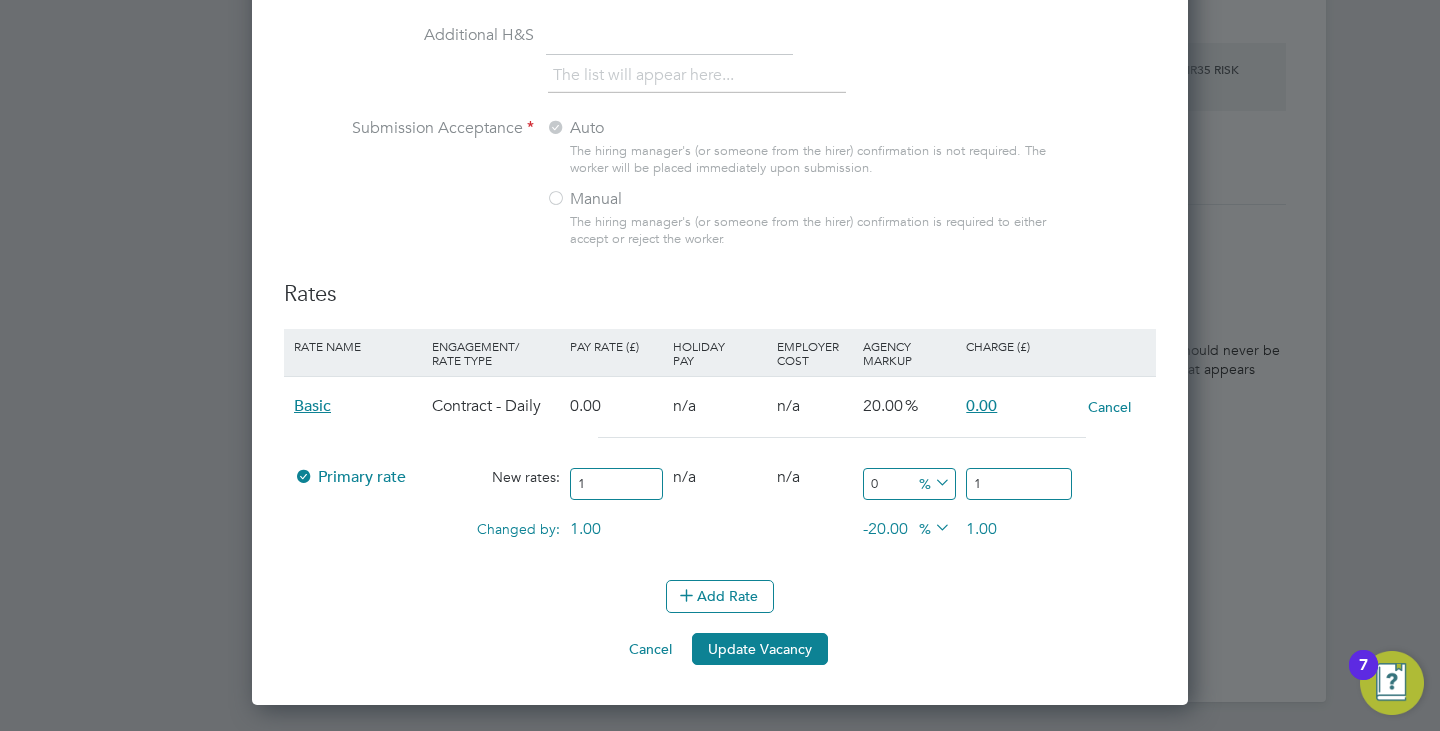 type 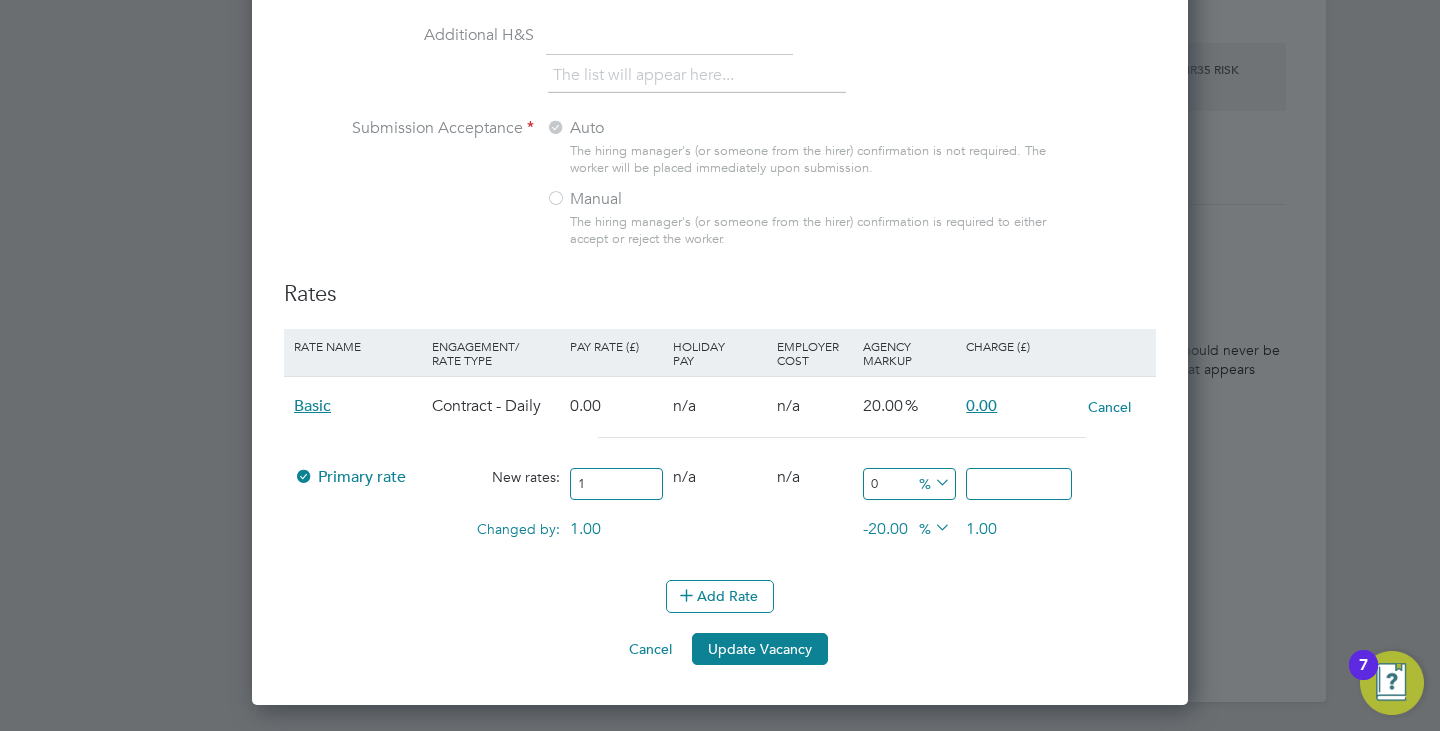 type on "200" 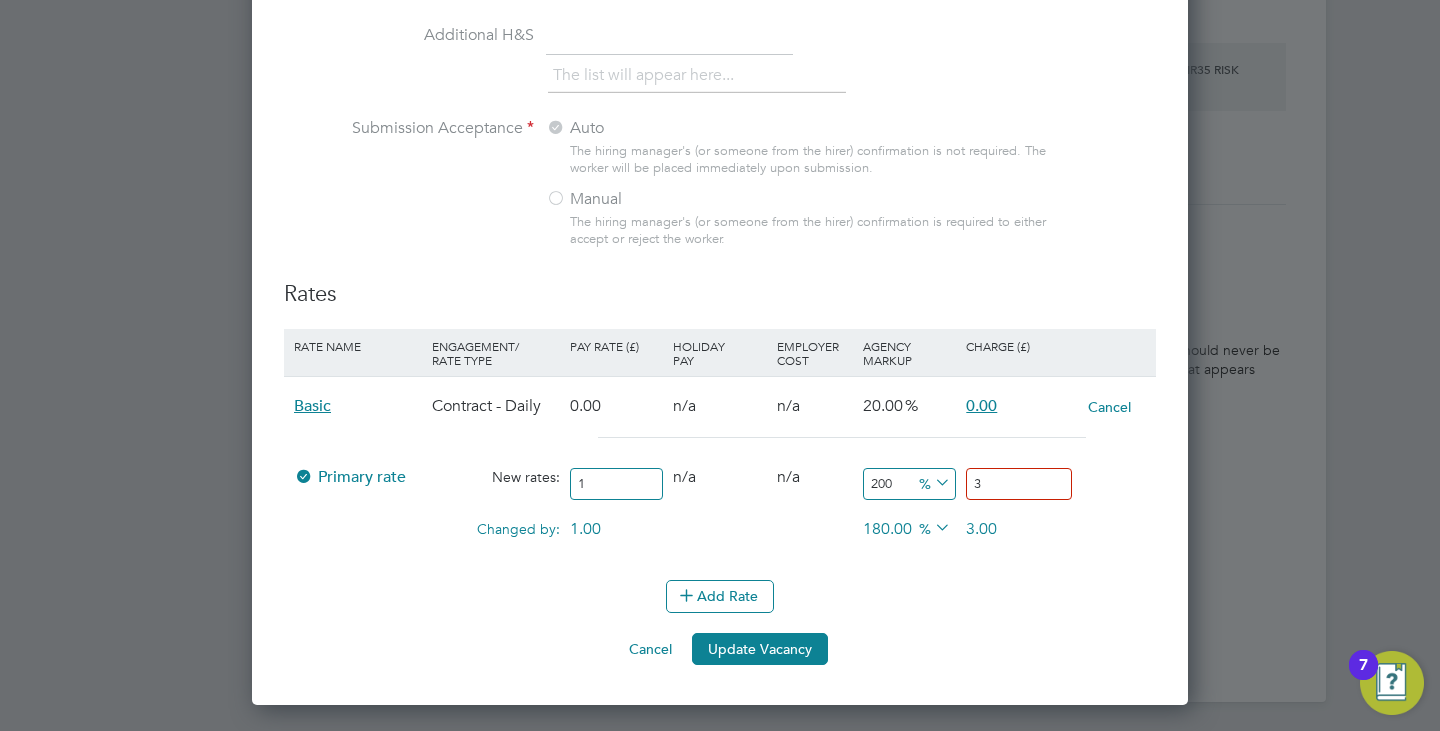 type on "3000" 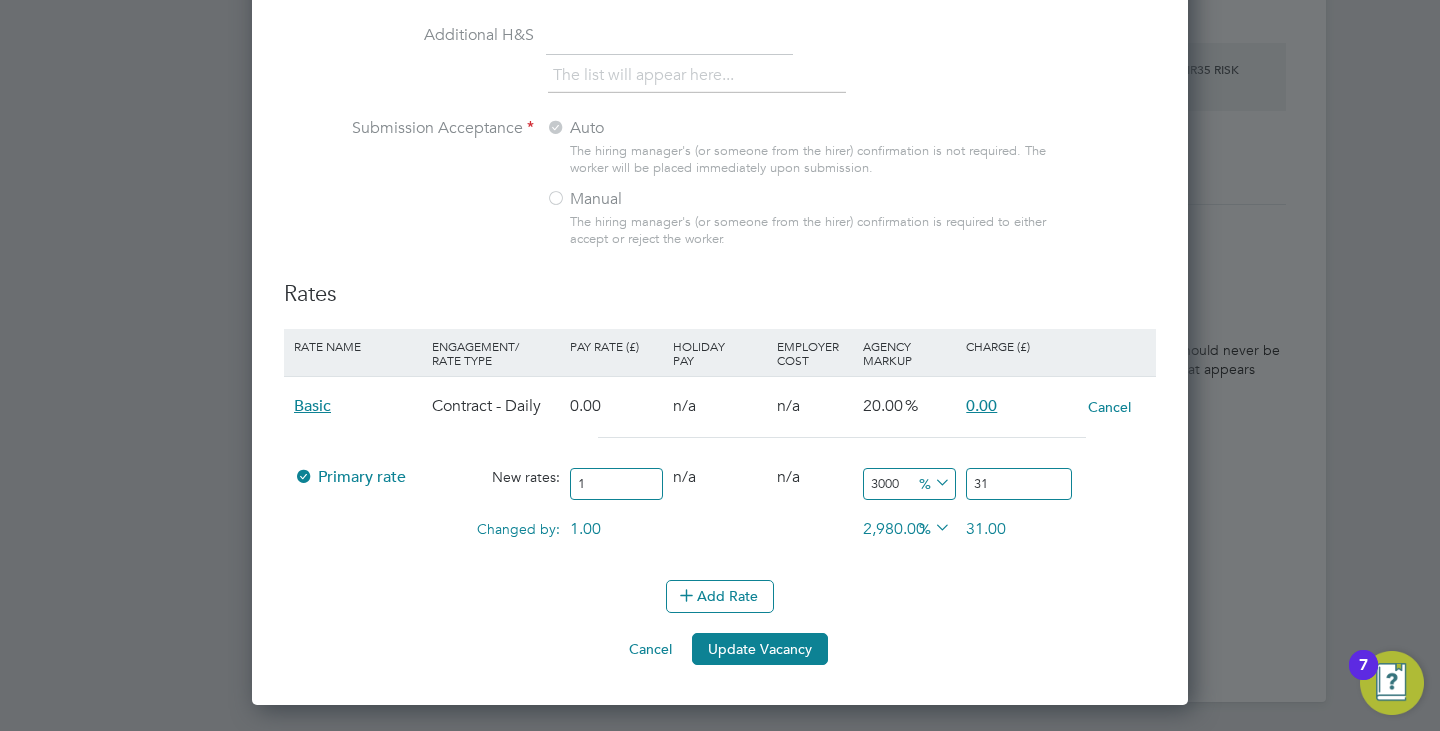 type on "31" 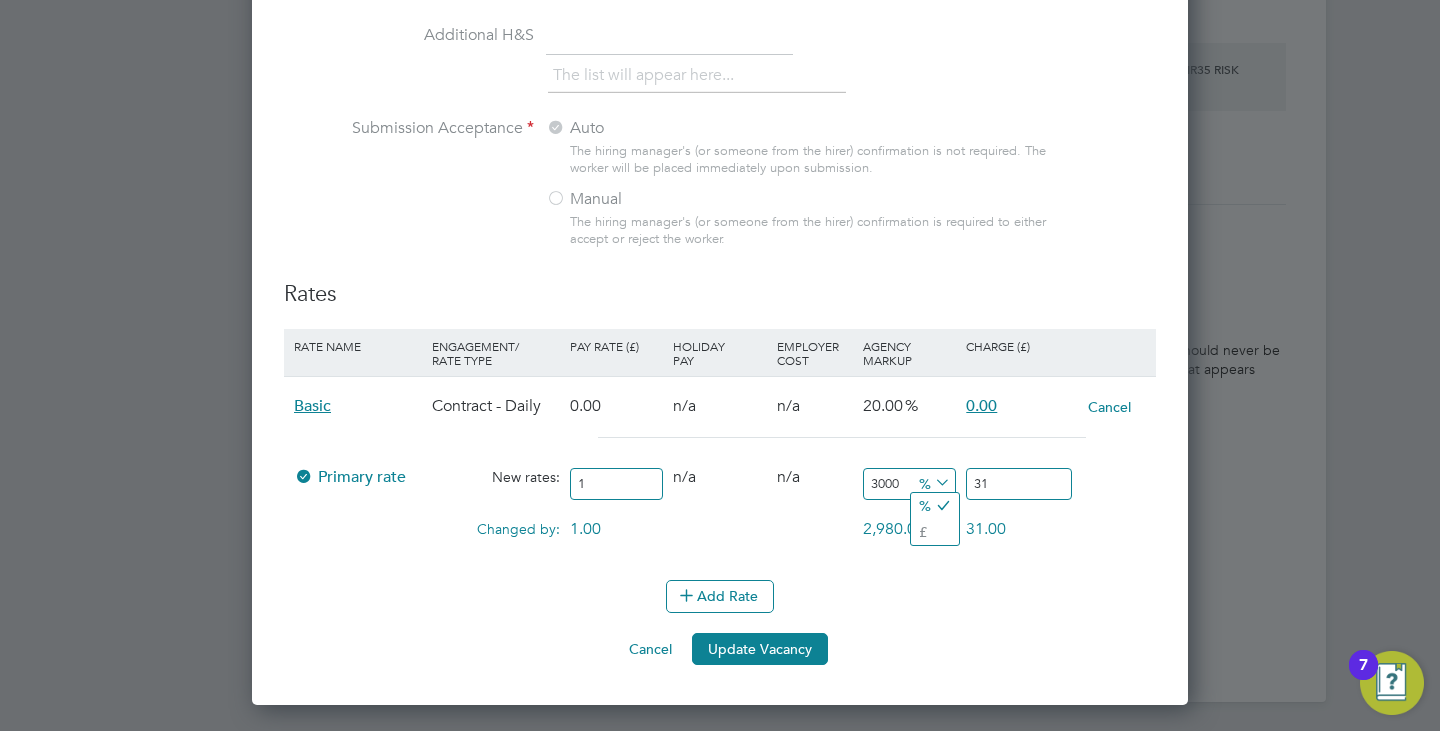 click on "All Vacancies Vacancy Details   Activity Logs   Vacancy Details Activity Logs All Vacancies   Unfollow Manage Vendors (1)   1 x Assistant Site Manager - V176320 Confirmed   0 of 1 Duration   33 days Start In     [DATE] Last Update a minute ago Status   Open   Start [DATE] Finish [DATE] Site [GEOGRAPHIC_DATA]… Hiring Manager [PERSON_NAME] Client Config   Countryside Properties UK Ltd PO Manager     n/a IR35 Determination IR35 Status Inside IR35 Edit Status Status Determination Statement   Role_SDS_Report_Assi... .pdf Details PO No PO Number Valid From Valid To Expiry   NB510   [DATE]   [DATE] 17 Days Reason   For   due to "" Description •	Supervises and ensures that all construction work under their control is built in accordance with the programme of works.
•	Ensures effective control of subcontractors in maintaining all necessary quality control checks to ensure the required standard by complying with the relevant specification and working practices. Skills / Qualifications" 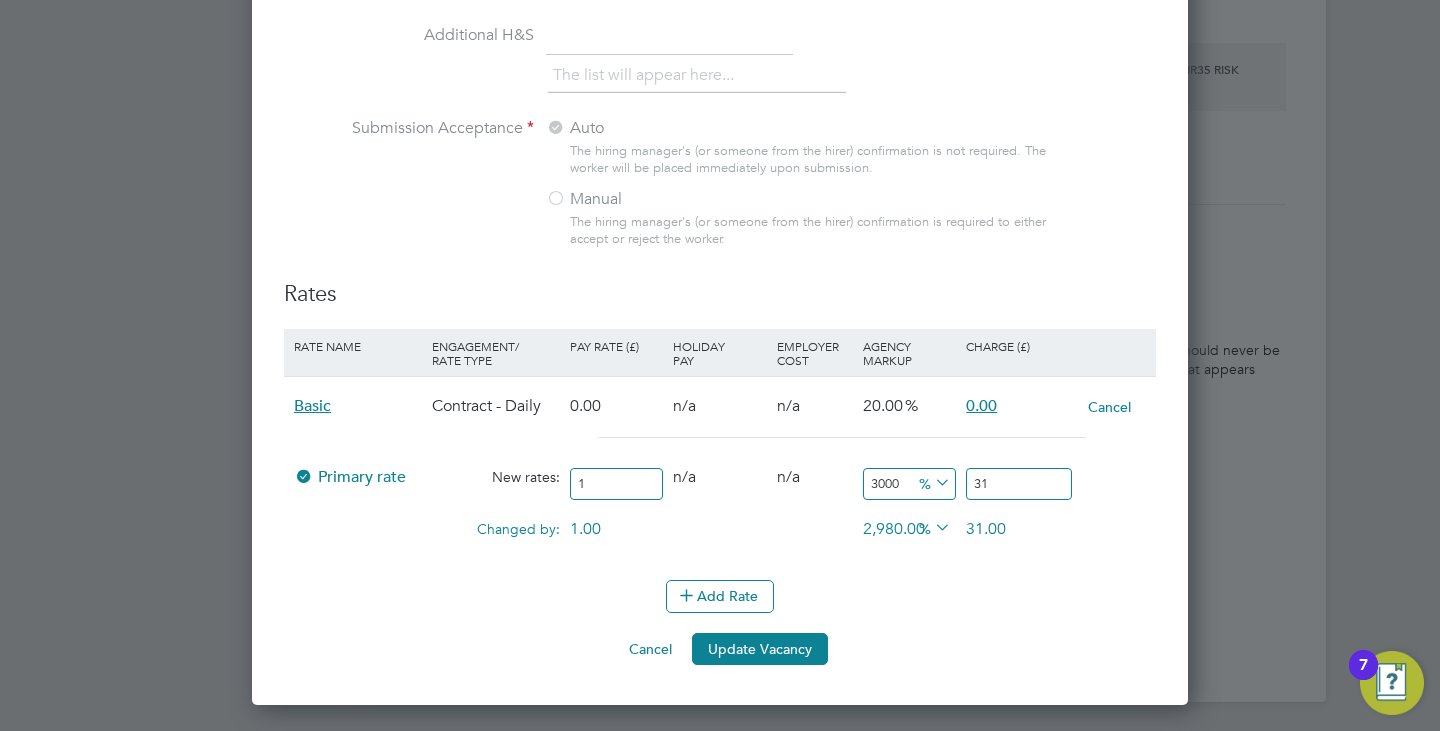 click on "£" 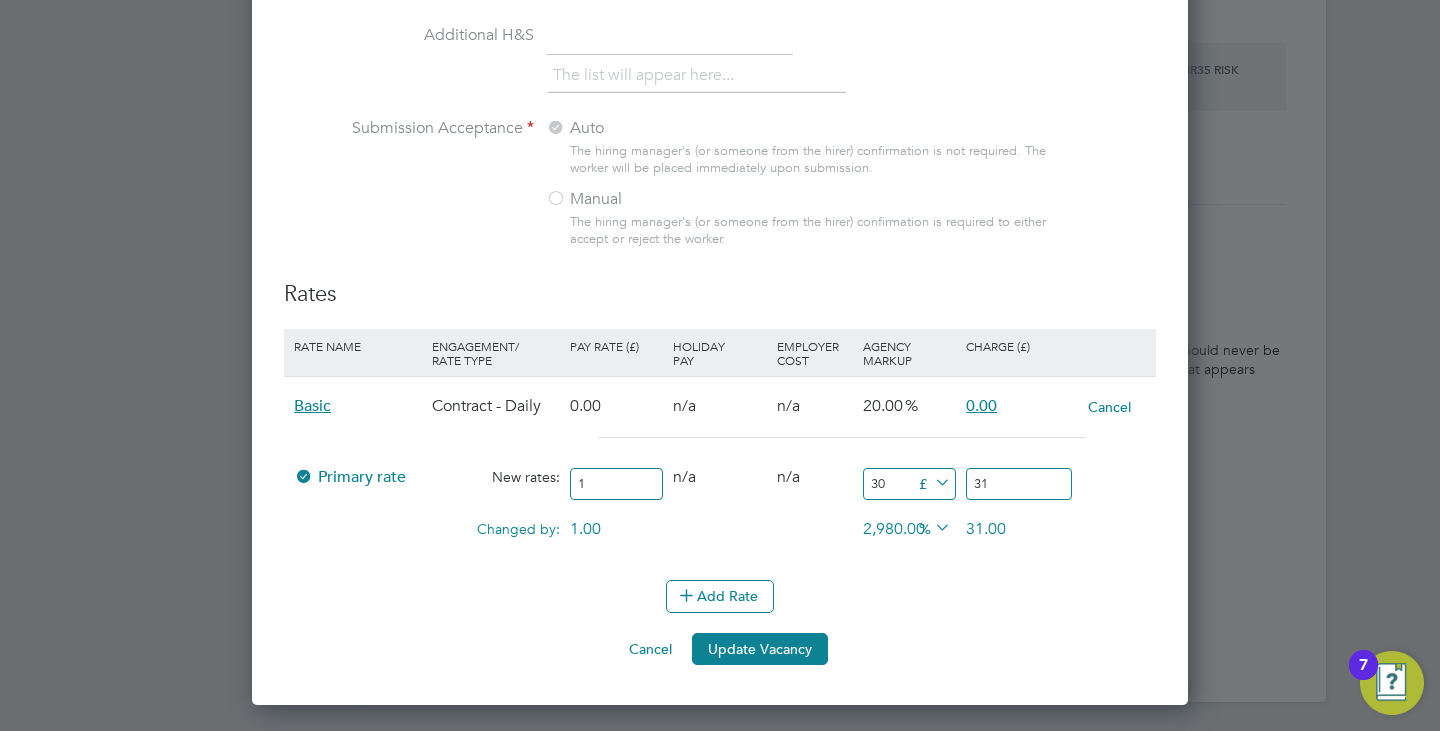 click on "30" at bounding box center (909, 484) 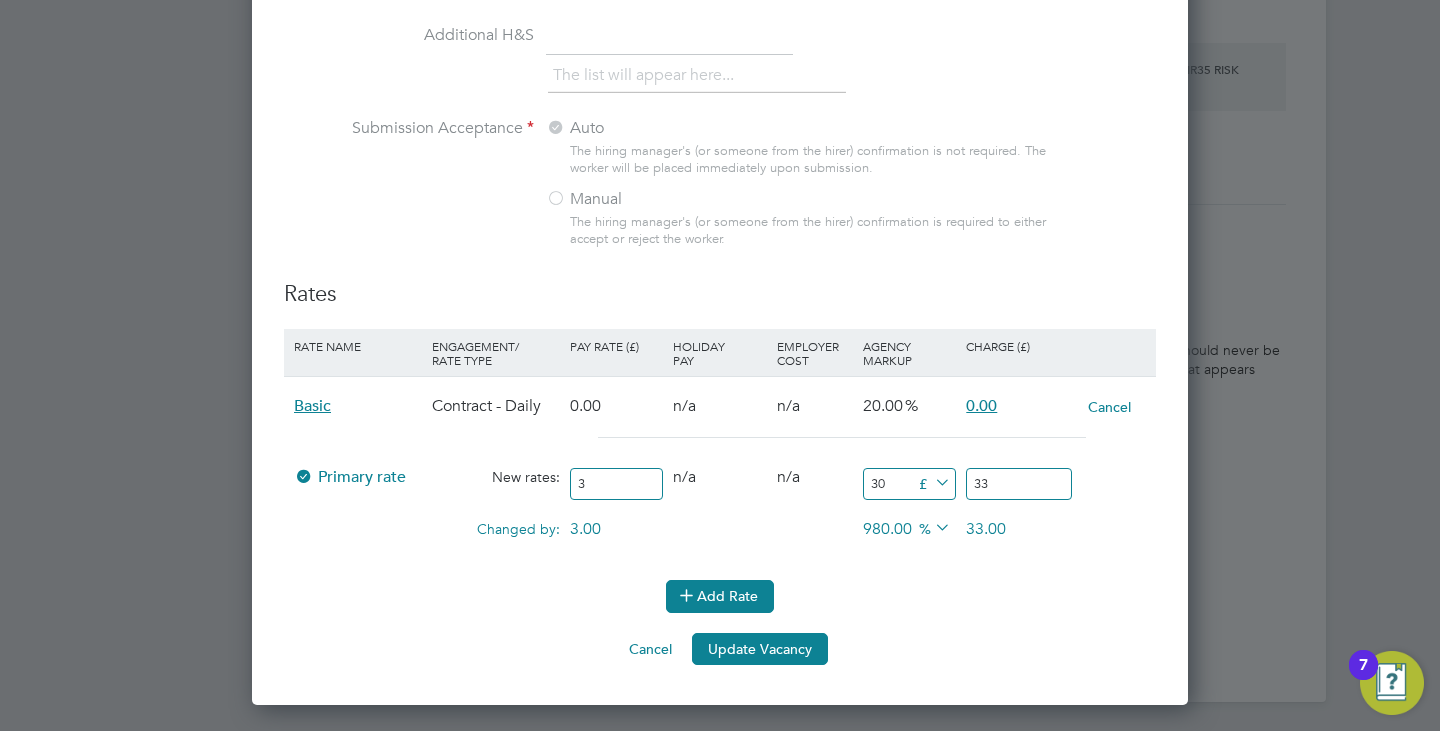 type on "31" 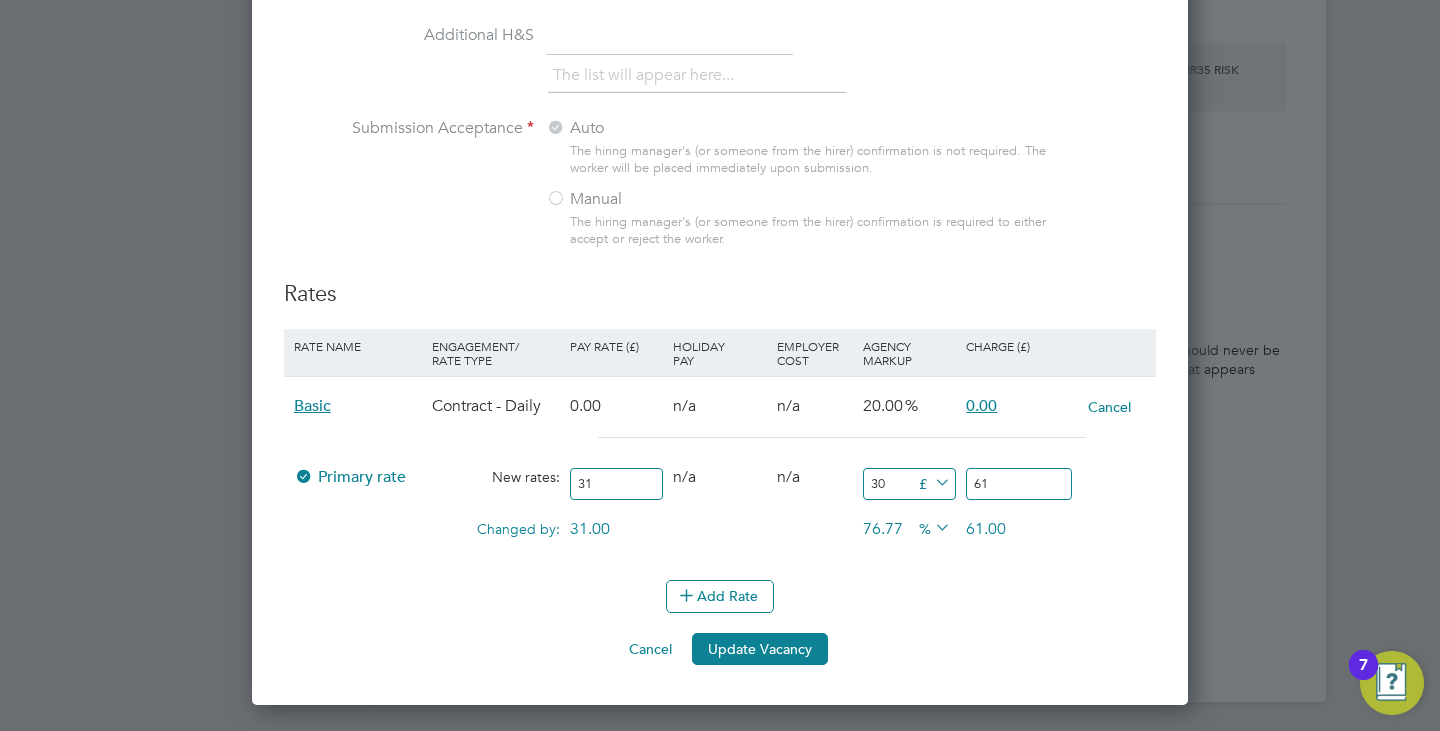 type on "31" 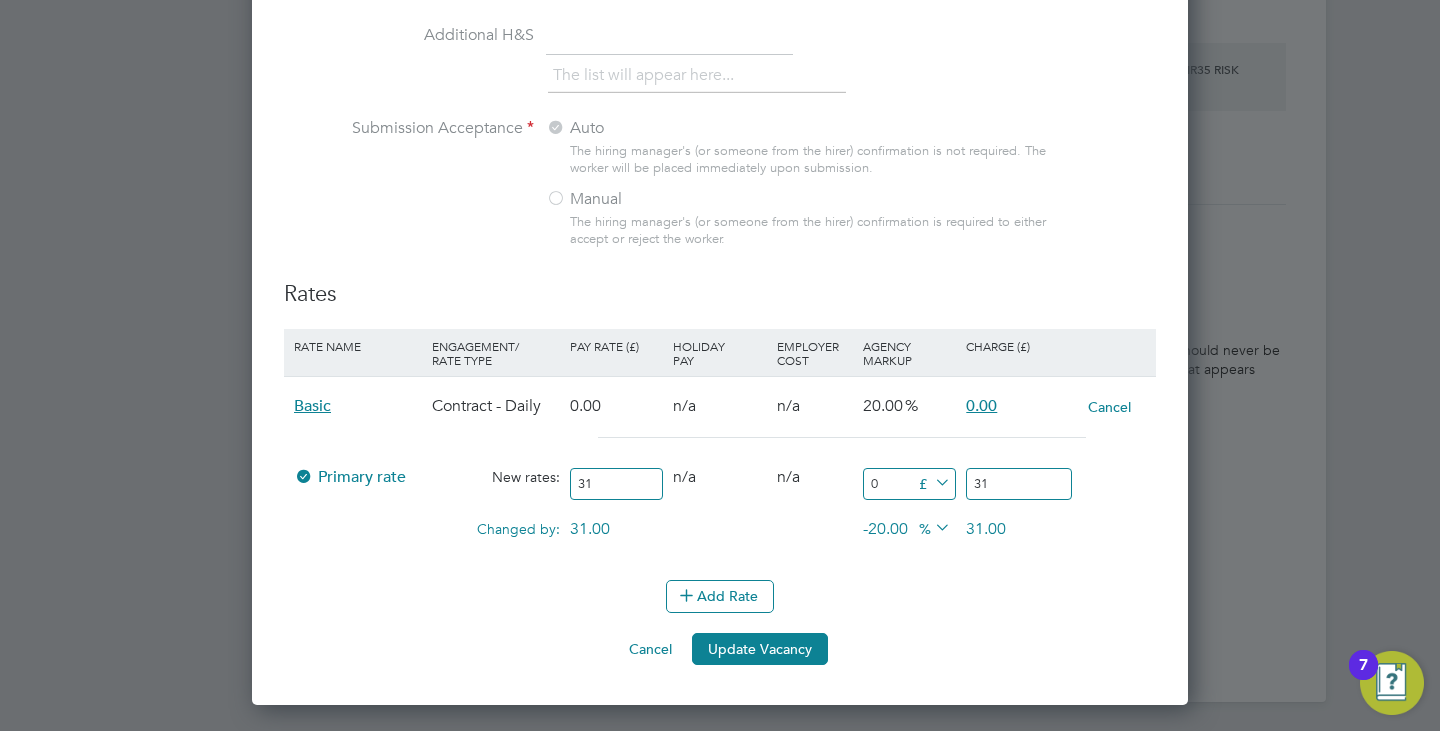type on "0" 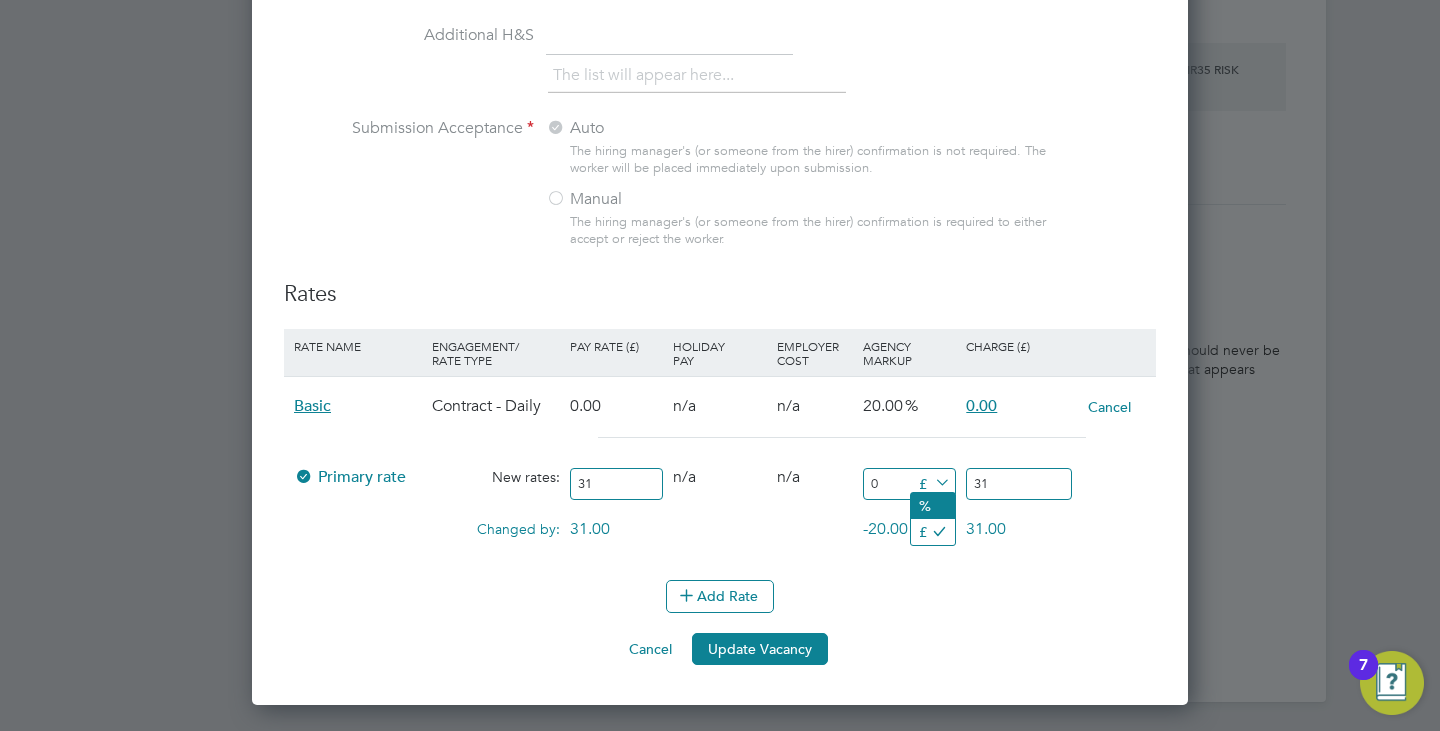 click on "%" 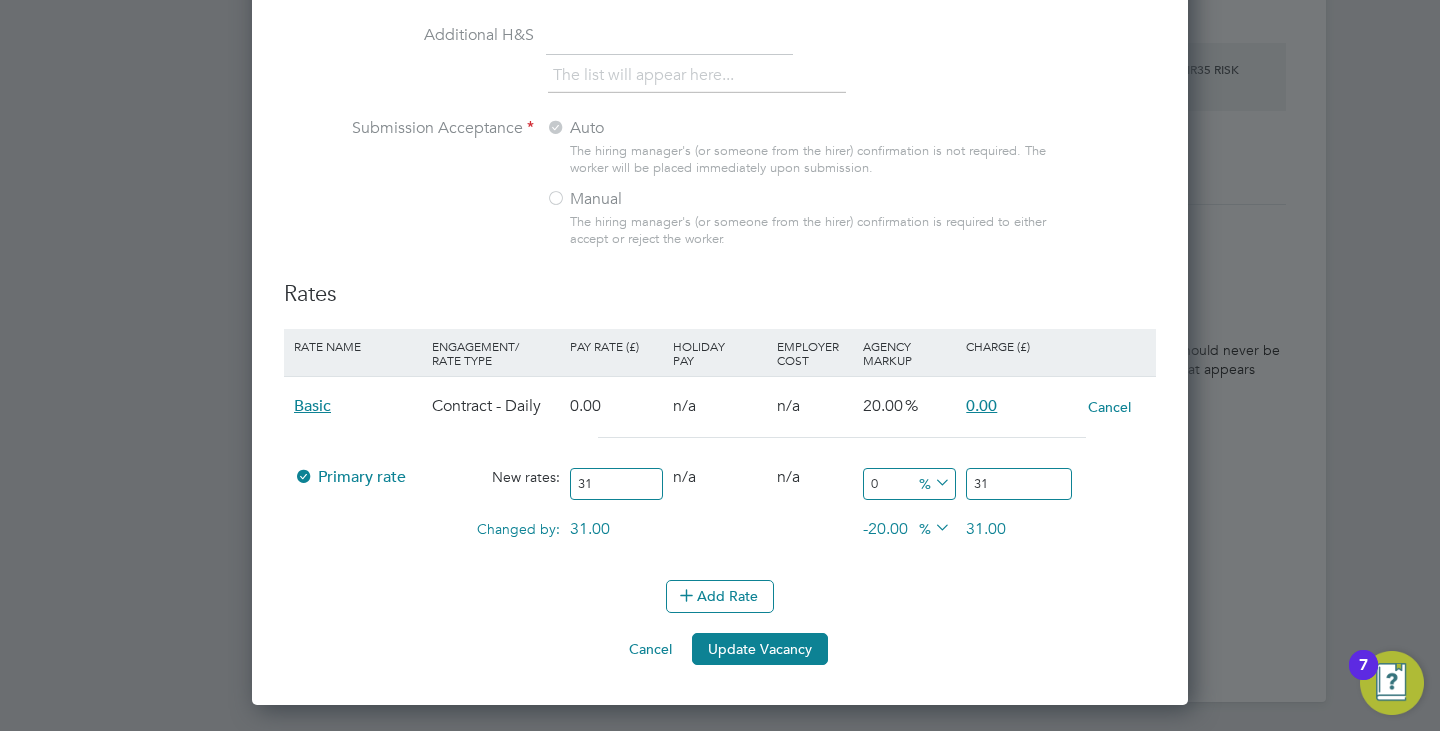 click on "0" at bounding box center [909, 484] 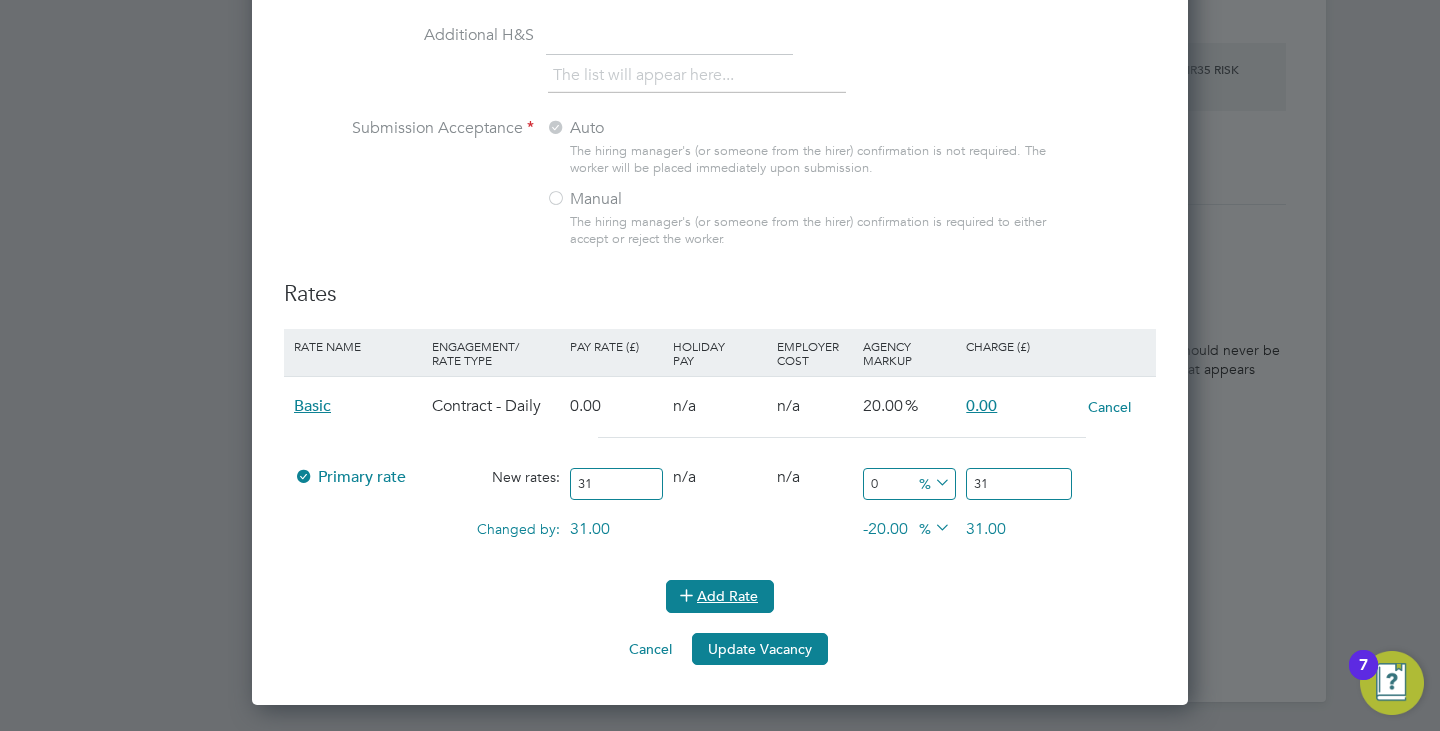 click on "Add Rate" at bounding box center [720, 596] 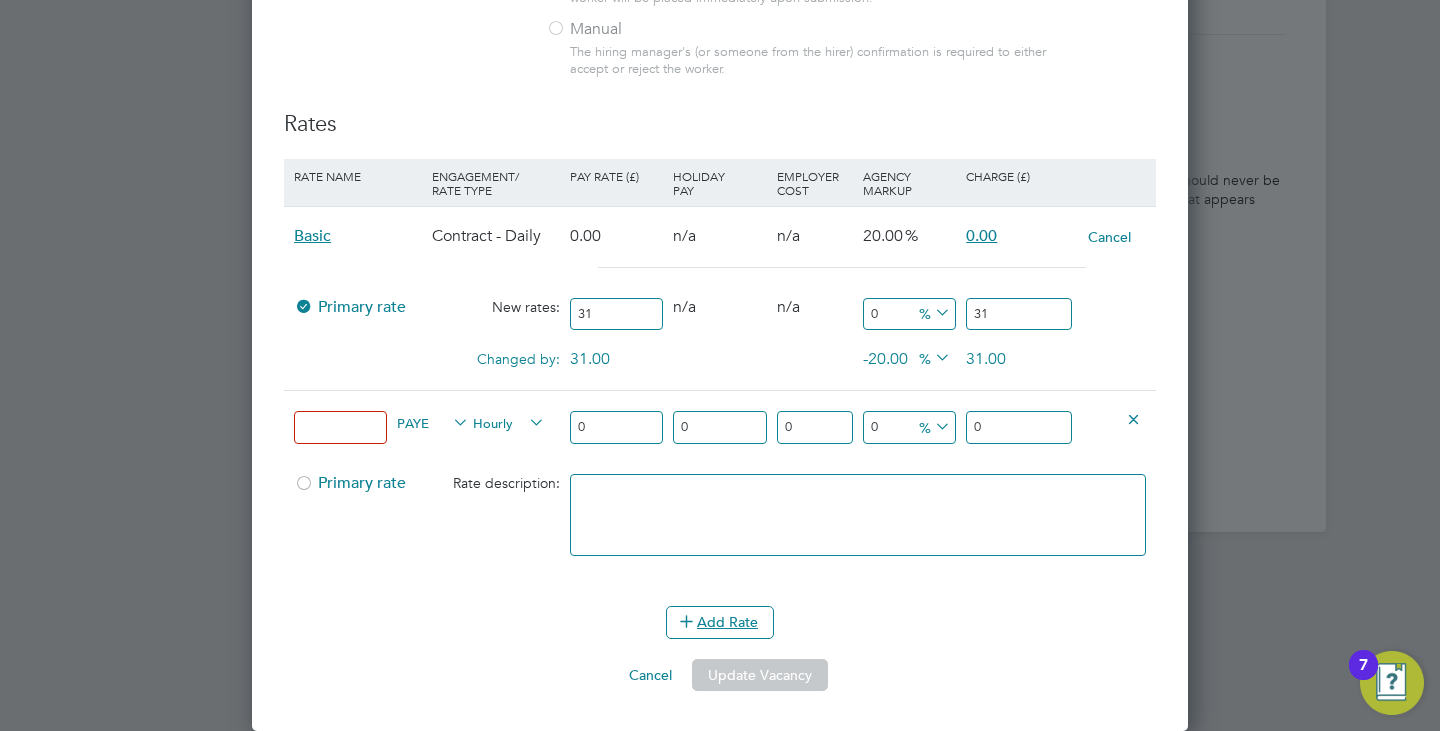 click at bounding box center (1133, 418) 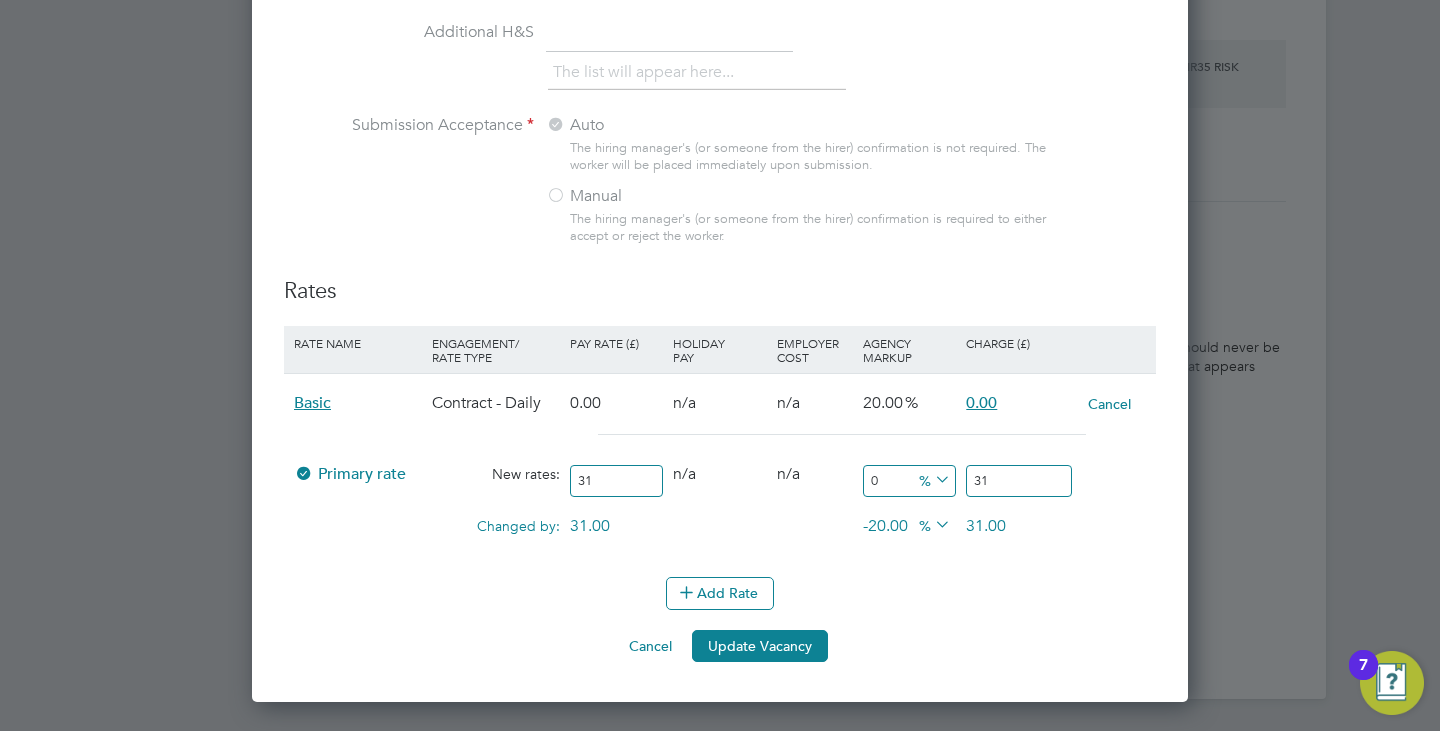 scroll, scrollTop: 2078, scrollLeft: 0, axis: vertical 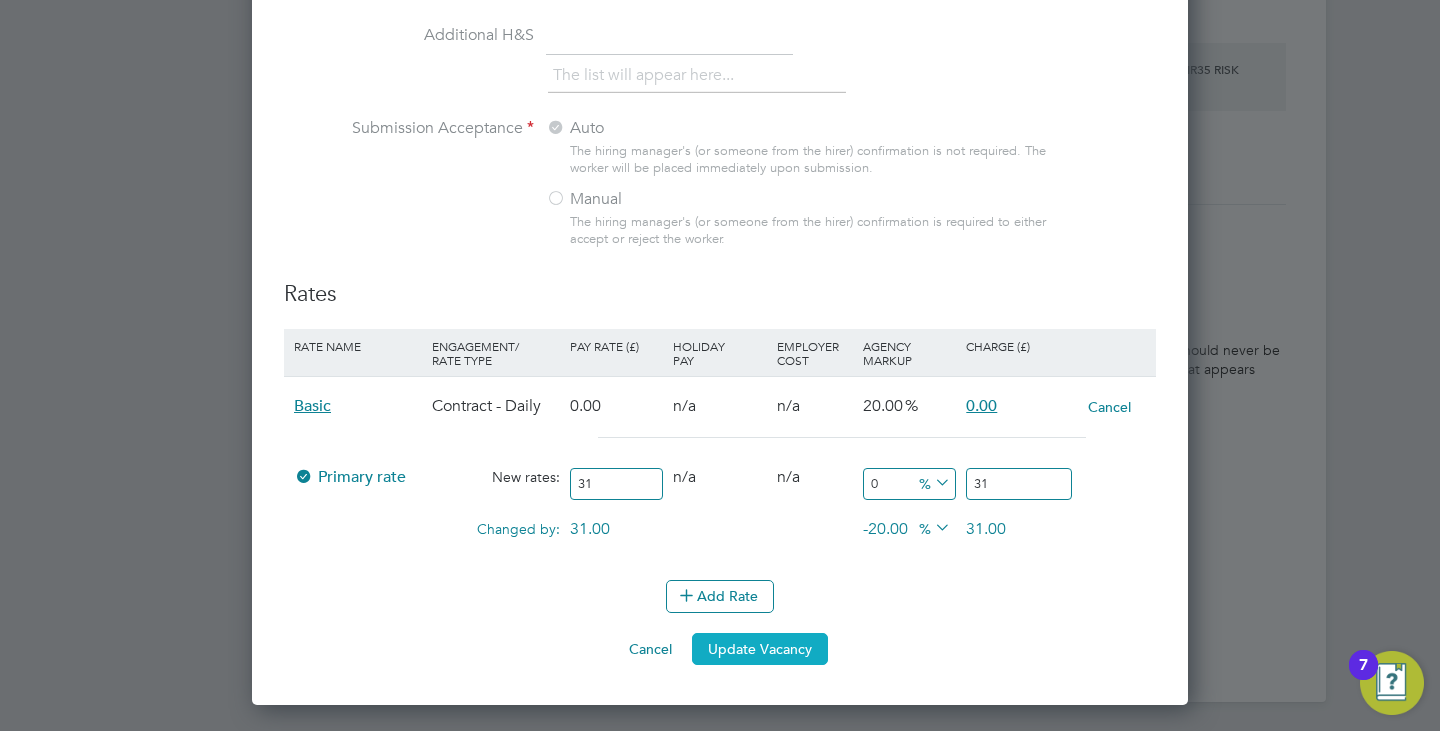 click on "Update Vacancy" at bounding box center [760, 649] 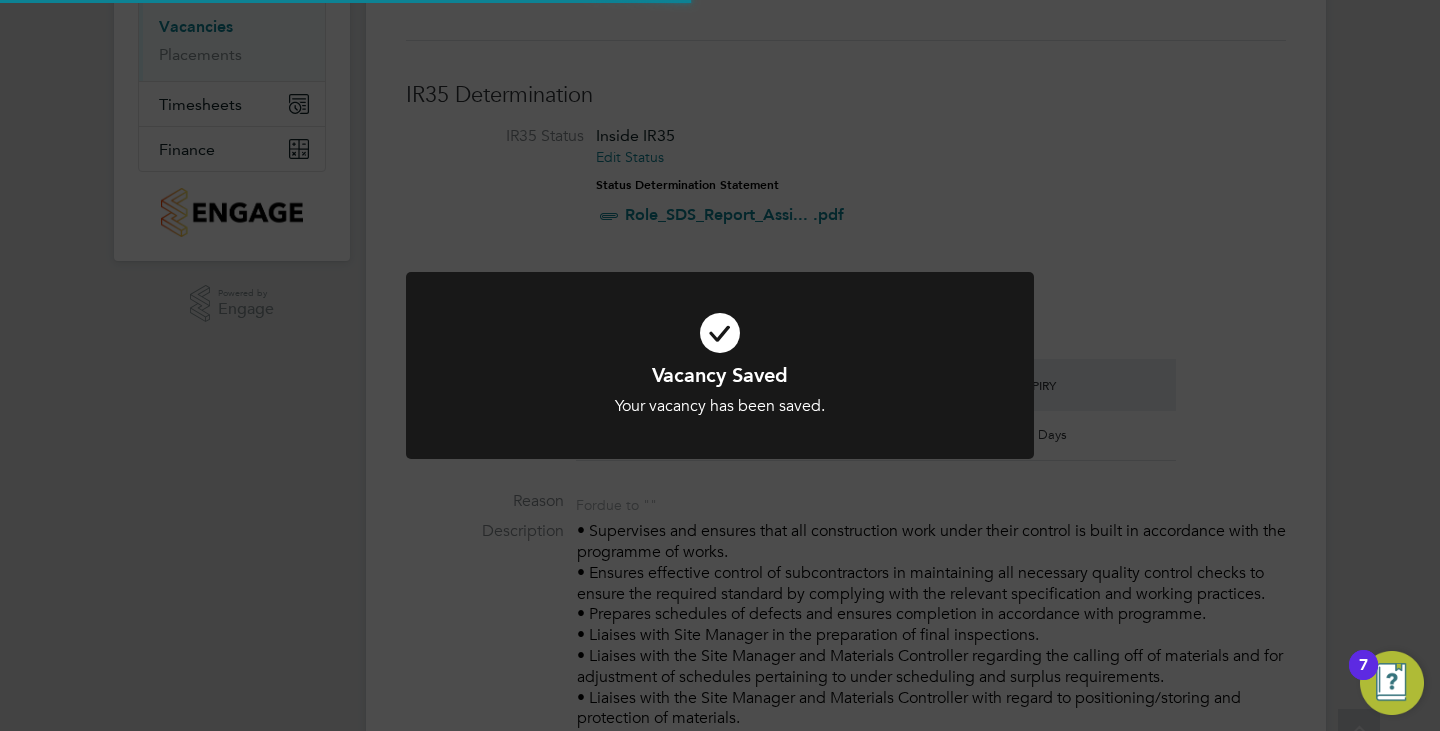 scroll, scrollTop: 8, scrollLeft: 0, axis: vertical 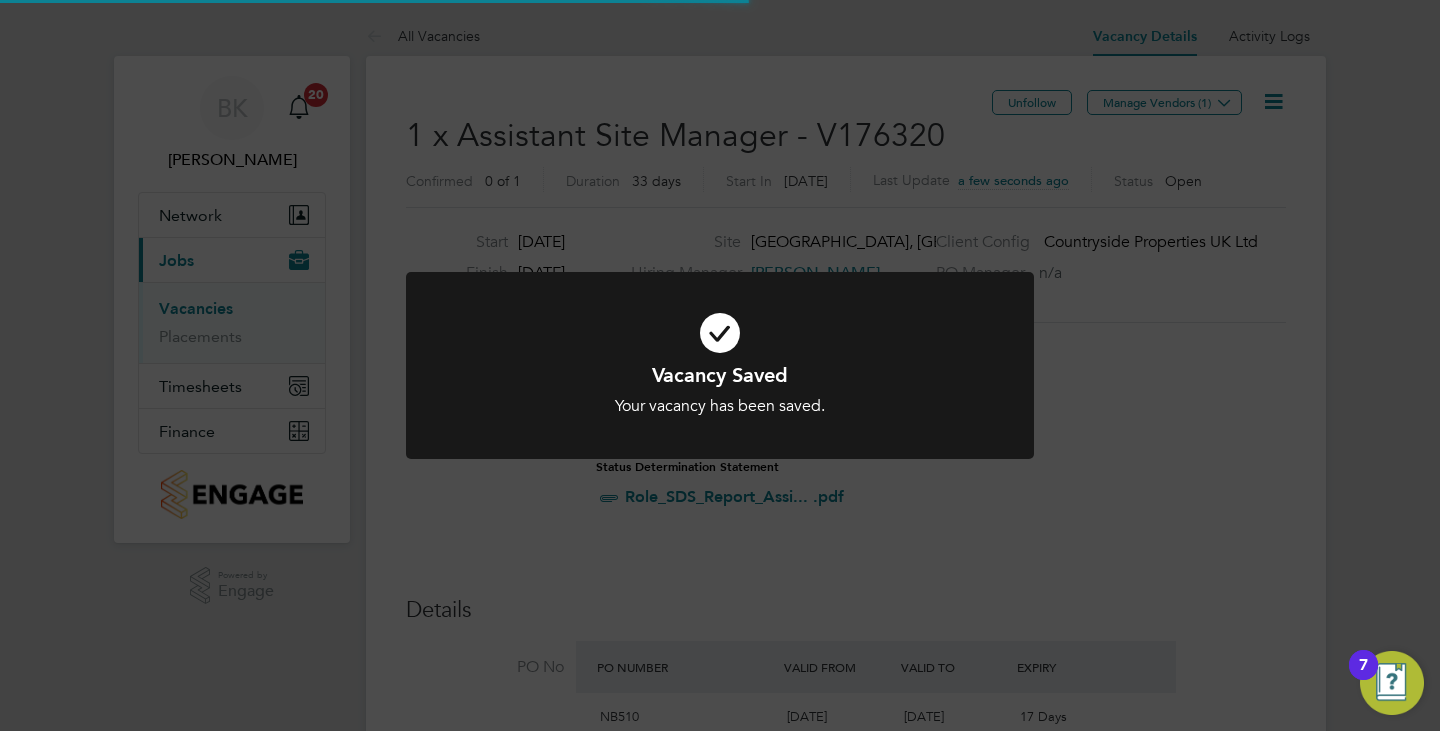 click on "Vacancy Saved Your vacancy has been saved. Cancel Okay" 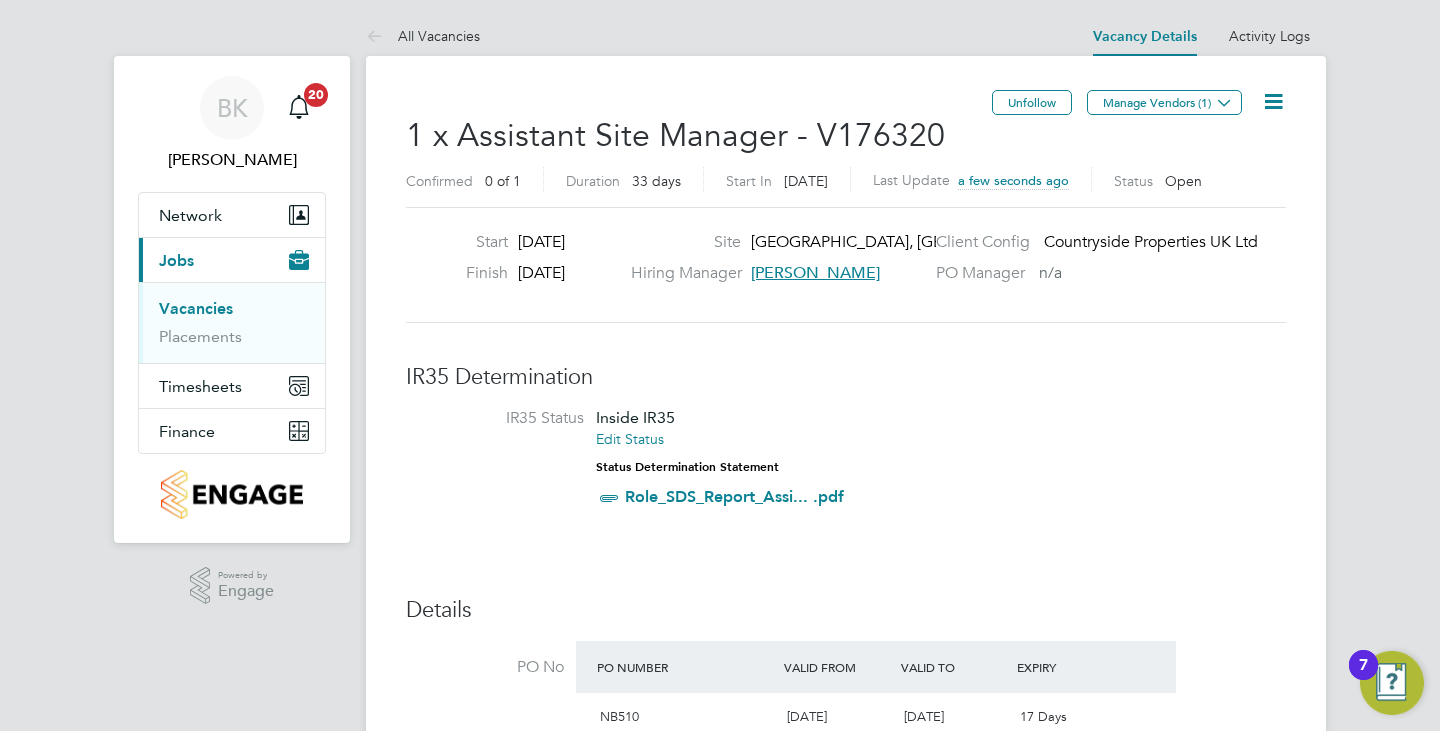 click 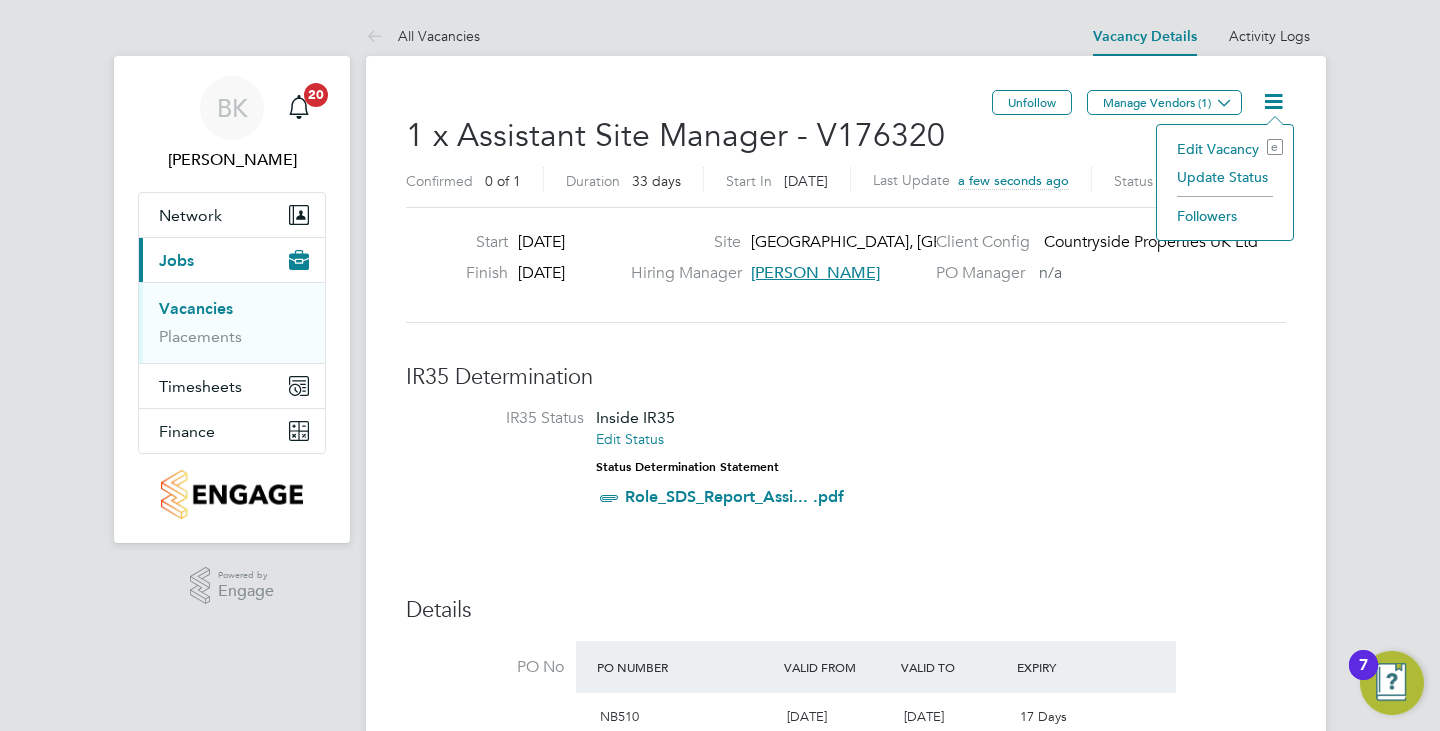 click on "Edit Vacancy e" 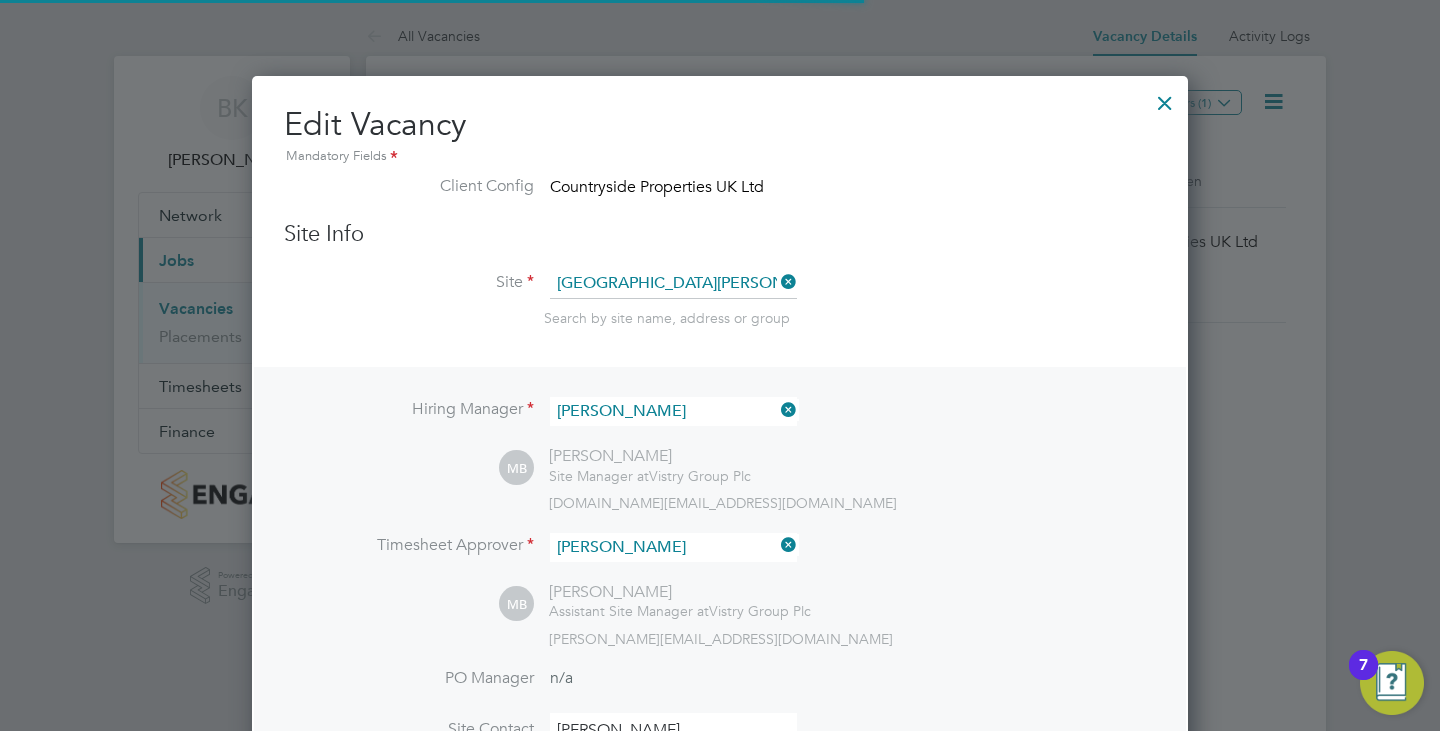 scroll, scrollTop: 10, scrollLeft: 10, axis: both 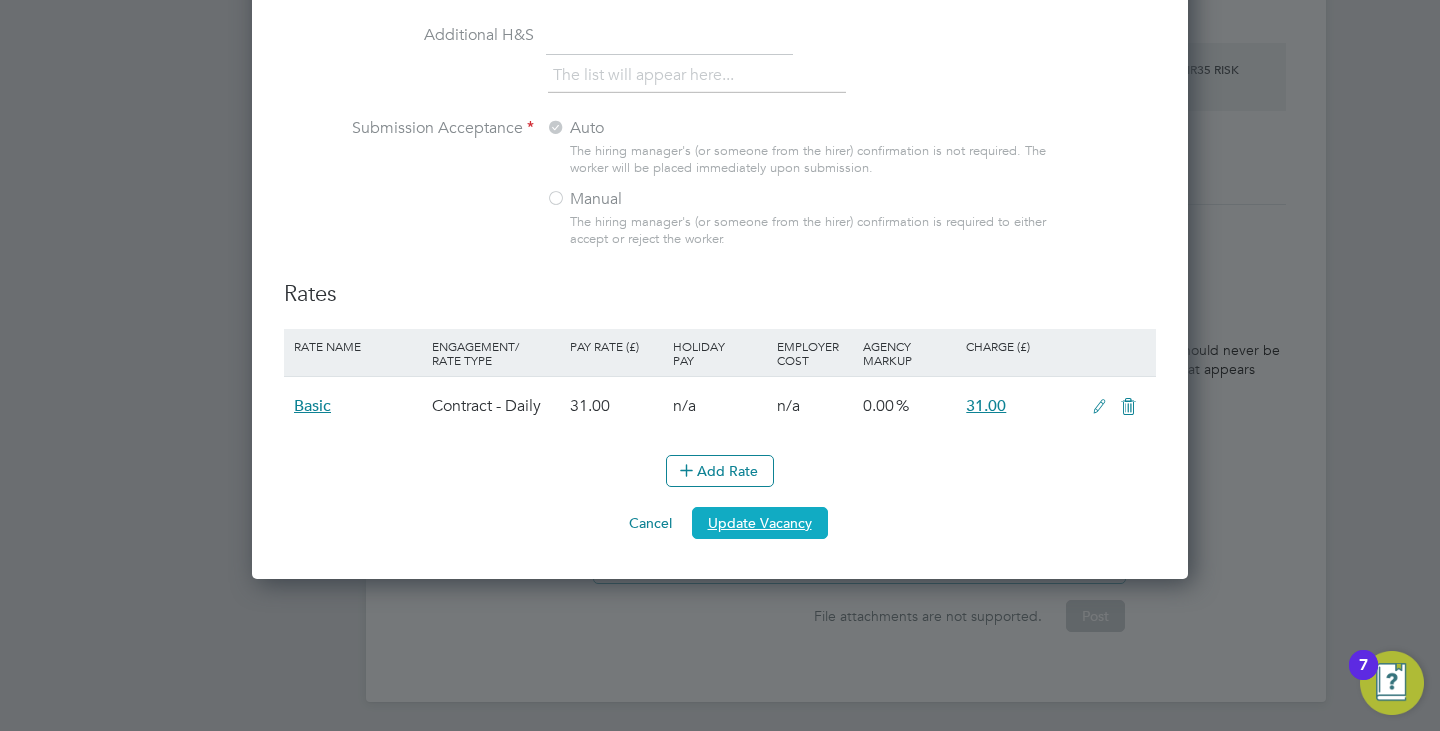 click on "Update Vacancy" at bounding box center (760, 523) 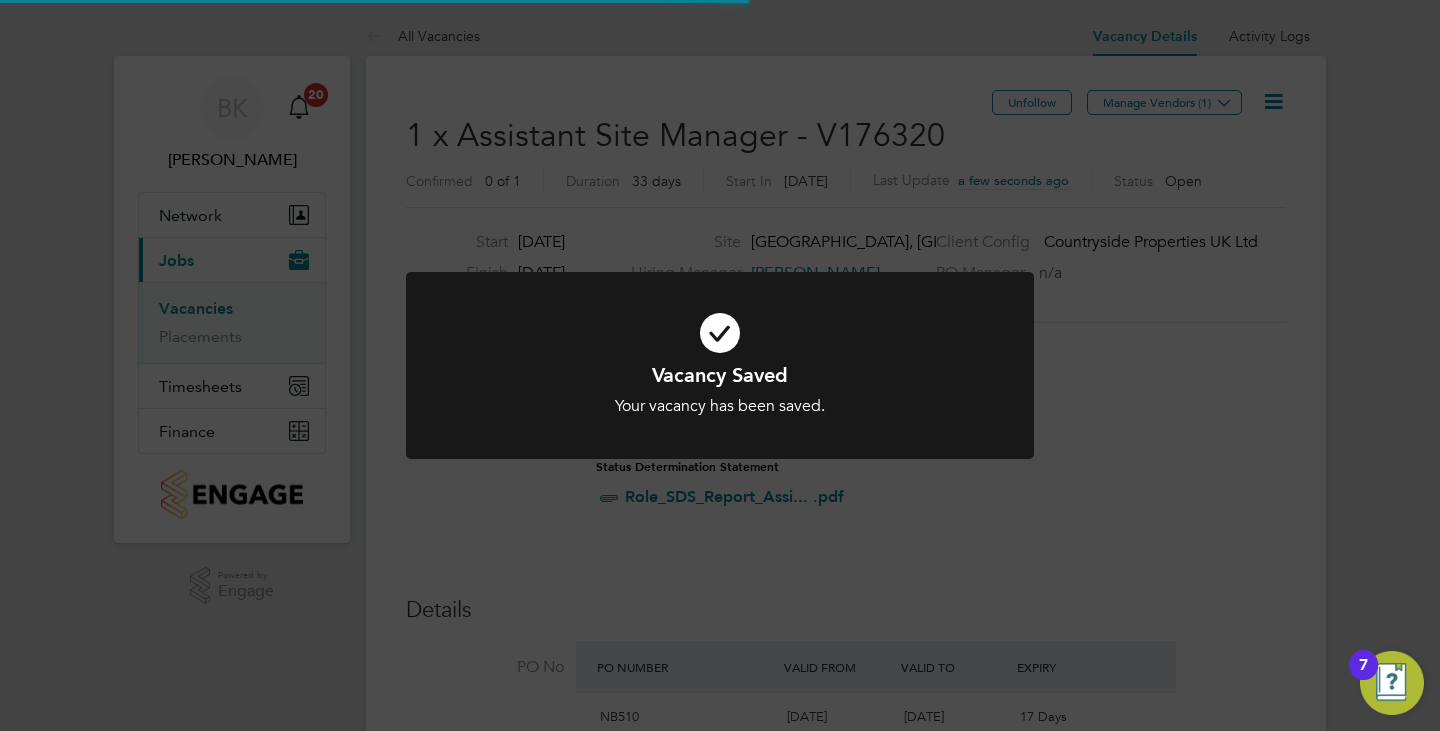 click on "Vacancy Saved Your vacancy has been saved. Cancel Okay" 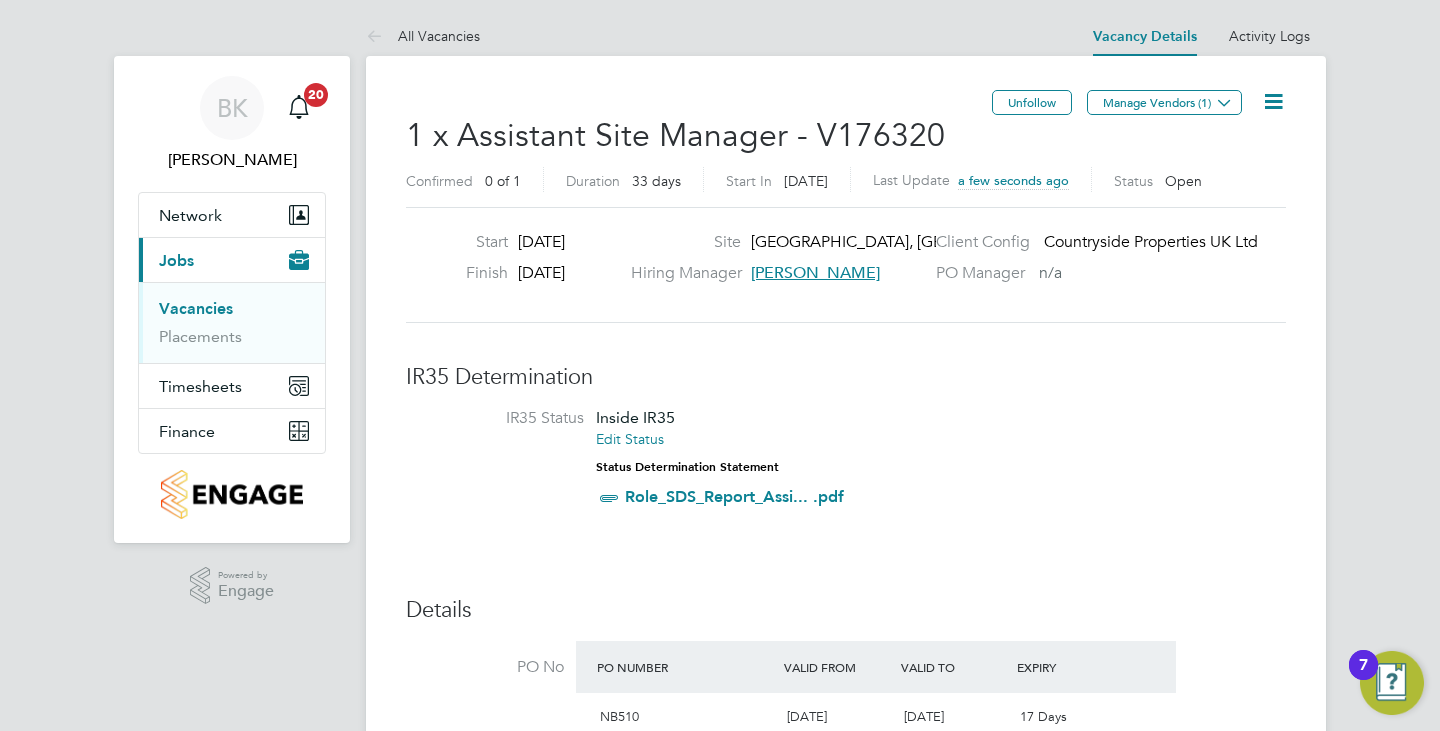 click 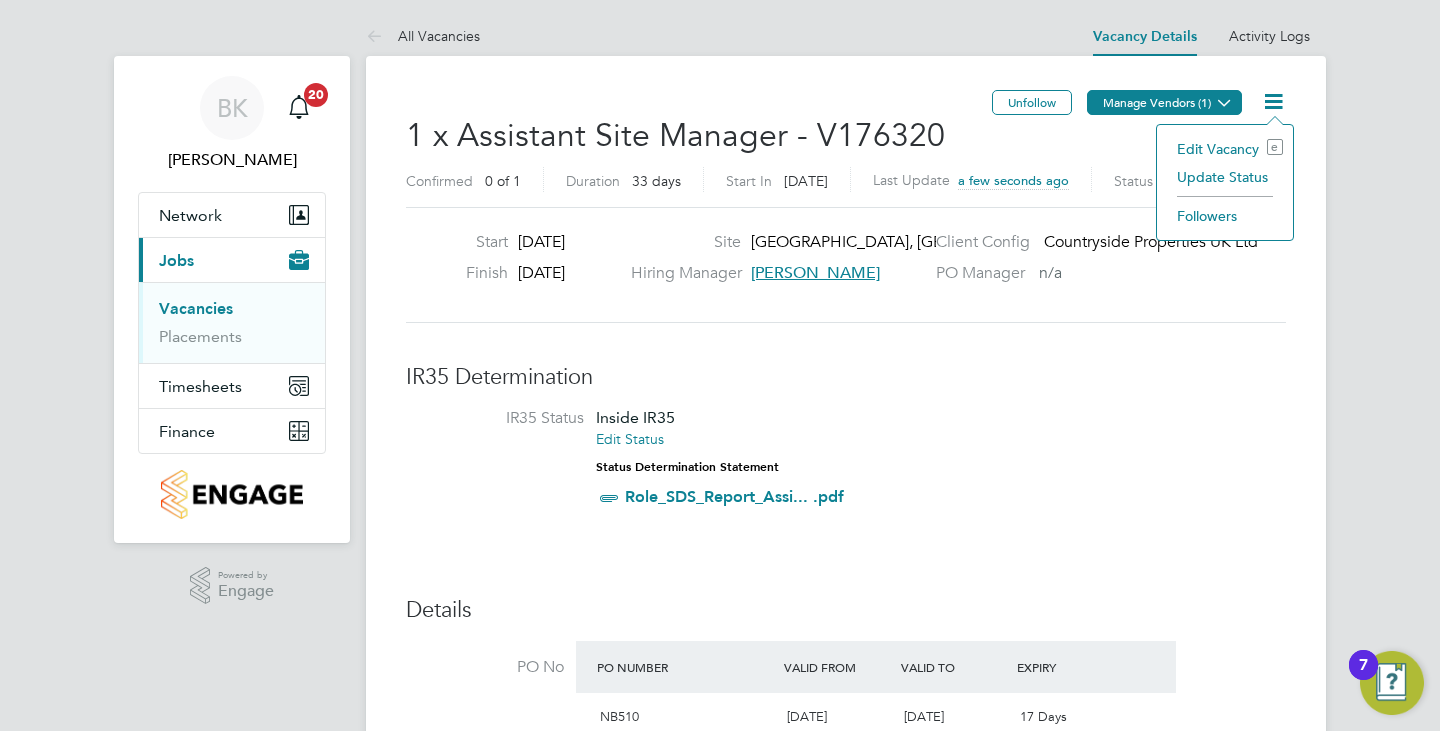 click on "Manage Vendors (1)" 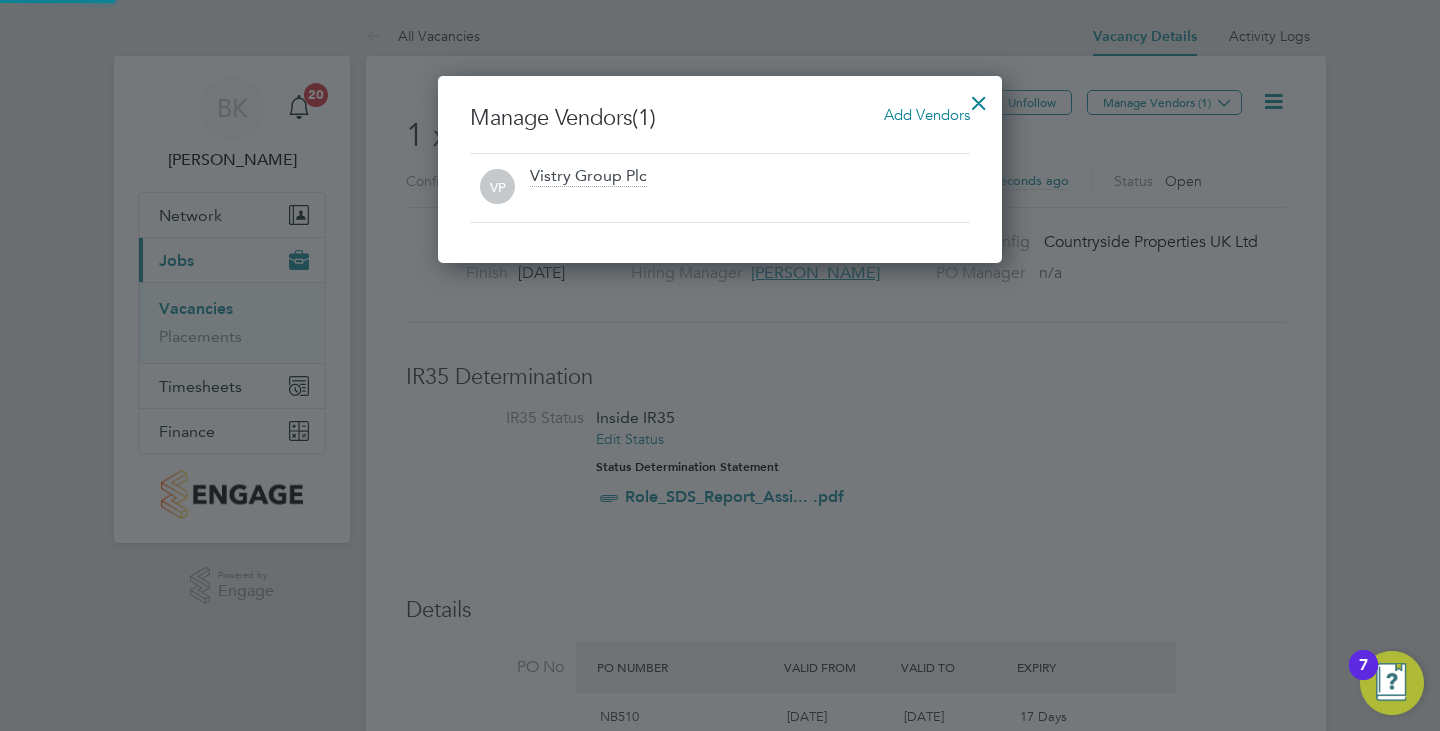 click on "Add Vendors" at bounding box center [927, 114] 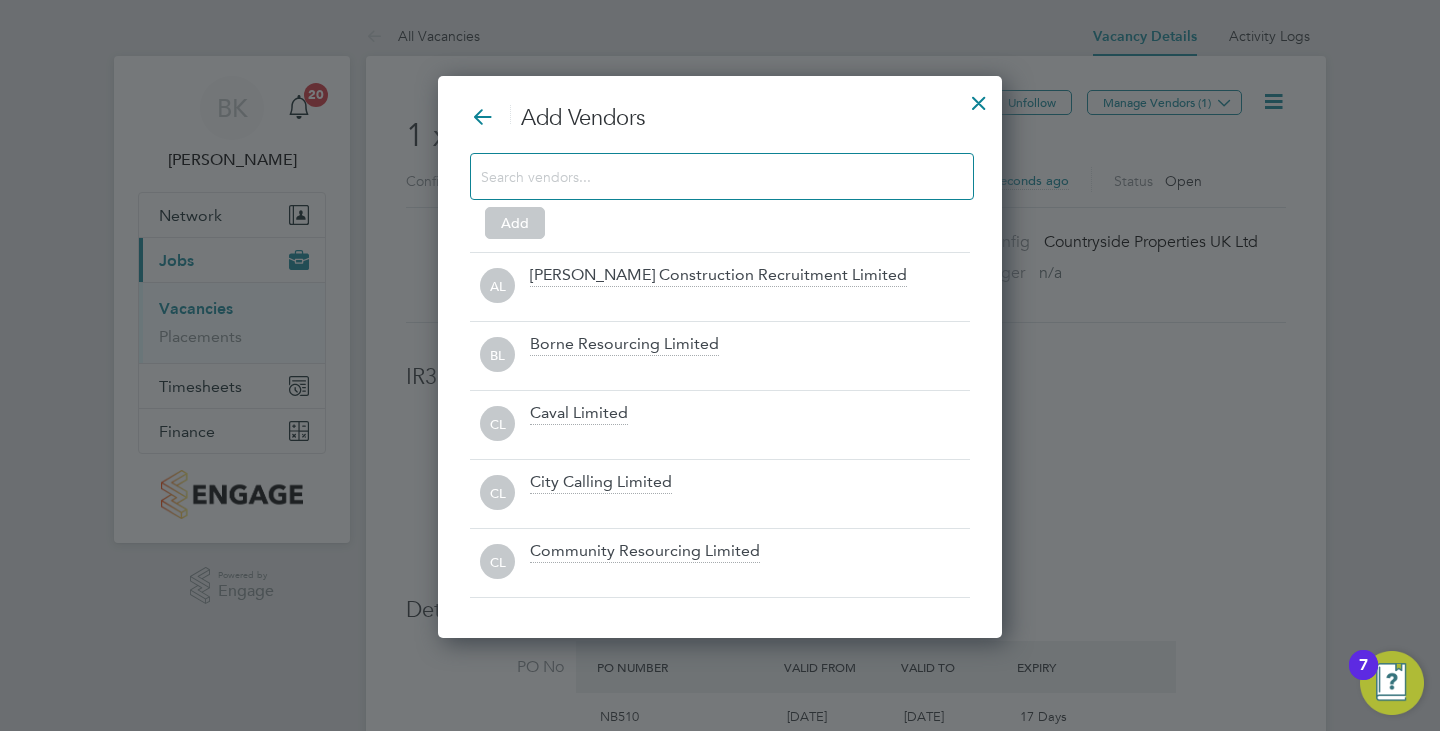 click at bounding box center [722, 176] 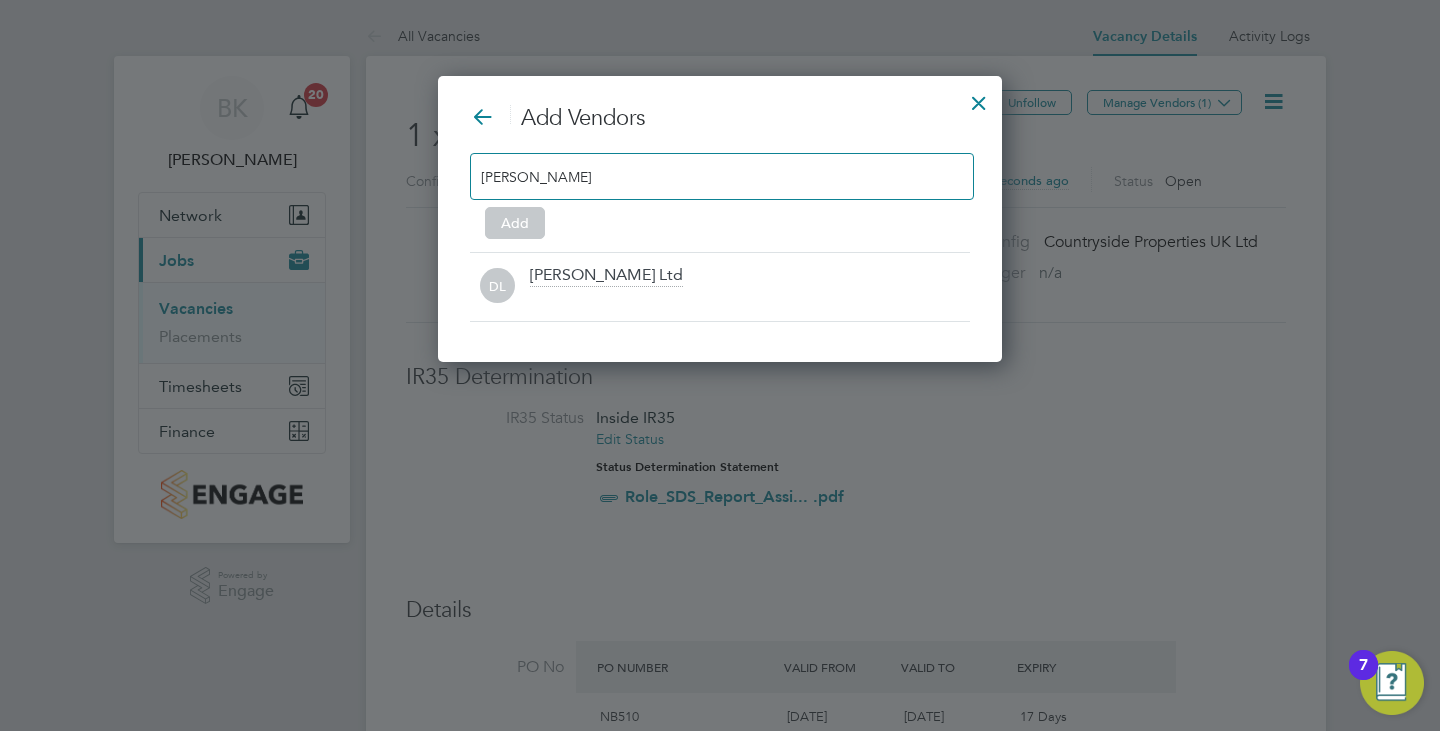 type on "[PERSON_NAME]" 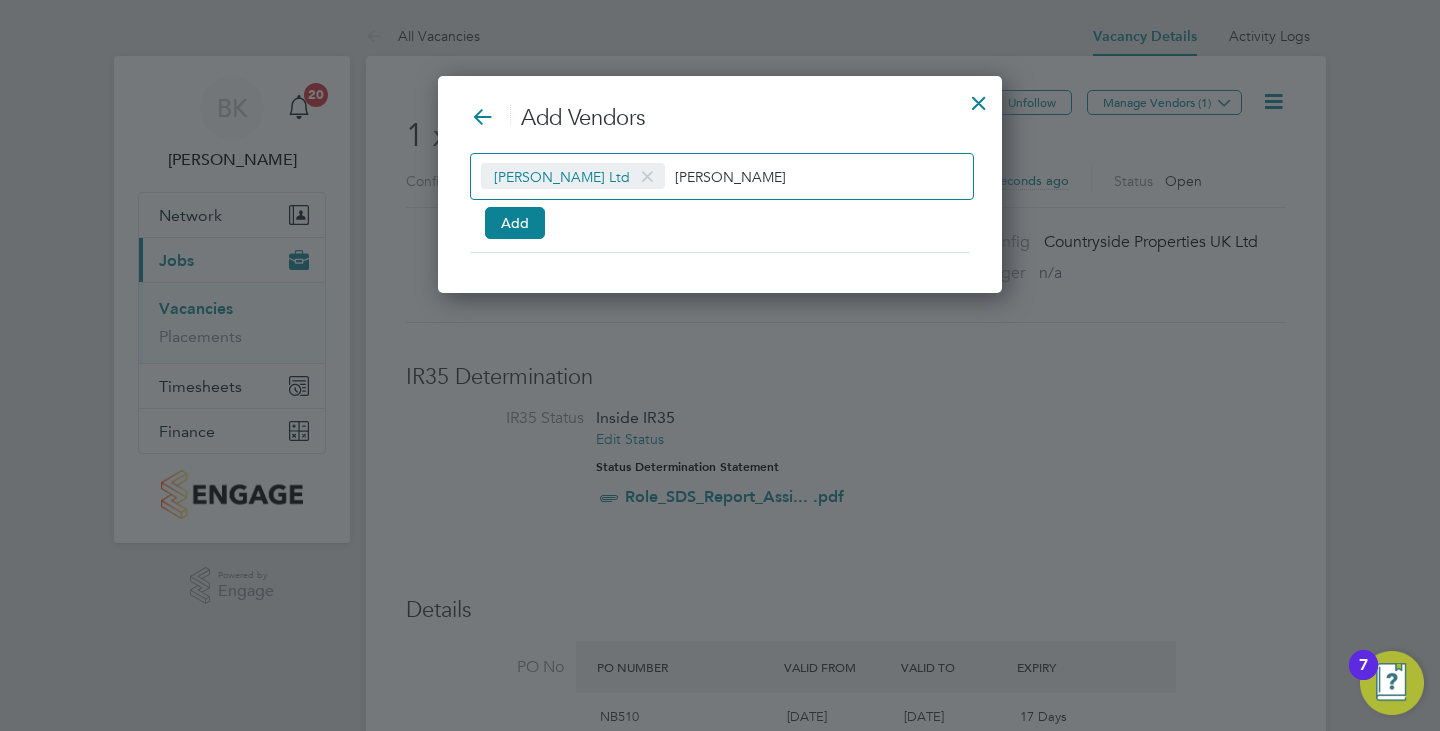 drag, startPoint x: 698, startPoint y: 184, endPoint x: 648, endPoint y: 194, distance: 50.990196 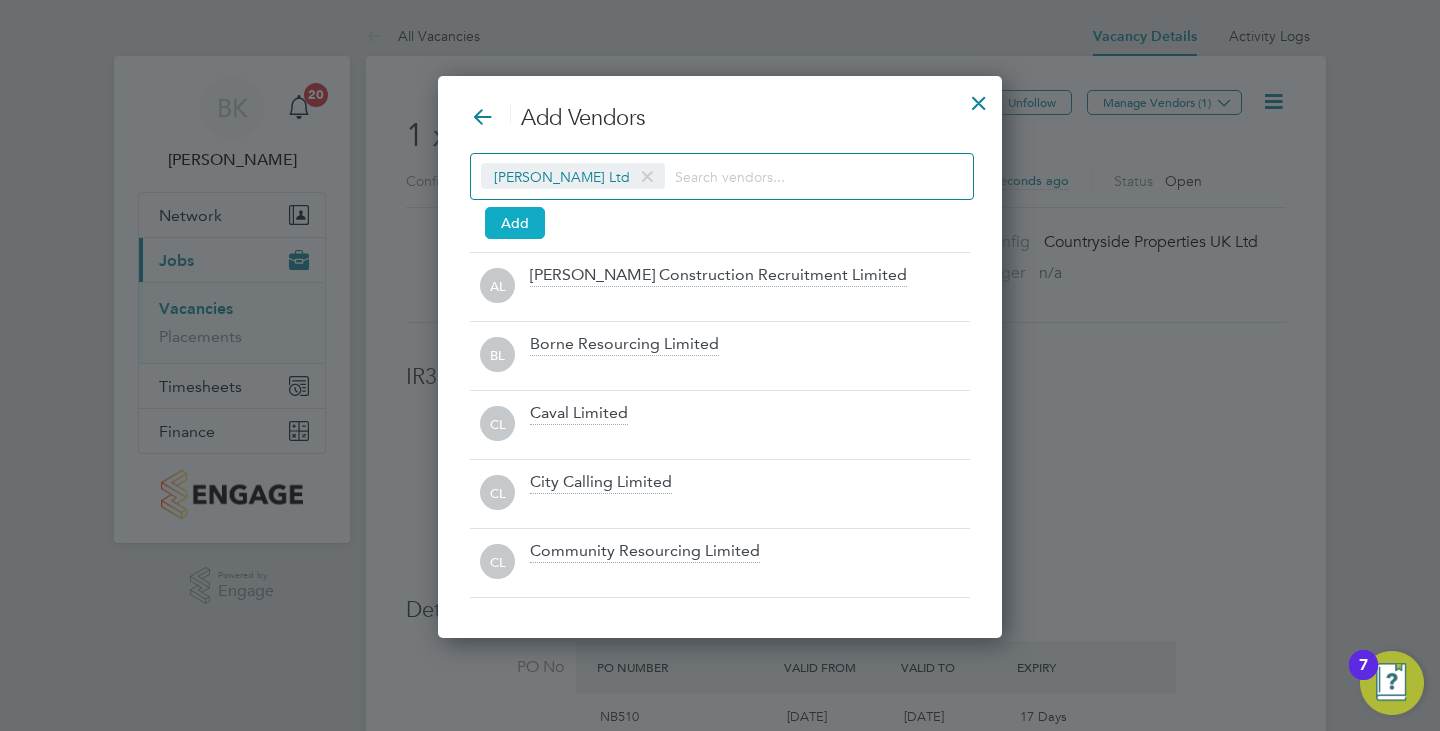 type 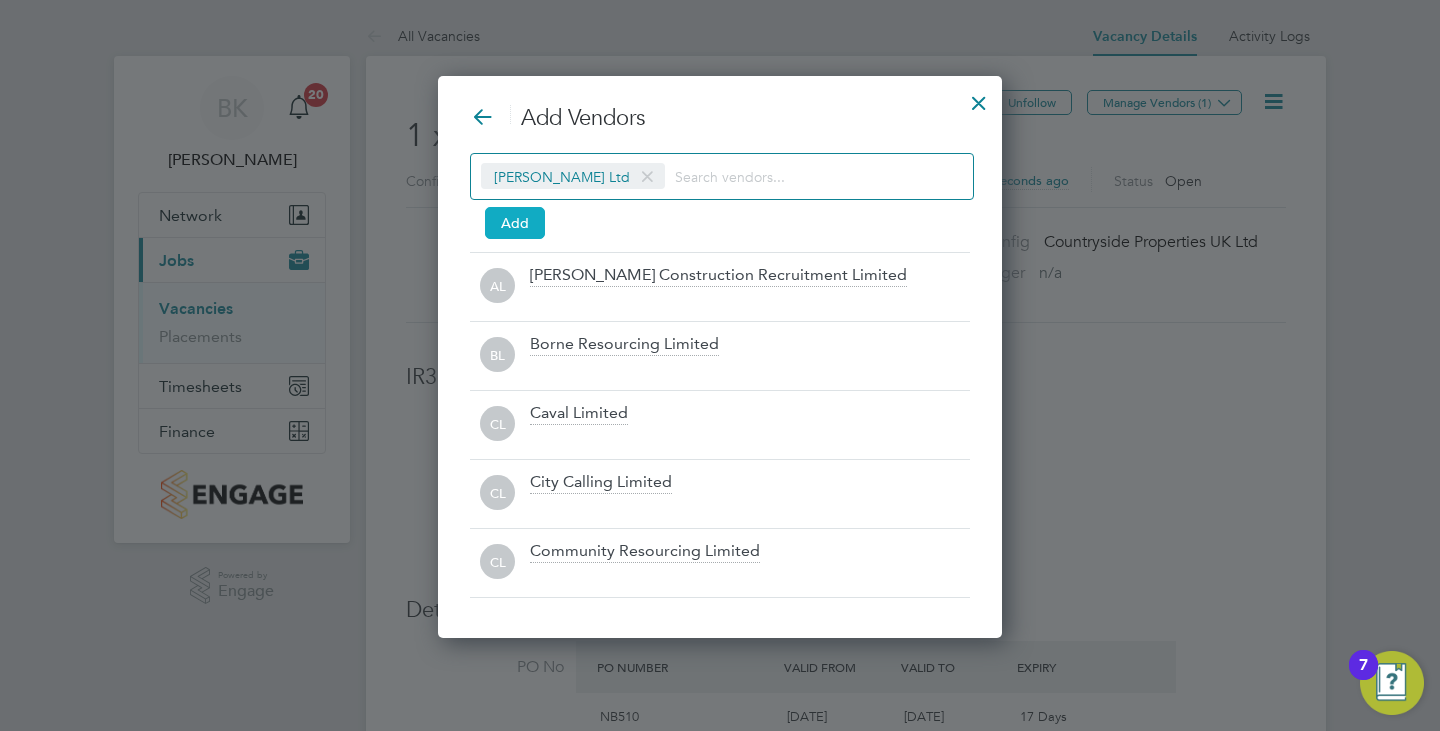 click on "Add" at bounding box center [515, 223] 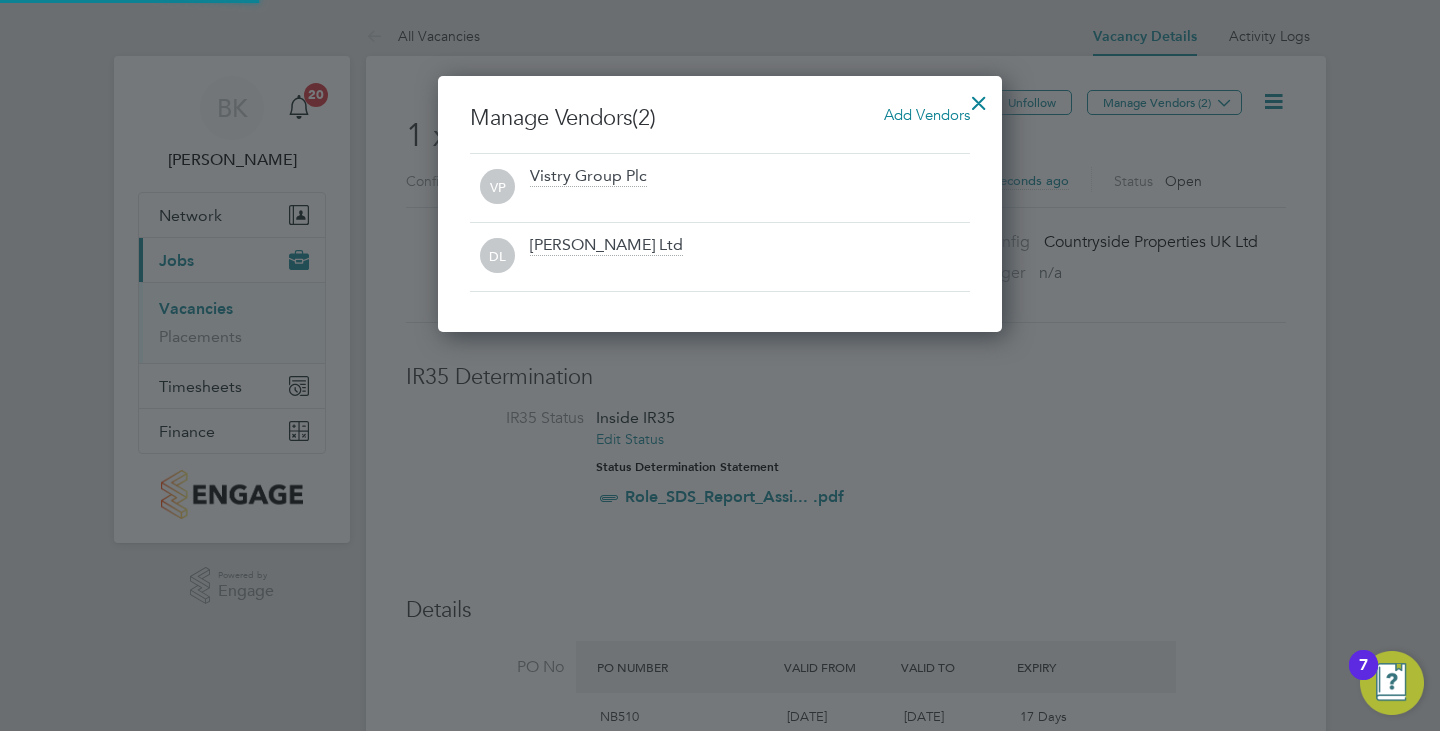 click on "DL [PERSON_NAME] Ltd" at bounding box center [720, 256] 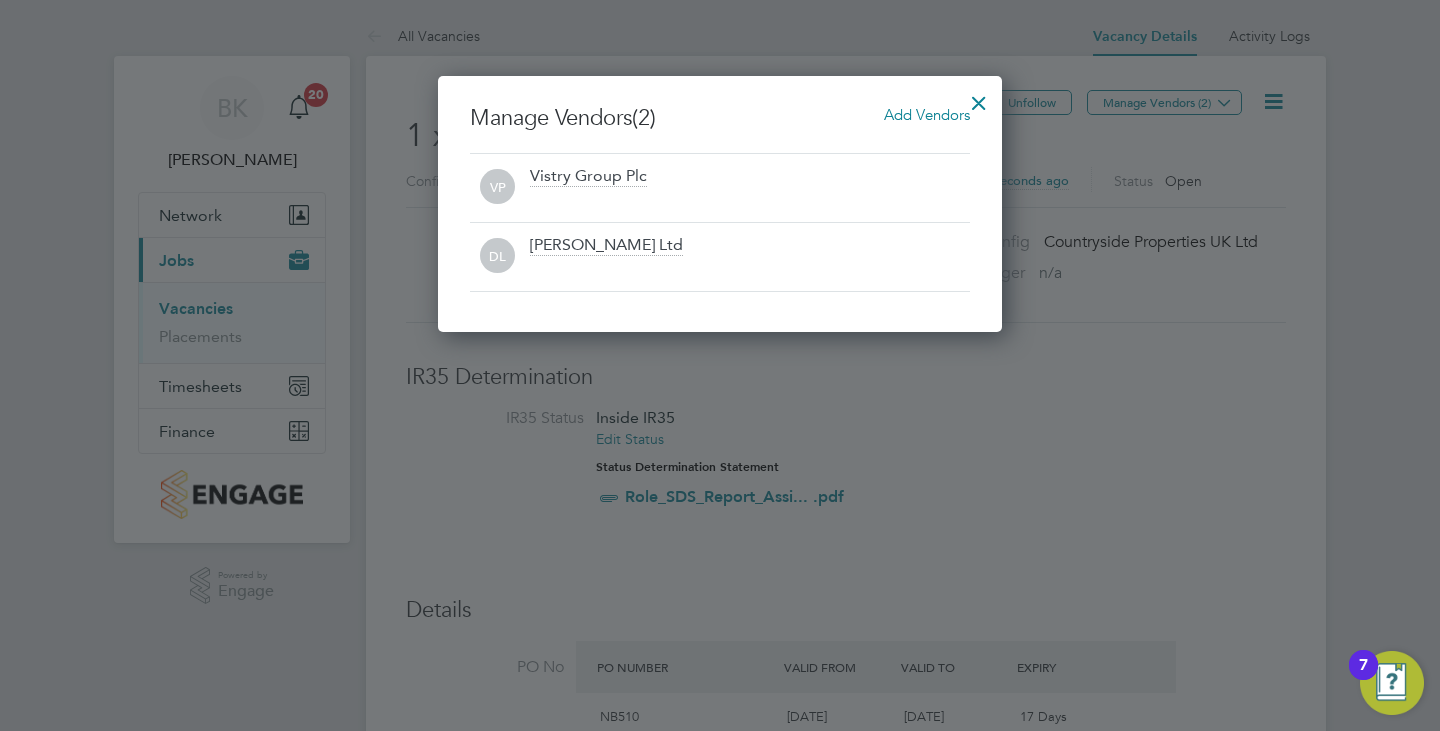 click at bounding box center [979, 98] 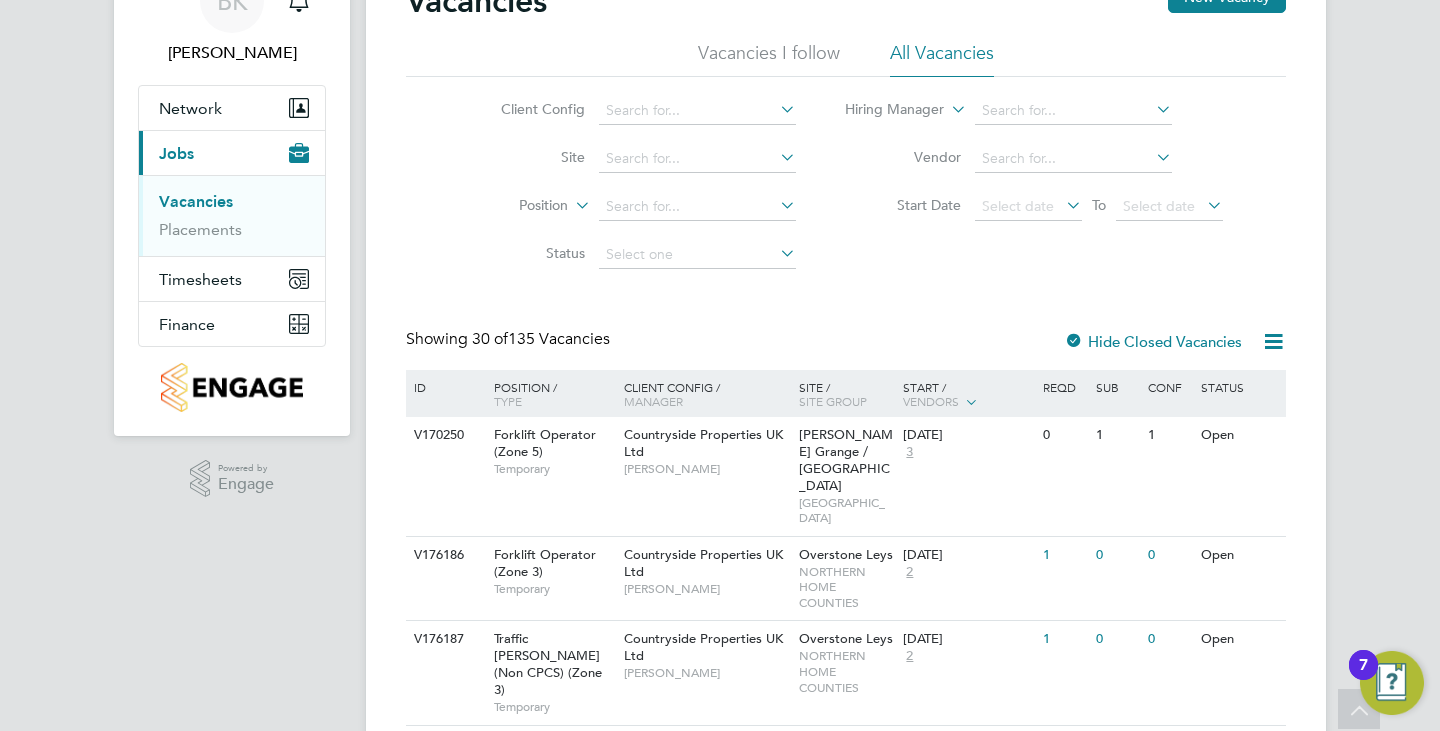 scroll, scrollTop: 100, scrollLeft: 0, axis: vertical 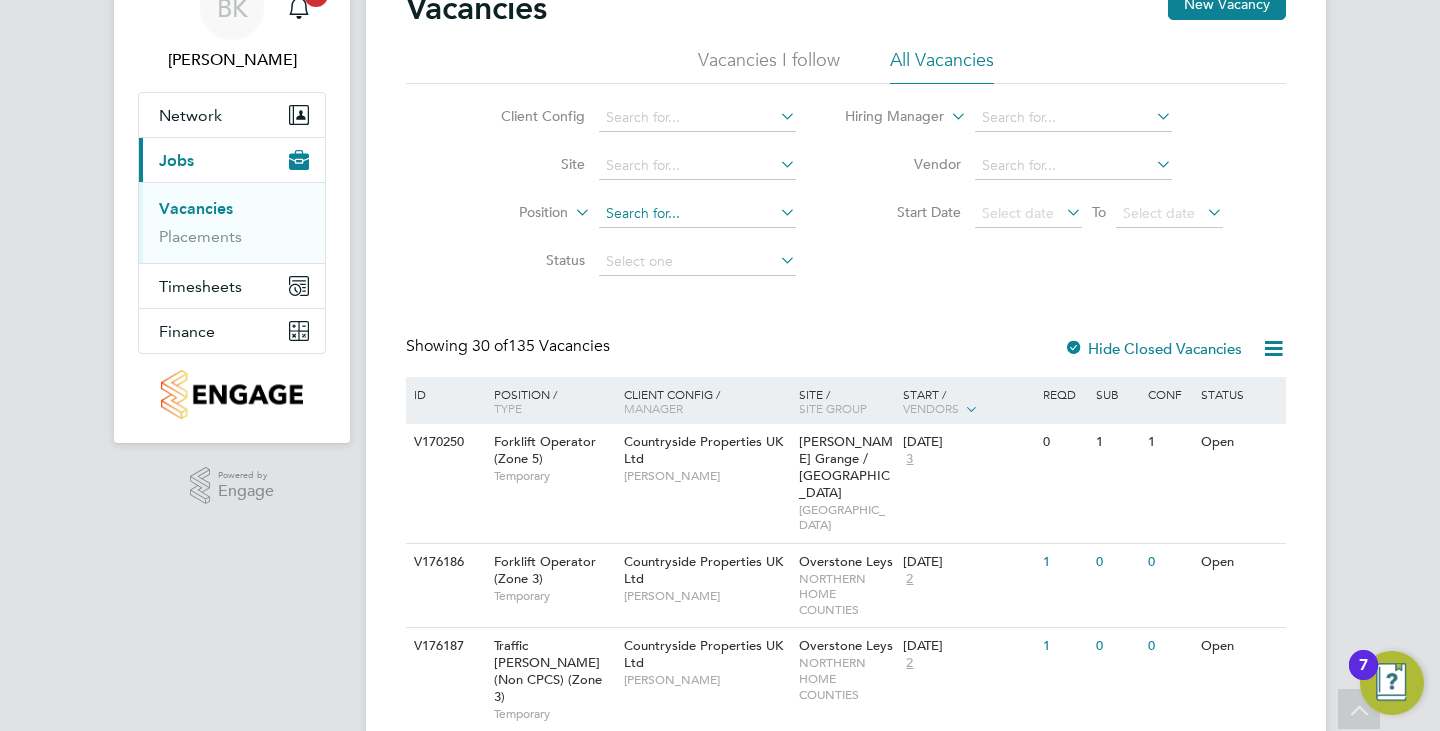 click 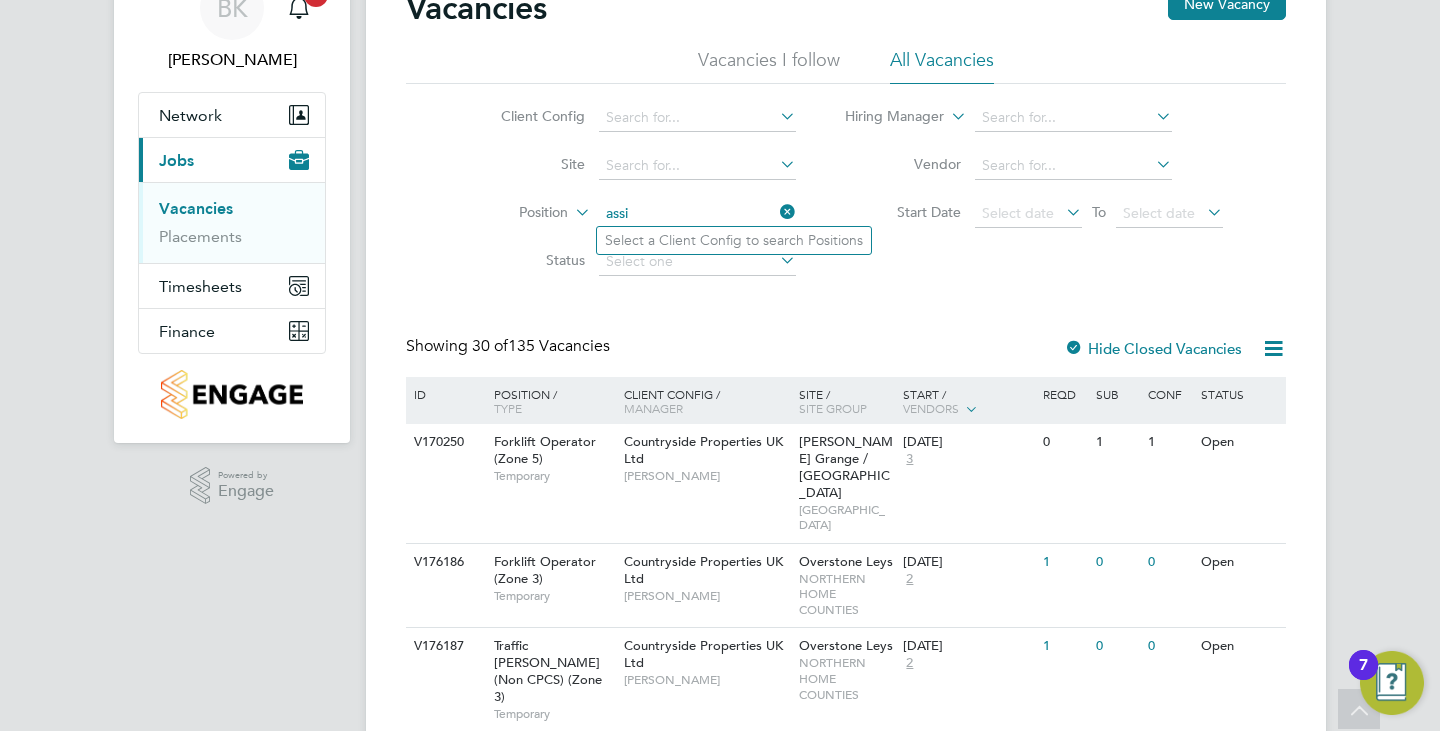 type on "assi" 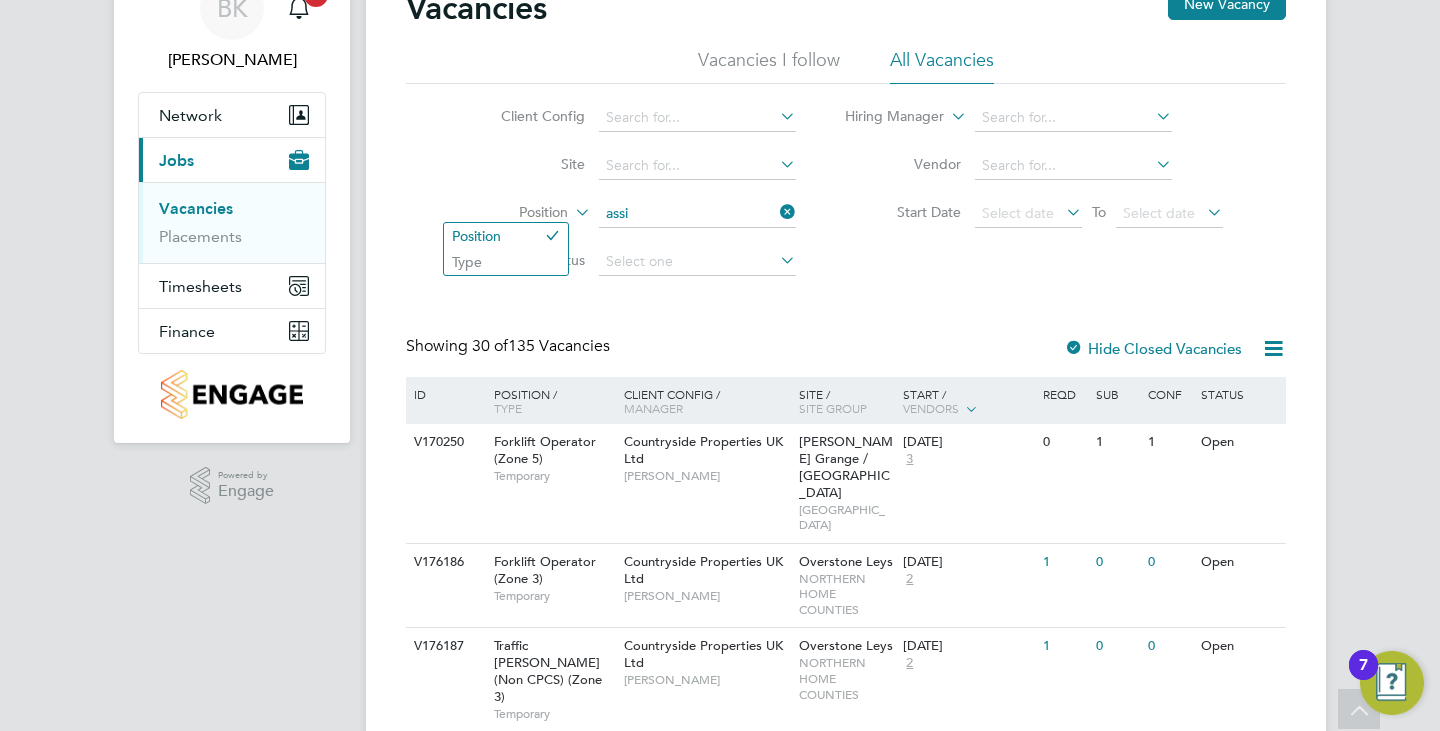 click 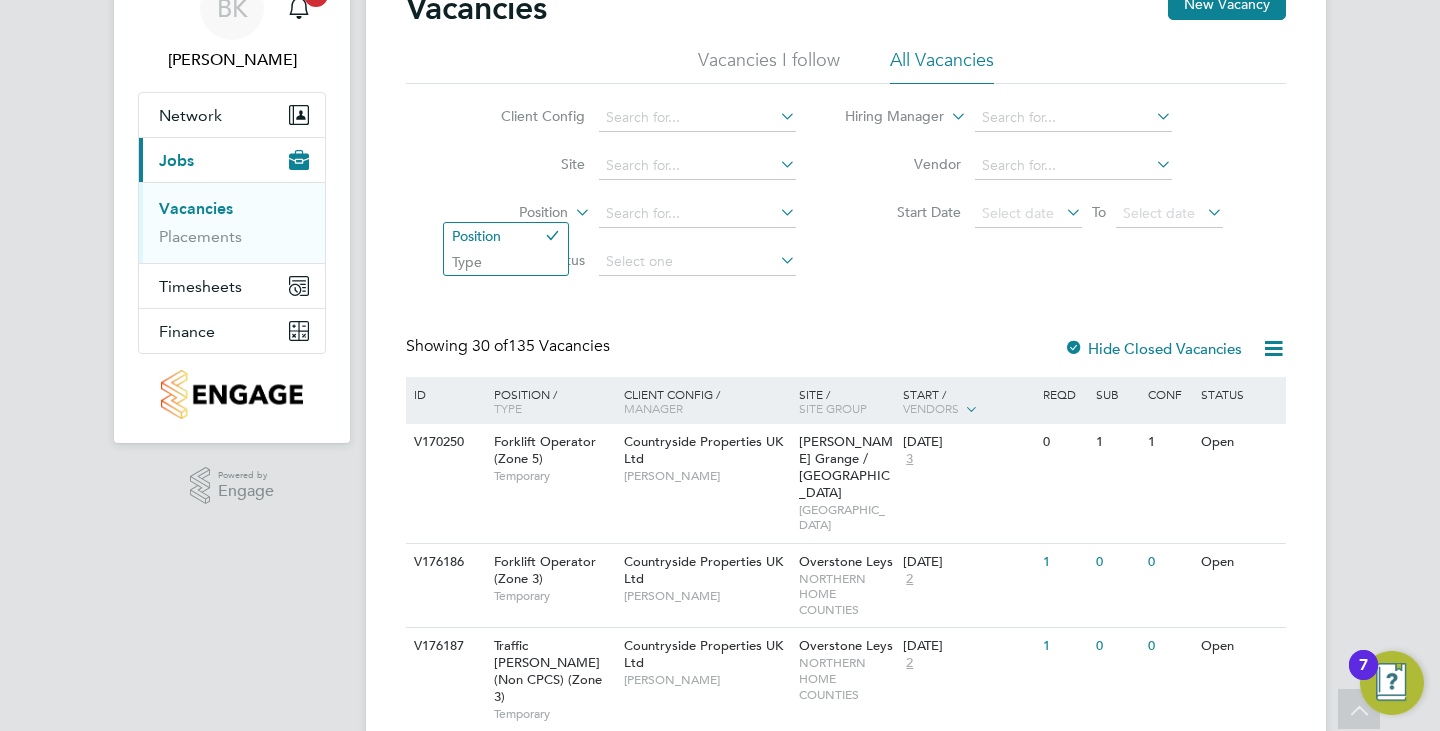 click 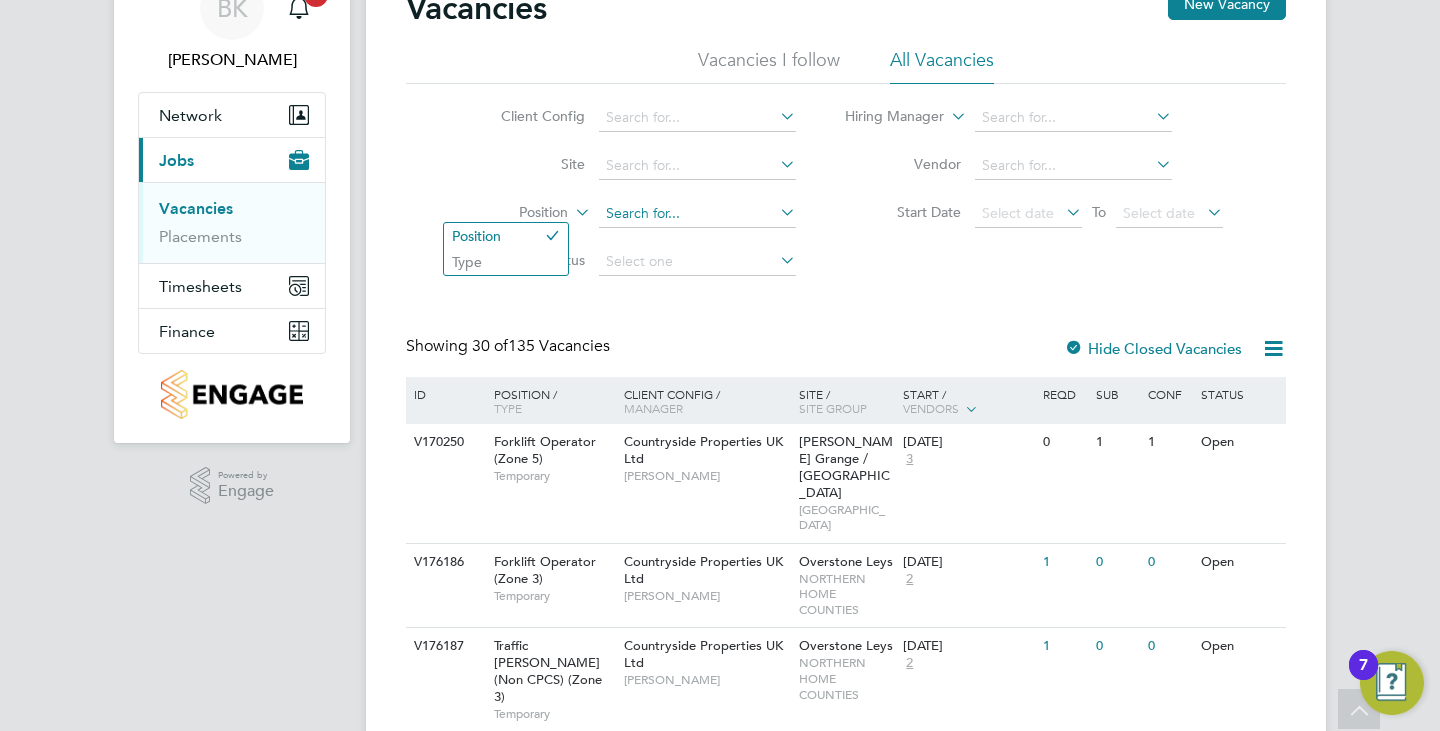 click 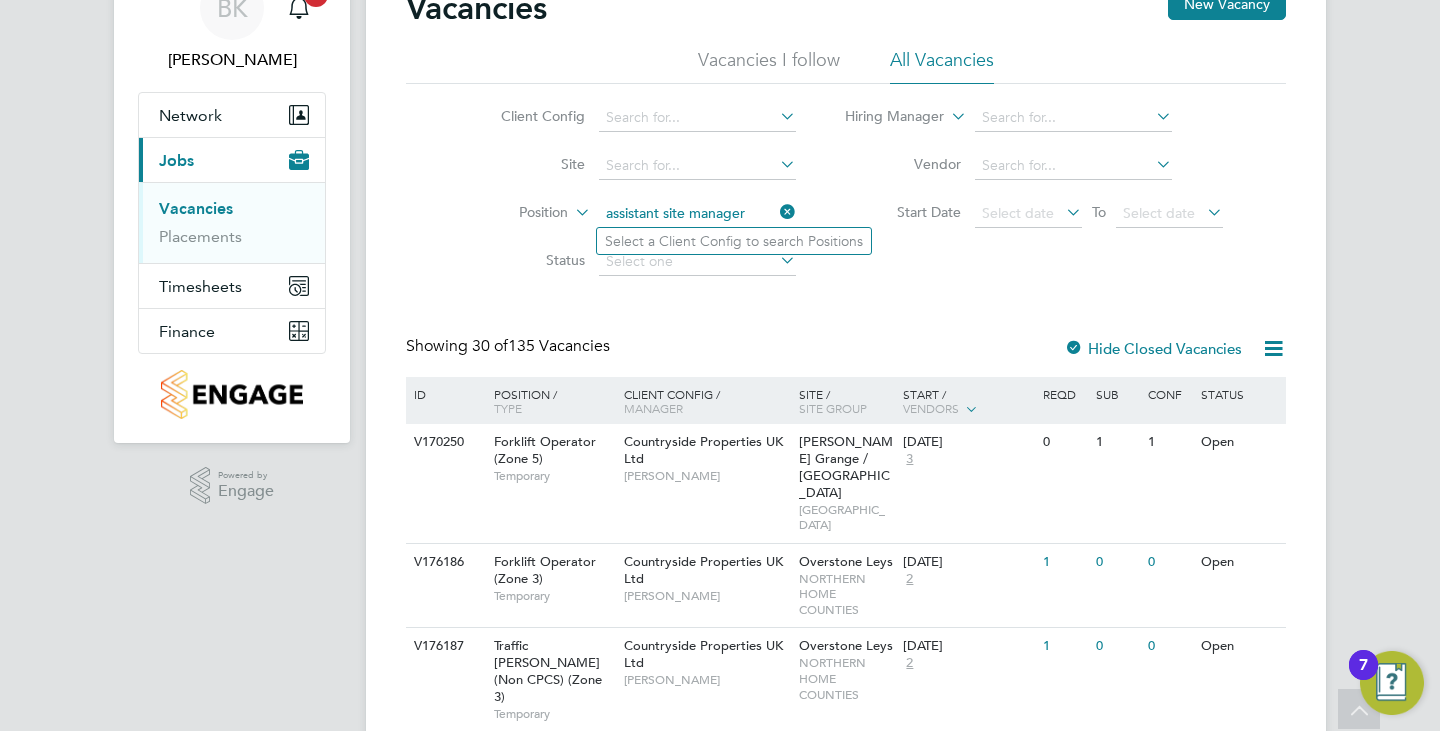 type on "assistant site manager" 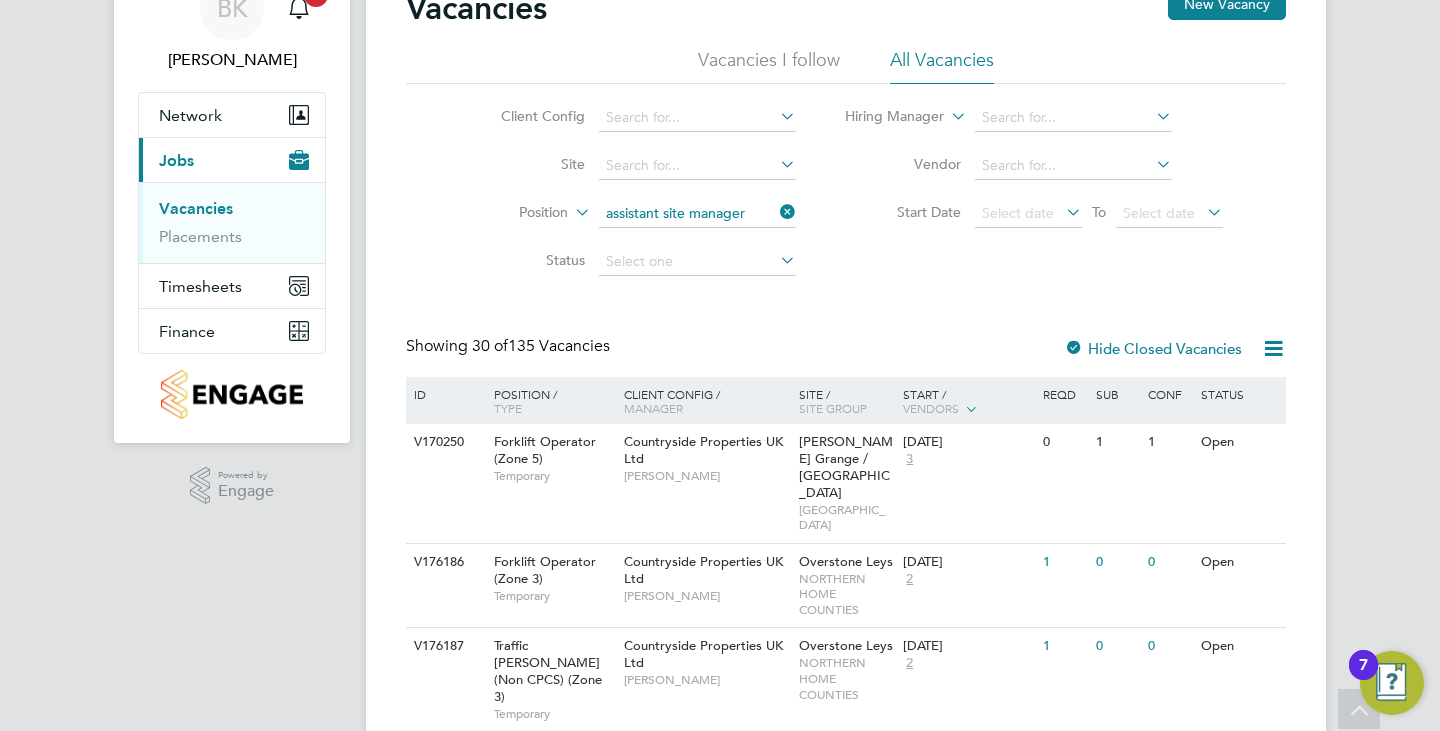 type 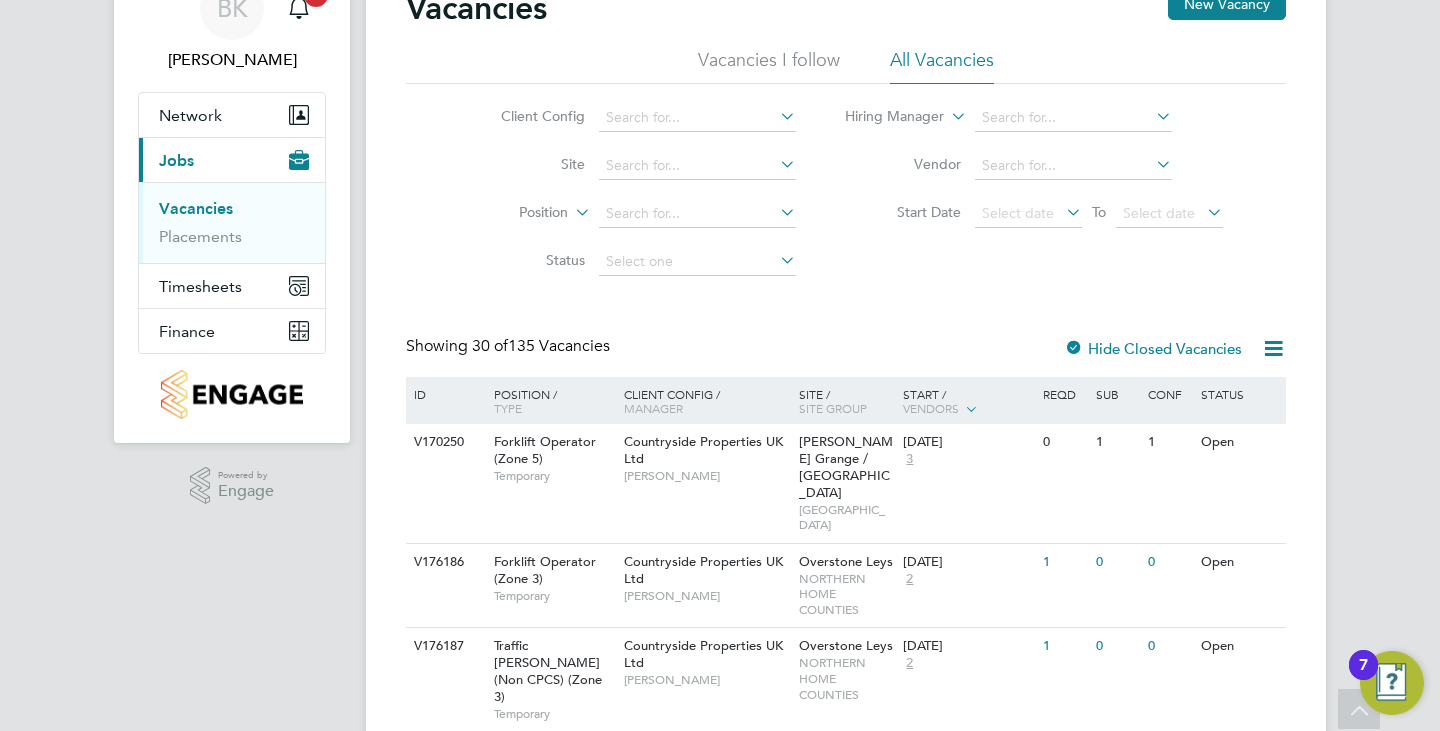 click on "Vacancies New Vacancy Vacancies I follow All Vacancies Client Config     Site     Position     Status   Hiring Manager     Vendor   Start Date
Select date
To
Select date
Showing   30 of  135 Vacancies Hide Closed Vacancies ID  Position / Type   Client Config / Manager Site / Site Group Start / Vendors   Reqd Sub Conf Status V170250 Forklift Operator (Zone 5)   Temporary Countryside Properties UK Ltd   Albert Hassall Bolin Grange / Macclesfield   NORTH CENTRAL MIDLANDS 07 Jul 2025 3 0 1 1 Open V176186 Forklift Operator (Zone 3)   Temporary Countryside Properties UK Ltd   Dan Savine Overstone Leys   NORTHERN HOME COUNTIES 07 Jul 2025 2 1 0 0 Open V176187 Traffic Marshall (Non CPCS) (Zone 3)   Temporary Countryside Properties UK Ltd   Dan Savine Overstone Leys   NORTHERN HOME COUNTIES 07 Jul 2025 2 1 0 0 Open V176191 Production Operative AM (Senior Salmon)   Temporary Countryside Timber Frame Ltd   James Gill Vistry Works East Midlands   VISTRY WORKS 07 Jul 2025 1 2 0 0 Open V175936" 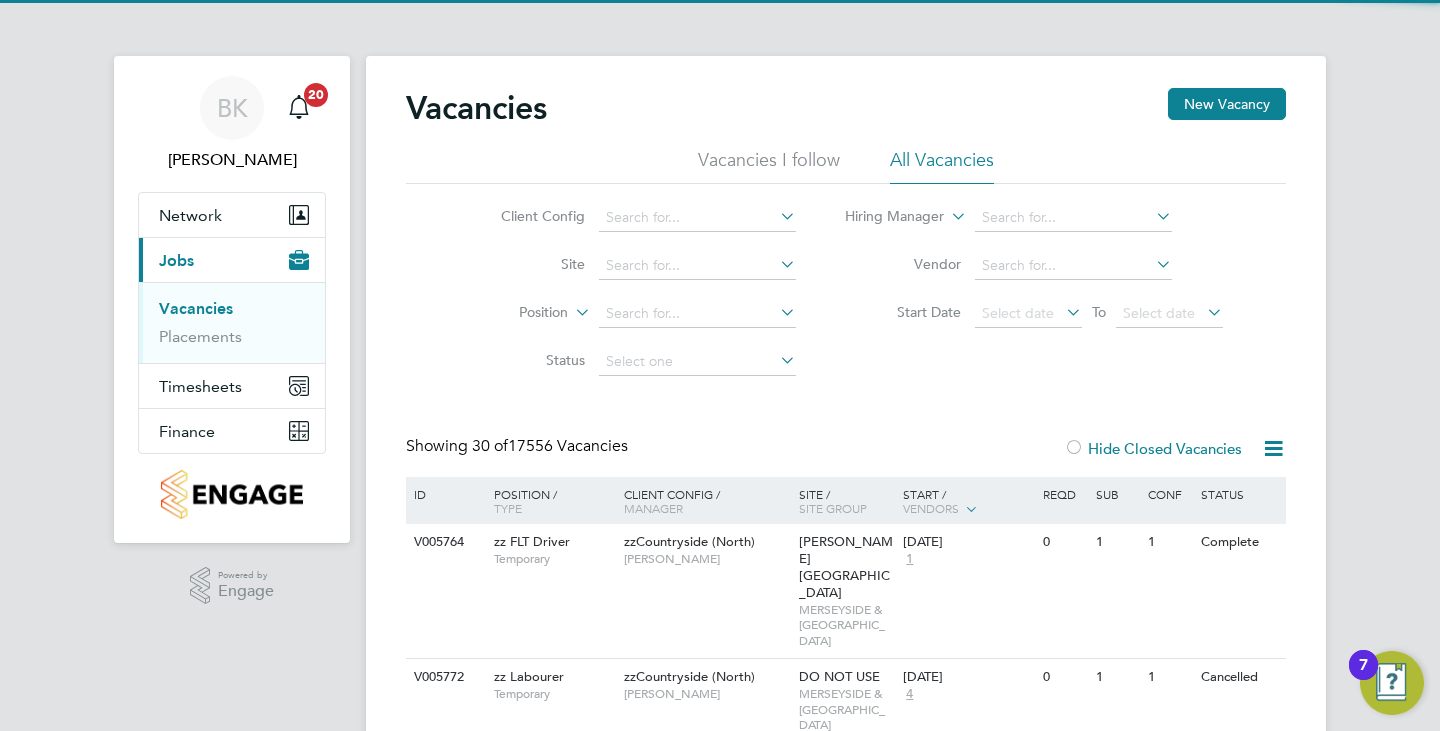 click on "Vacancies I follow" 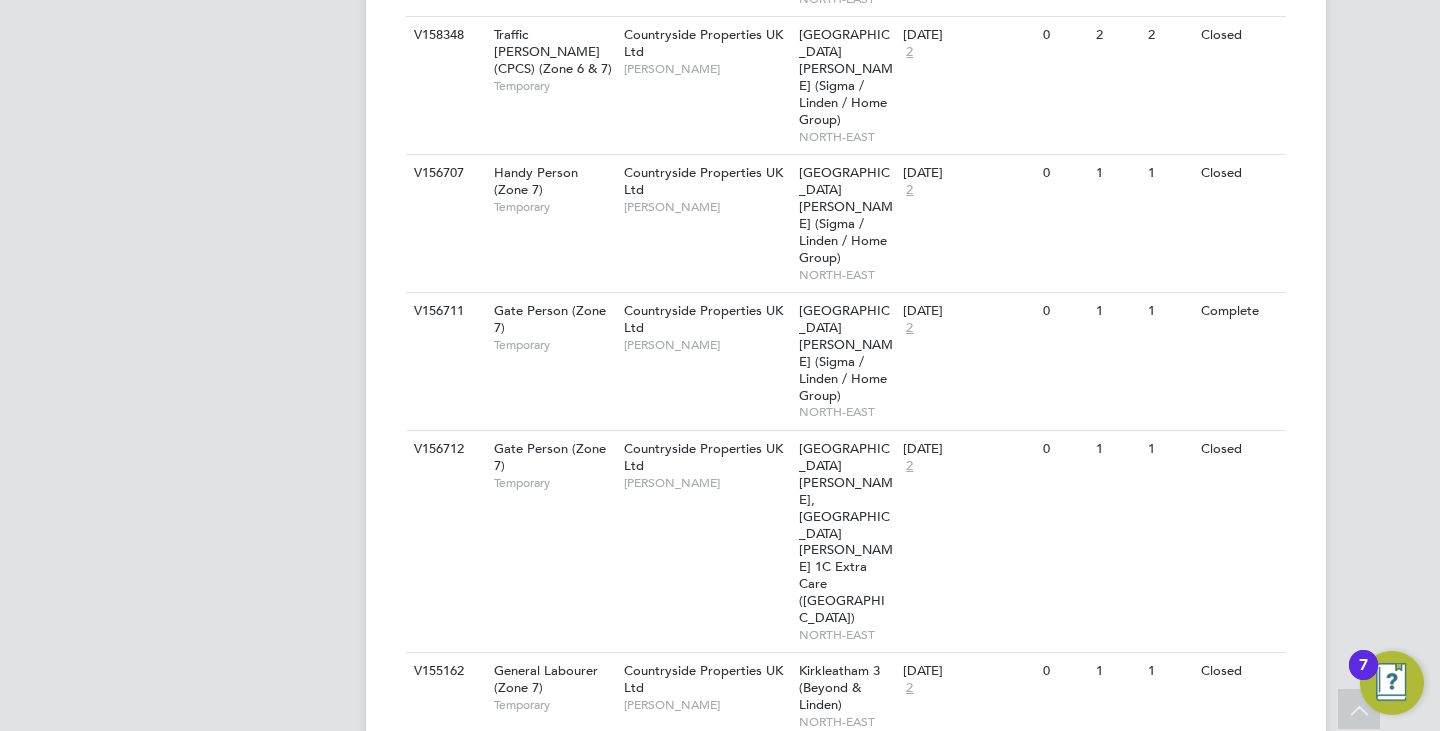 scroll, scrollTop: 1700, scrollLeft: 0, axis: vertical 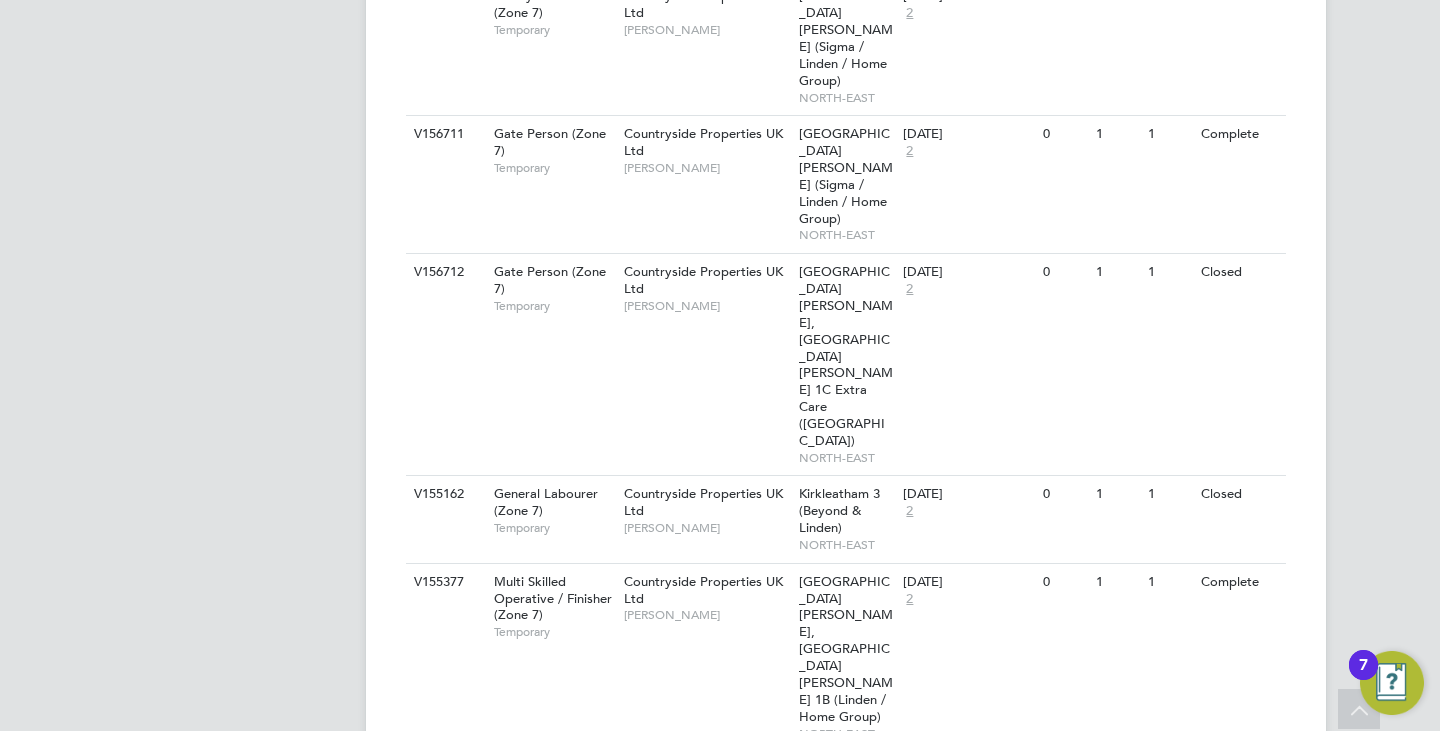 click on "Temporary" 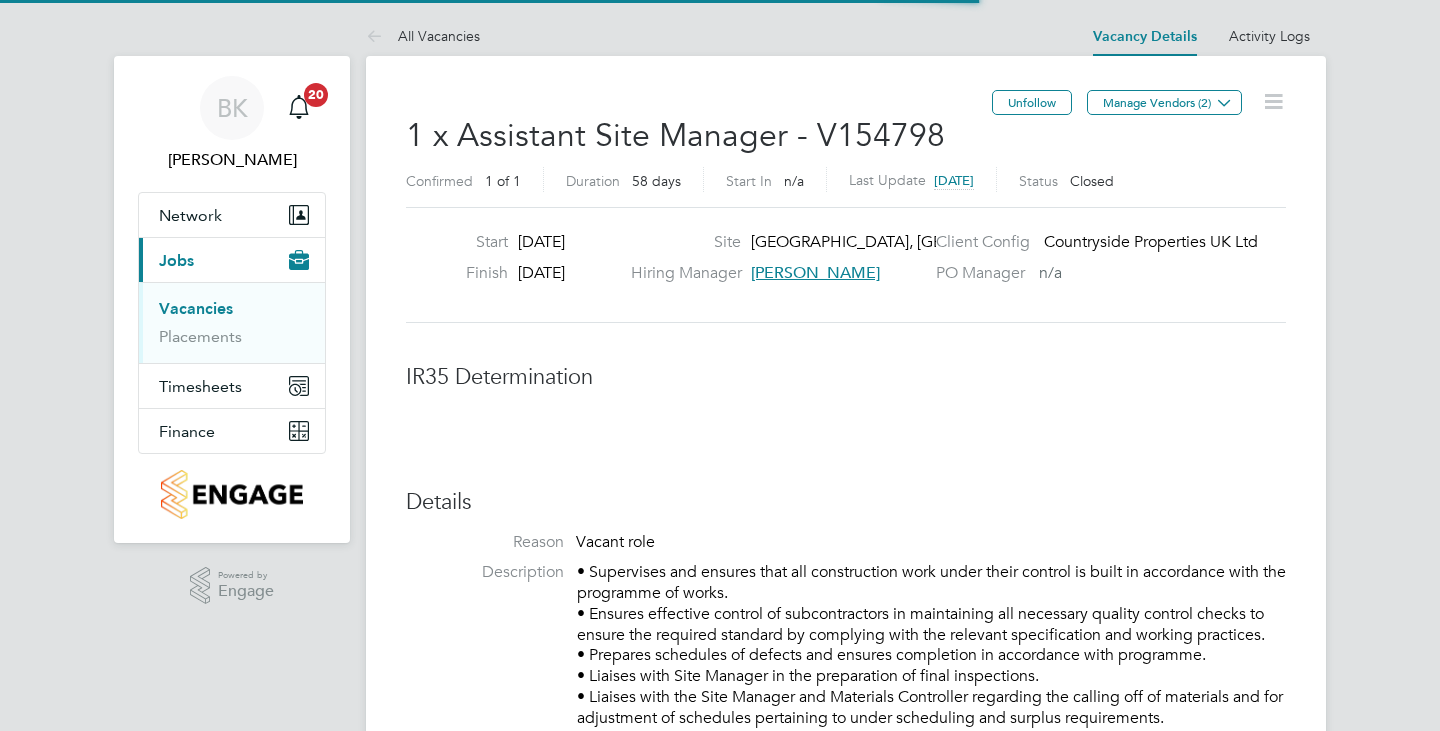 scroll, scrollTop: 0, scrollLeft: 0, axis: both 